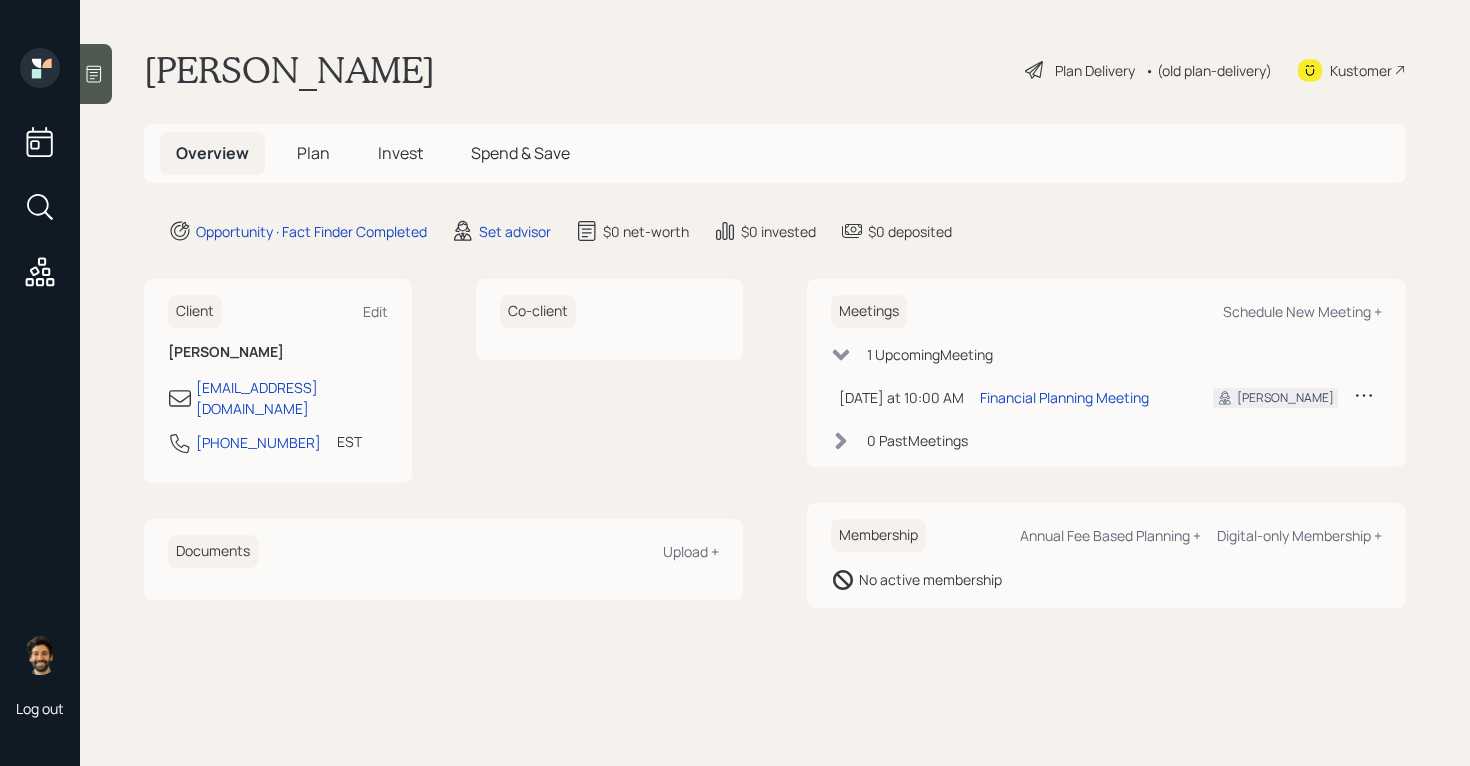 scroll, scrollTop: 0, scrollLeft: 0, axis: both 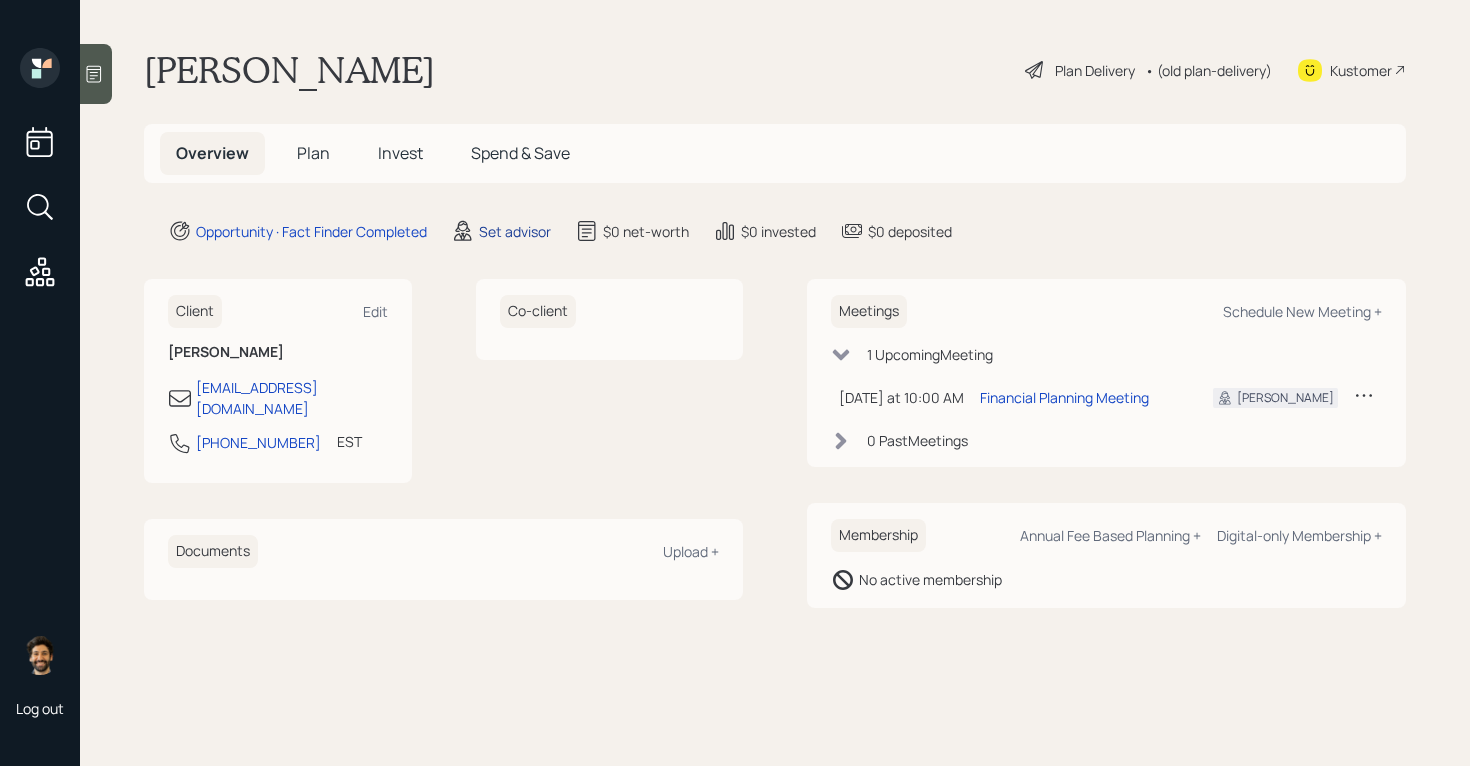 click on "Set advisor" at bounding box center [515, 231] 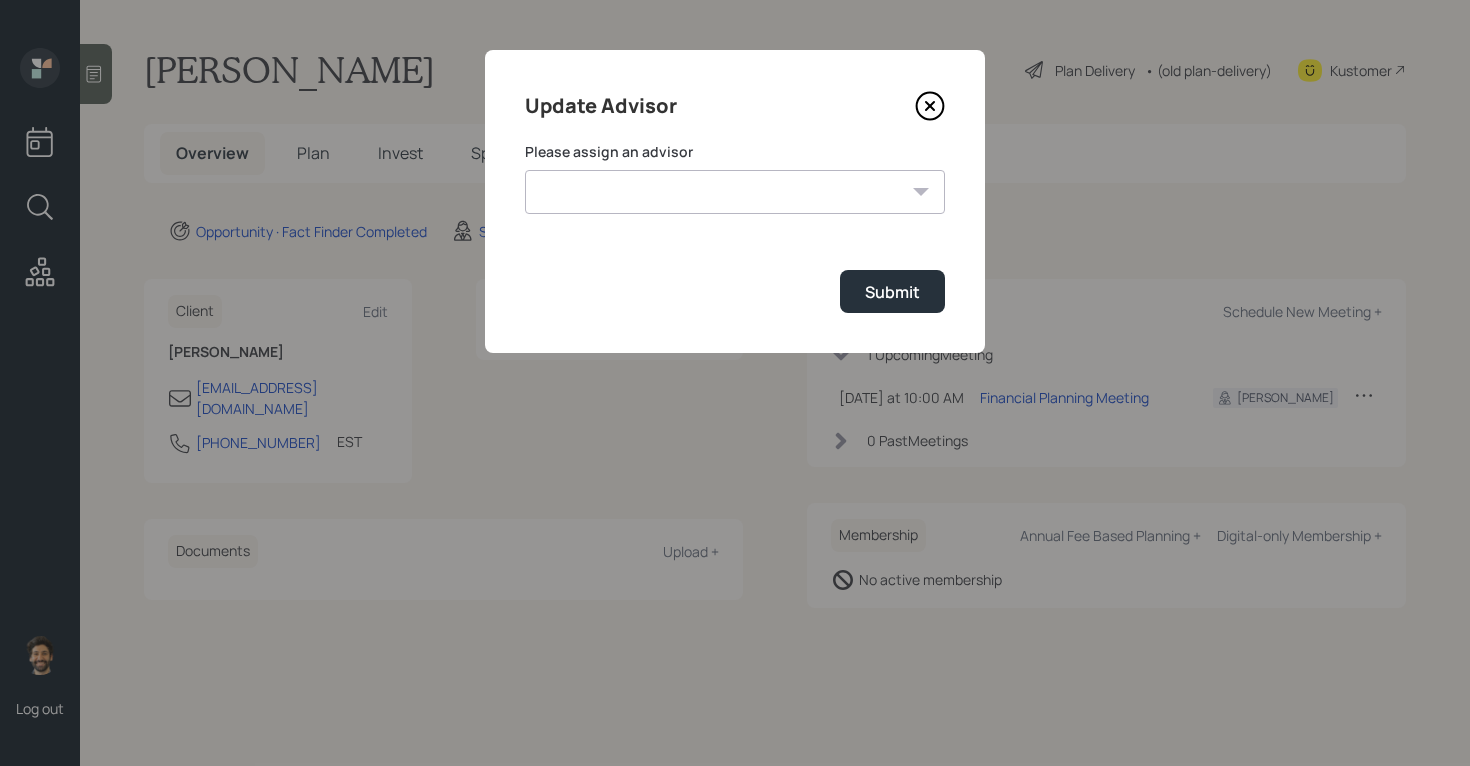 click on "[PERSON_NAME] [PERSON_NAME] End [PERSON_NAME] [PERSON_NAME] [PERSON_NAME] [PERSON_NAME] [PERSON_NAME] [PERSON_NAME] [PERSON_NAME]" at bounding box center [735, 192] 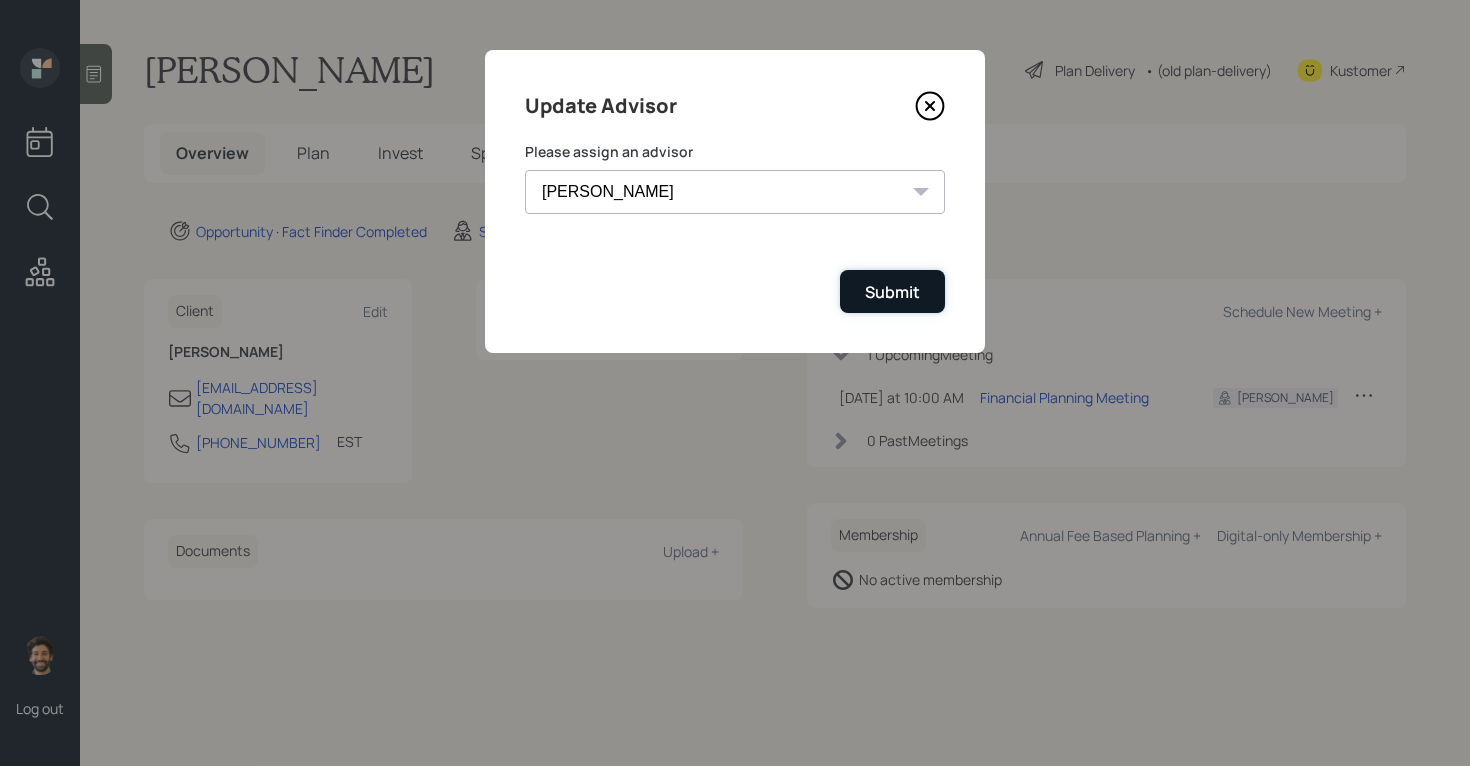 click on "Submit" at bounding box center (892, 292) 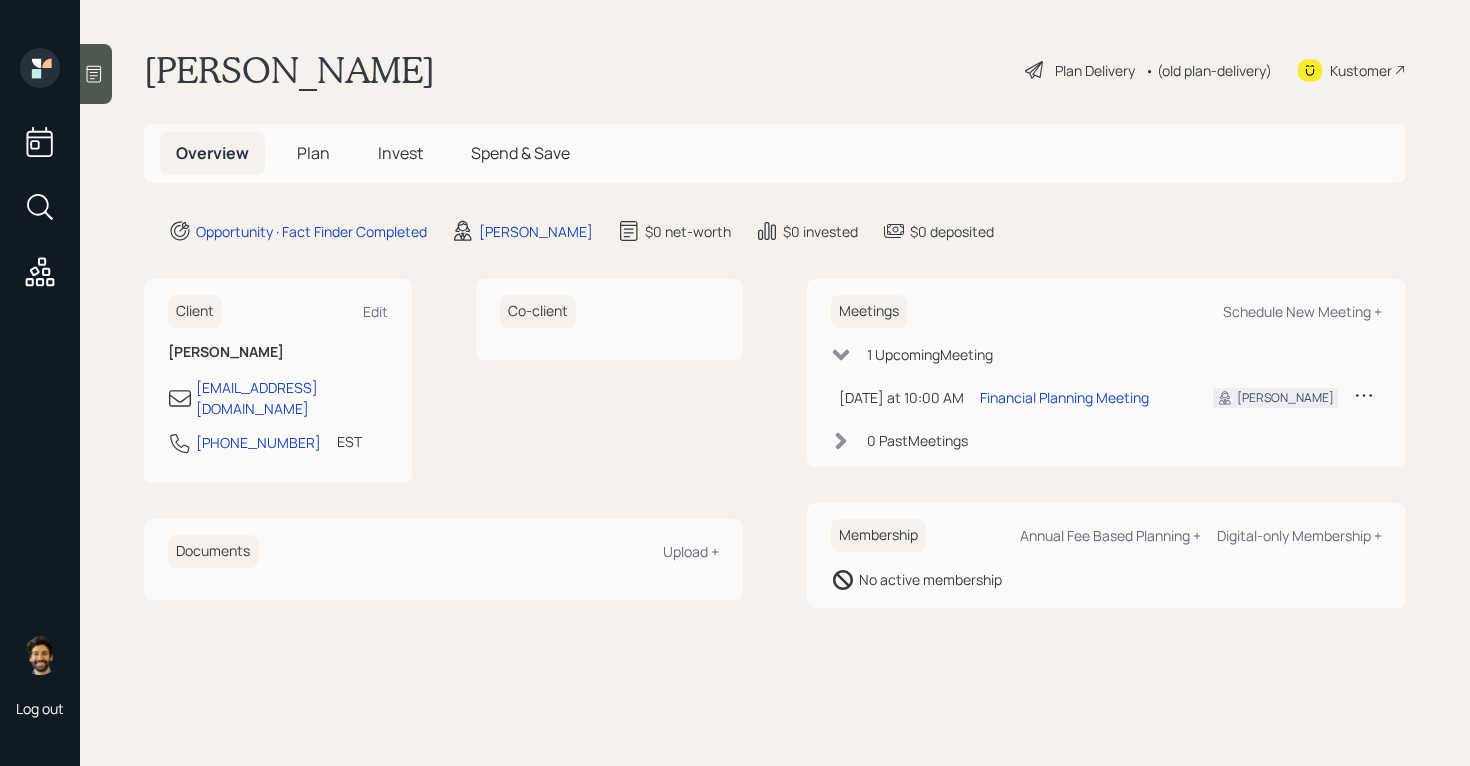 click at bounding box center [96, 74] 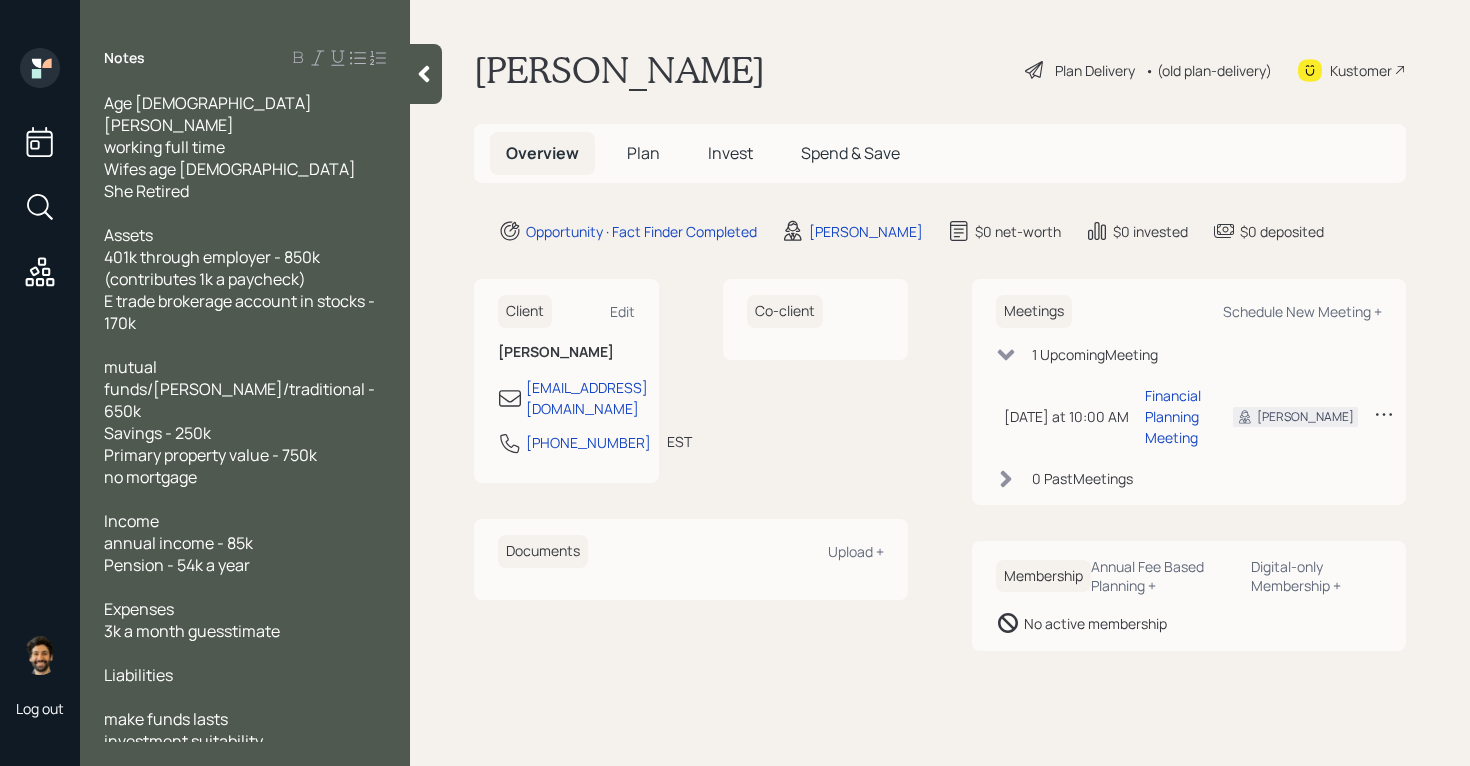 scroll, scrollTop: 141, scrollLeft: 0, axis: vertical 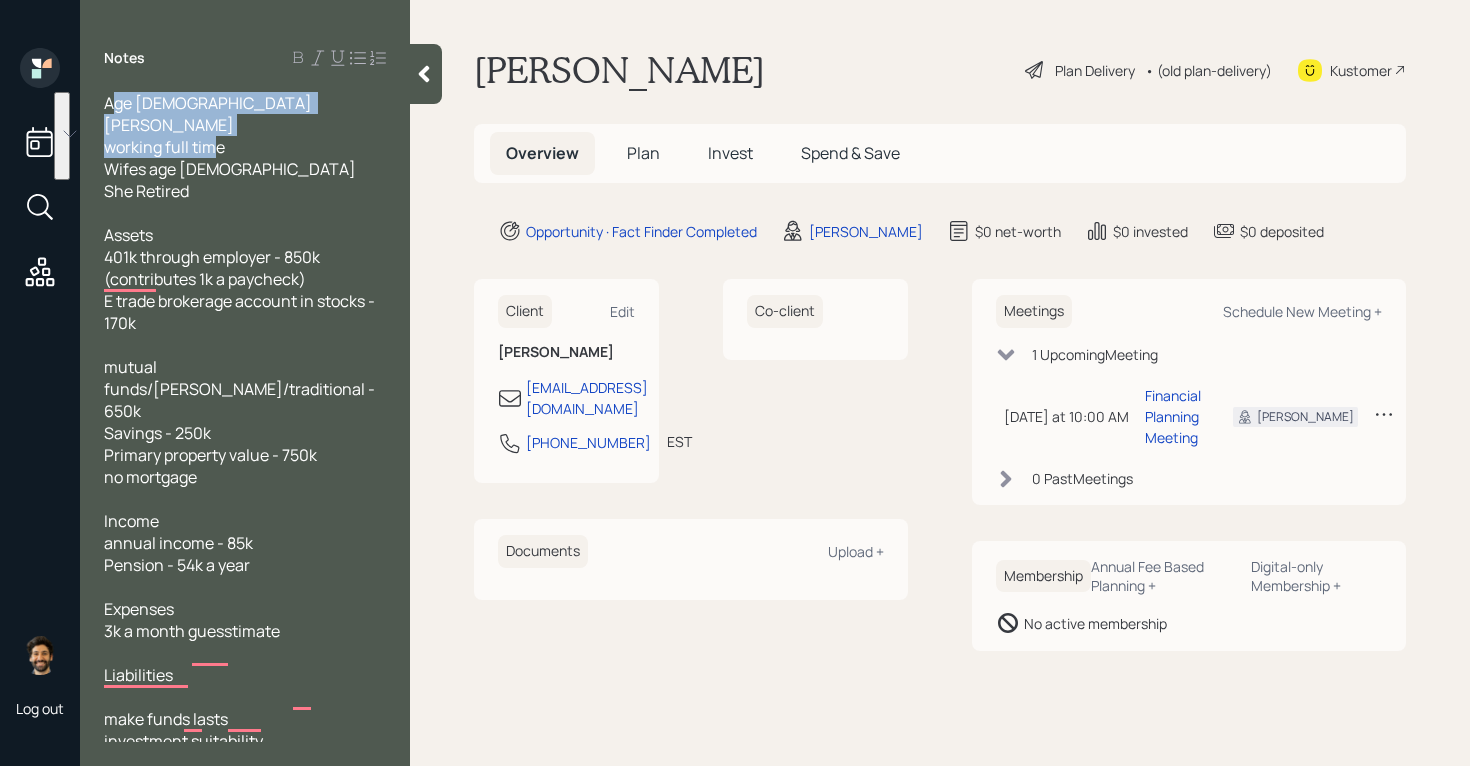 drag, startPoint x: 206, startPoint y: 165, endPoint x: 111, endPoint y: 95, distance: 118.004234 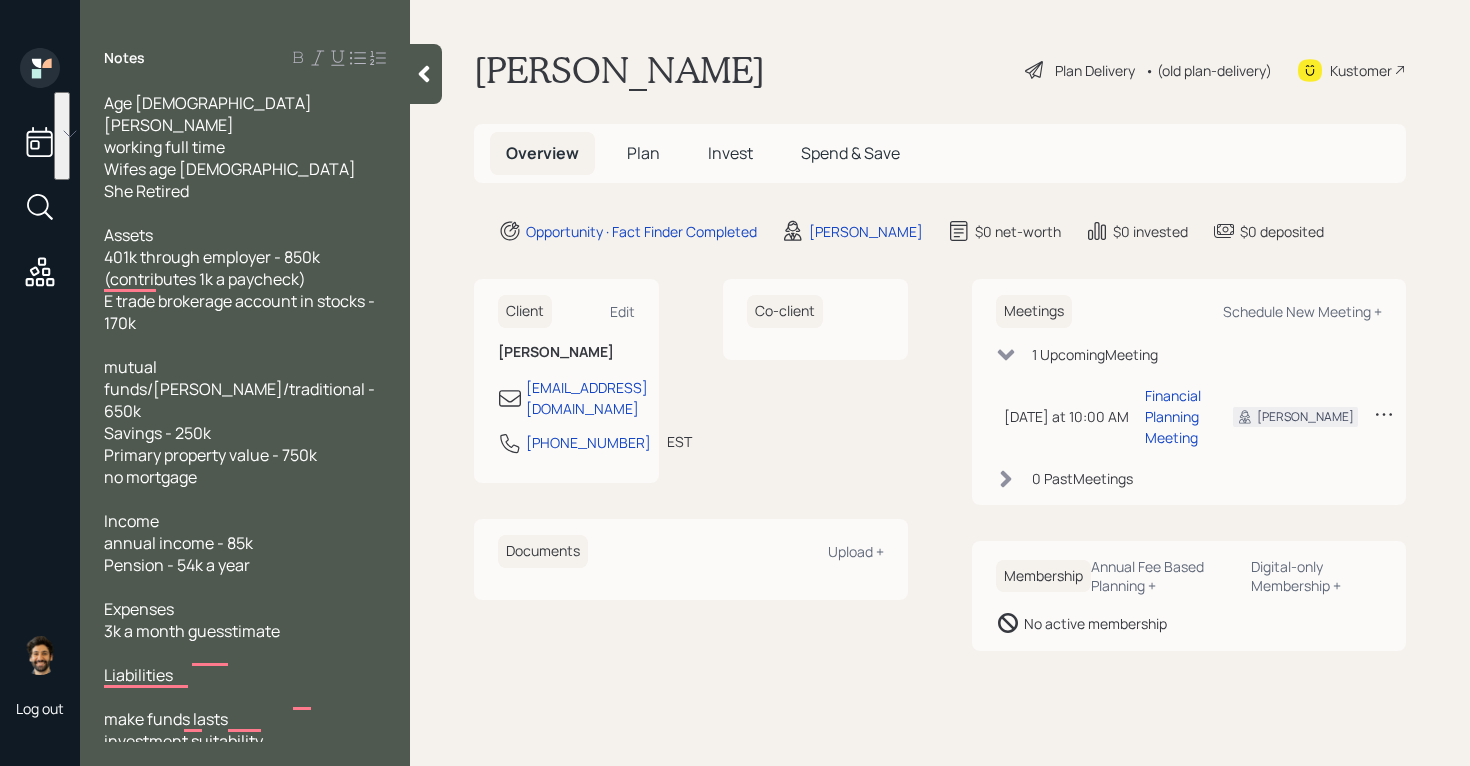 click on "Plan" at bounding box center [643, 153] 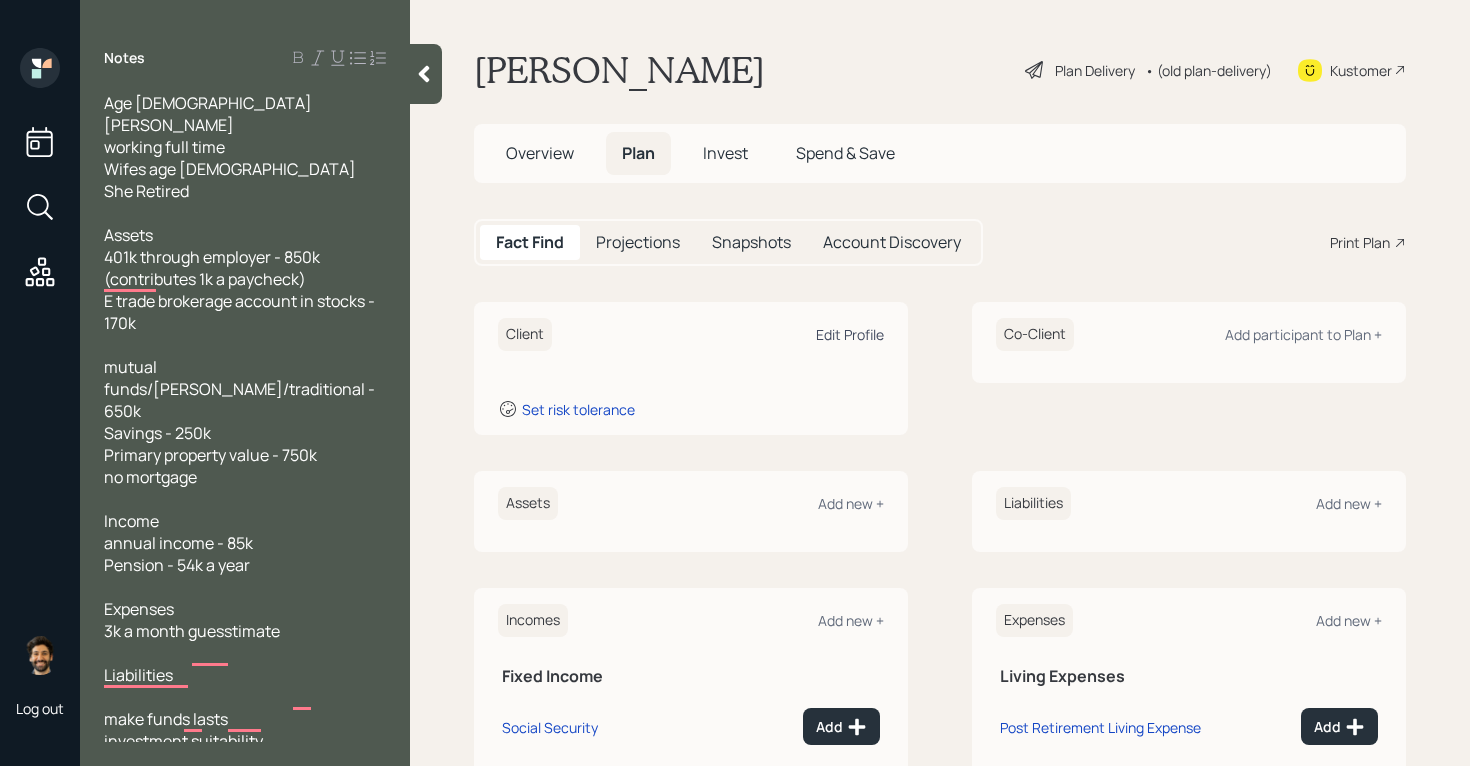 click on "Edit Profile" at bounding box center [850, 334] 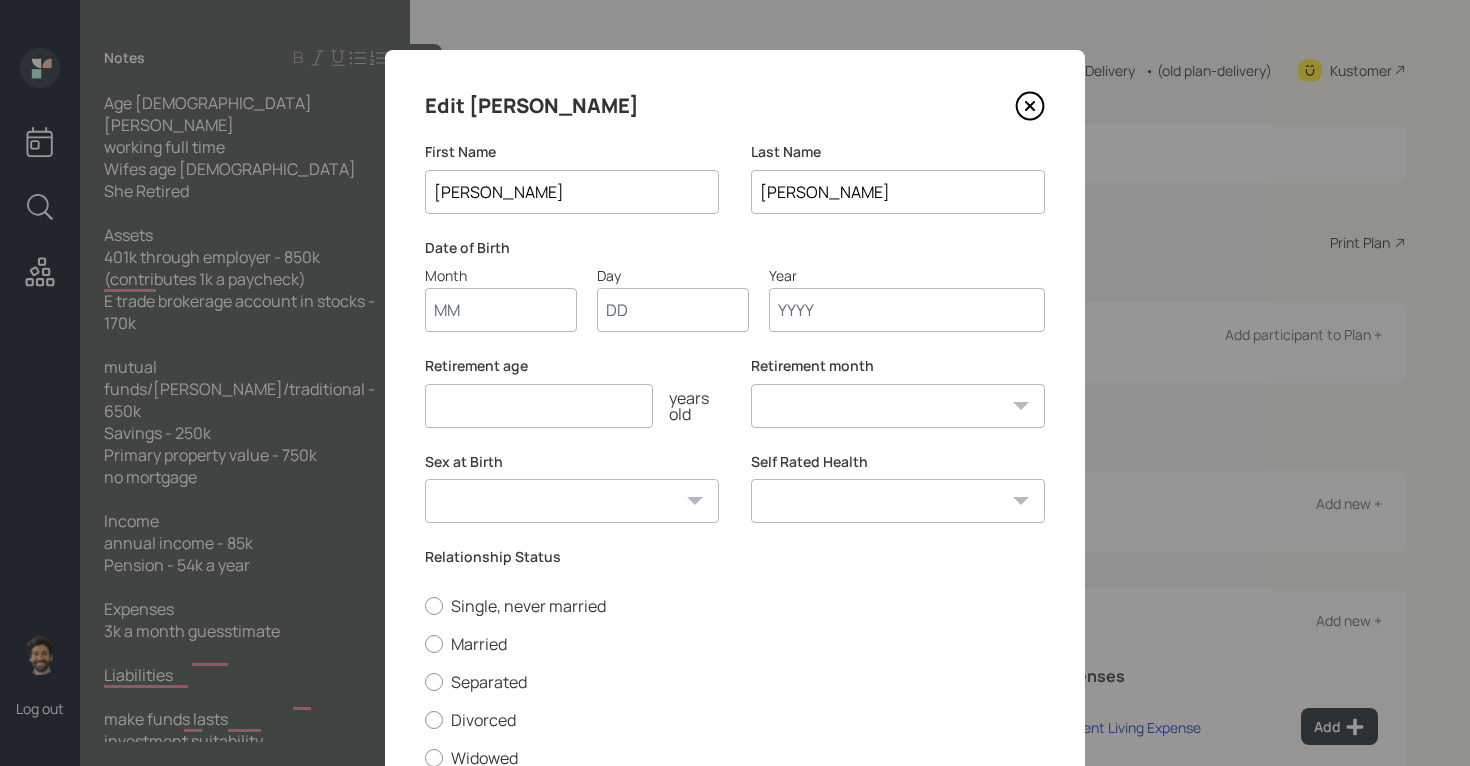 click on "Month" at bounding box center [501, 310] 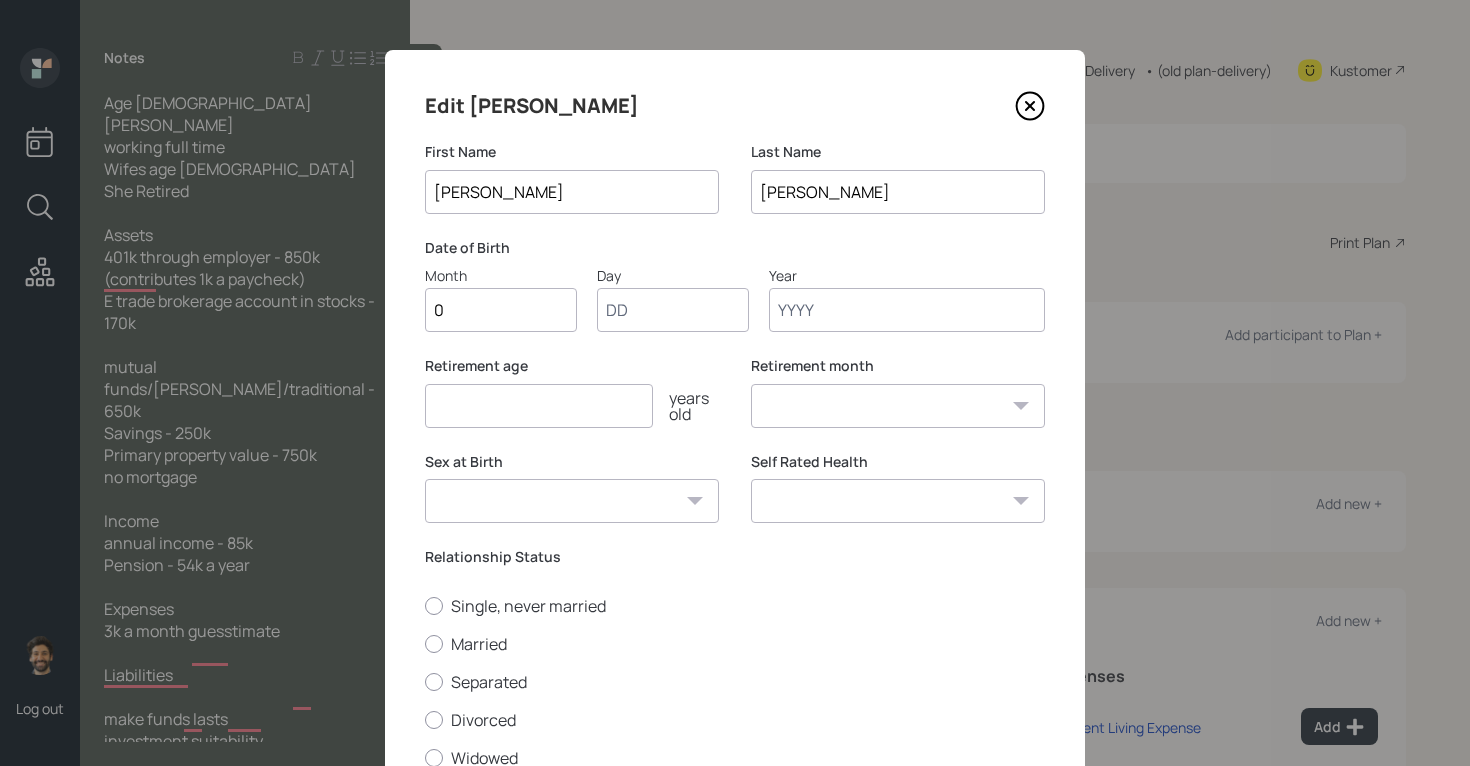 type on "01" 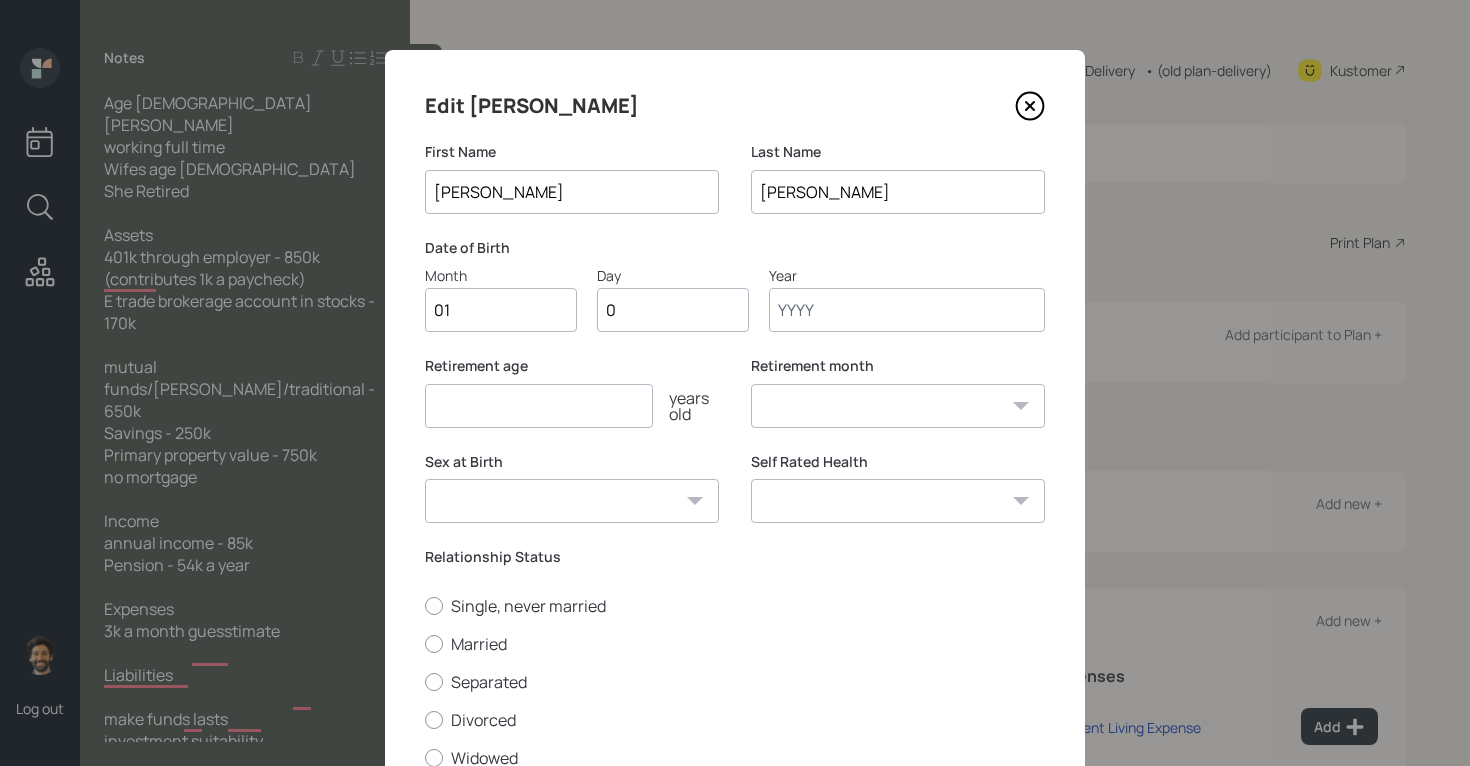 type on "01" 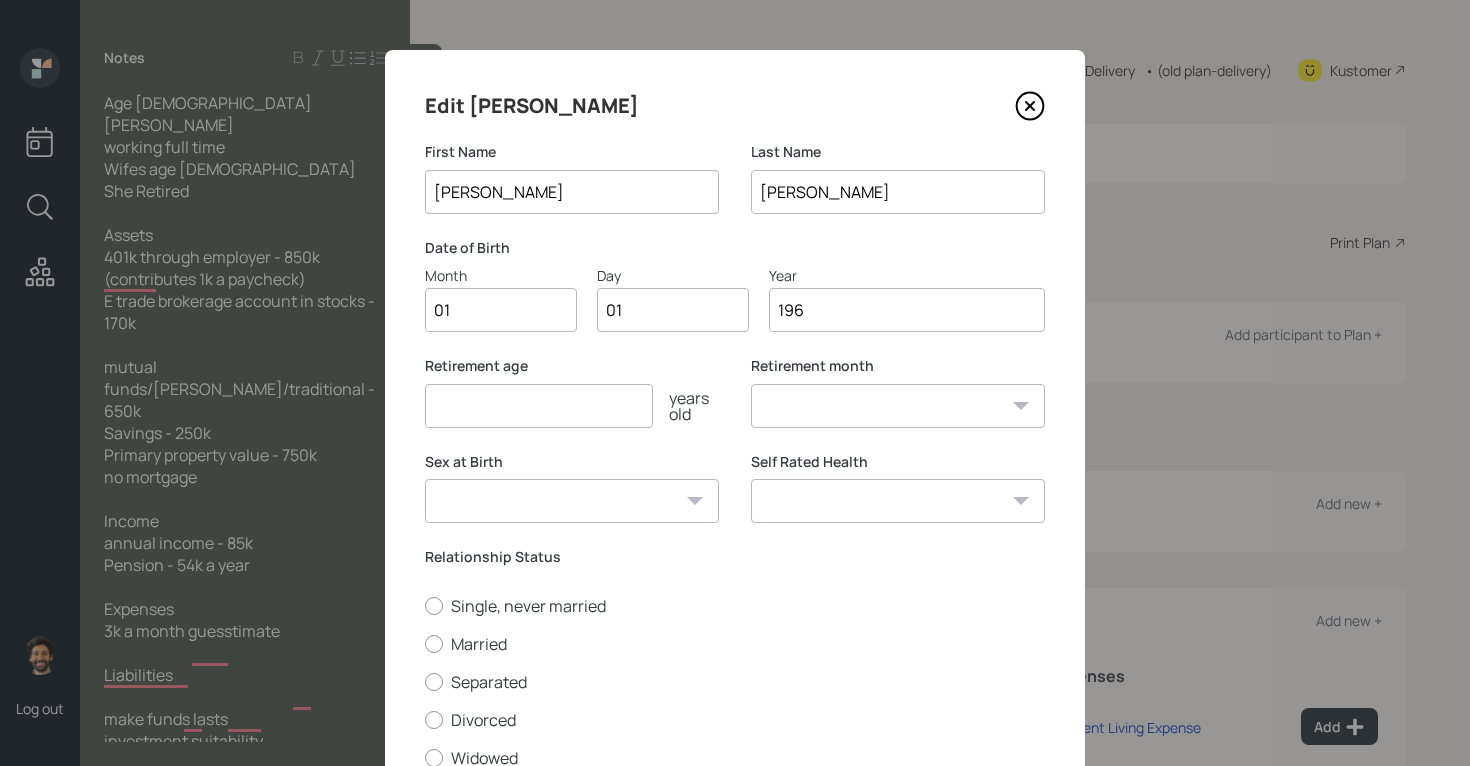type on "1965" 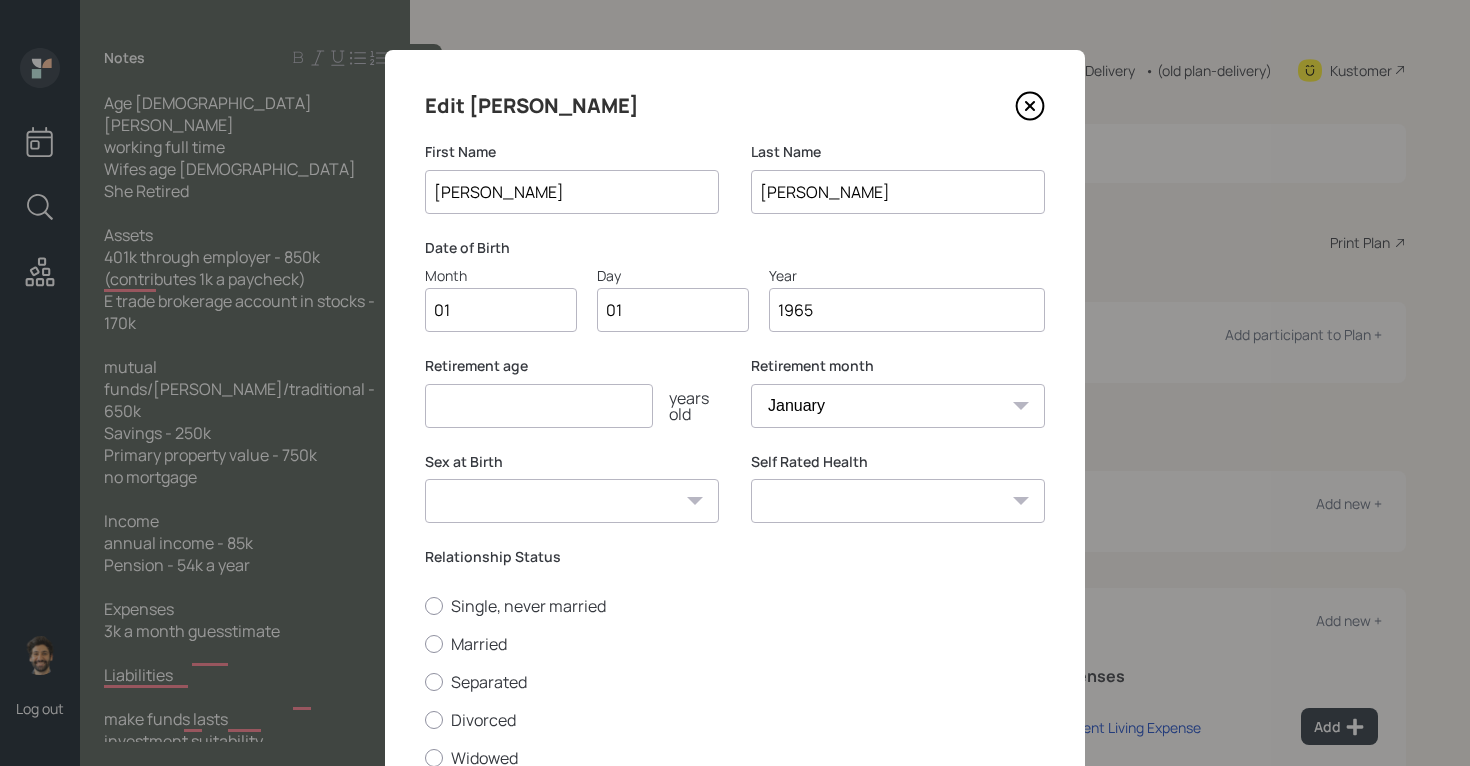 type on "1965" 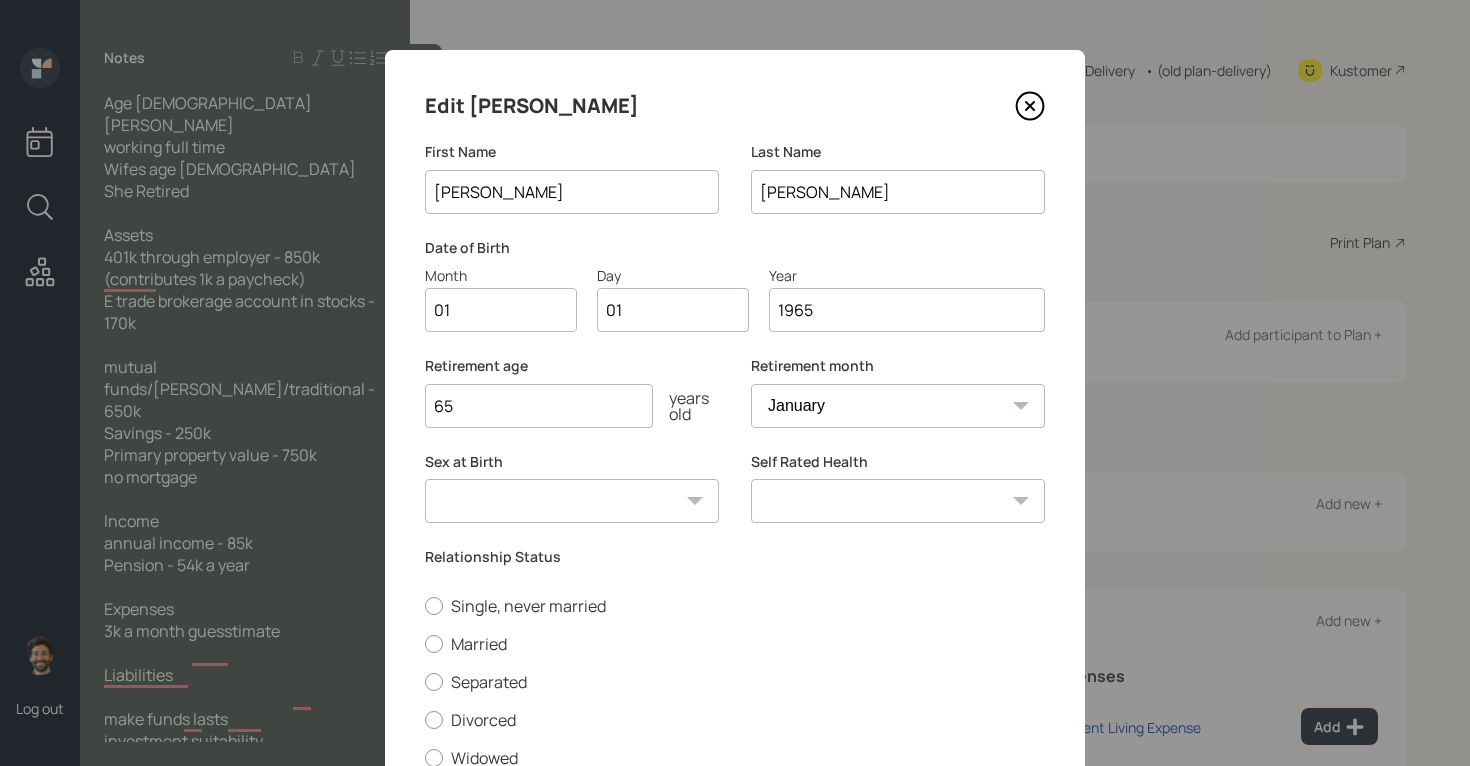 scroll, scrollTop: 161, scrollLeft: 0, axis: vertical 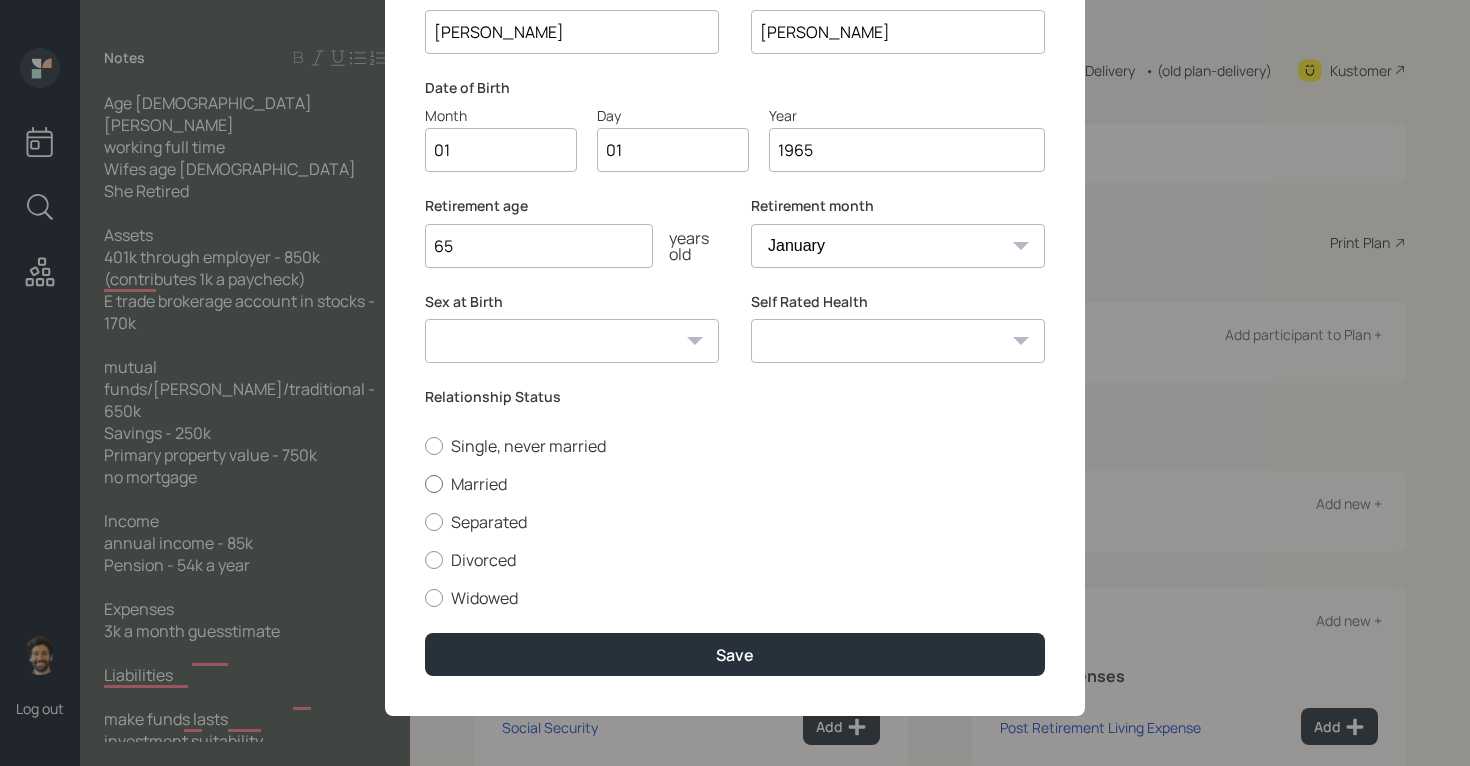 type on "65" 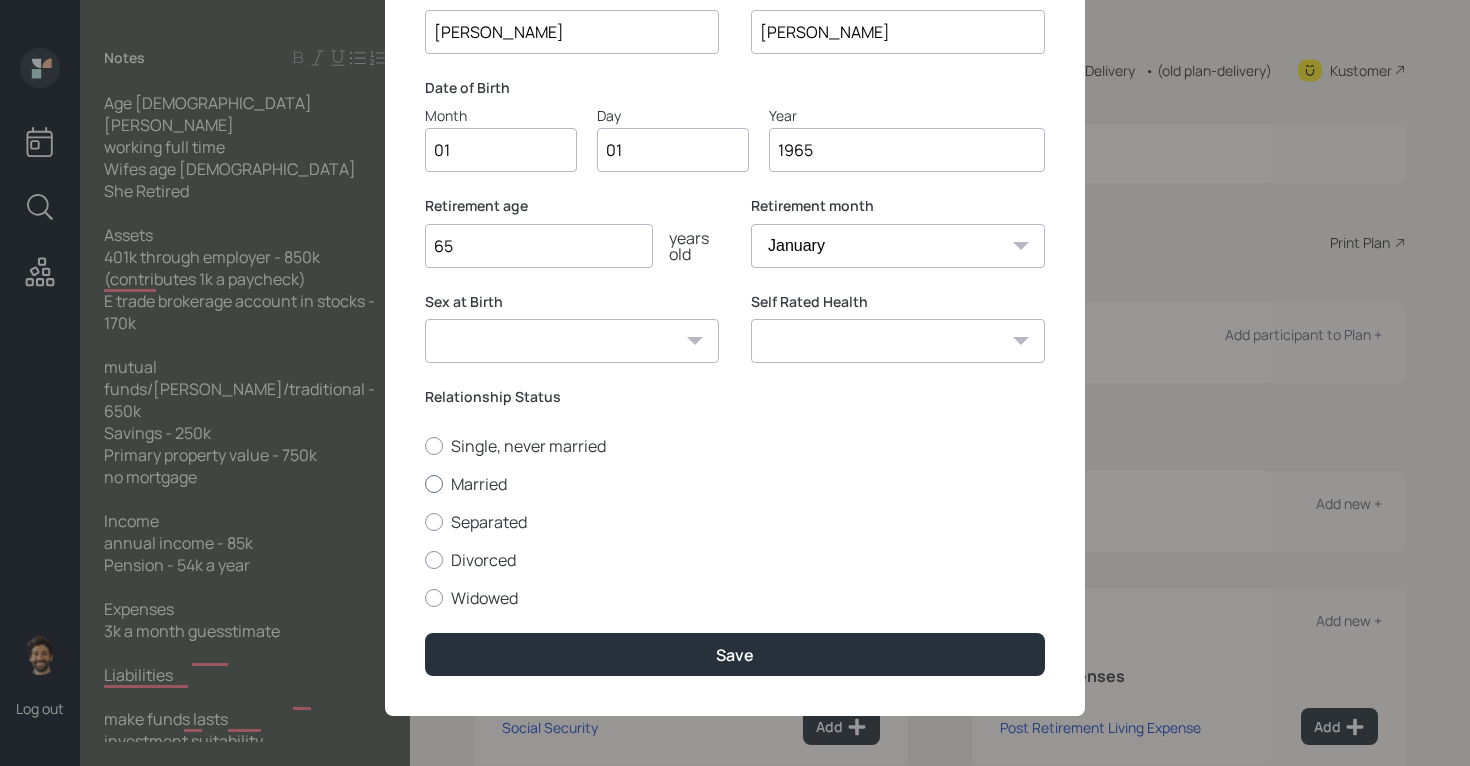 radio on "true" 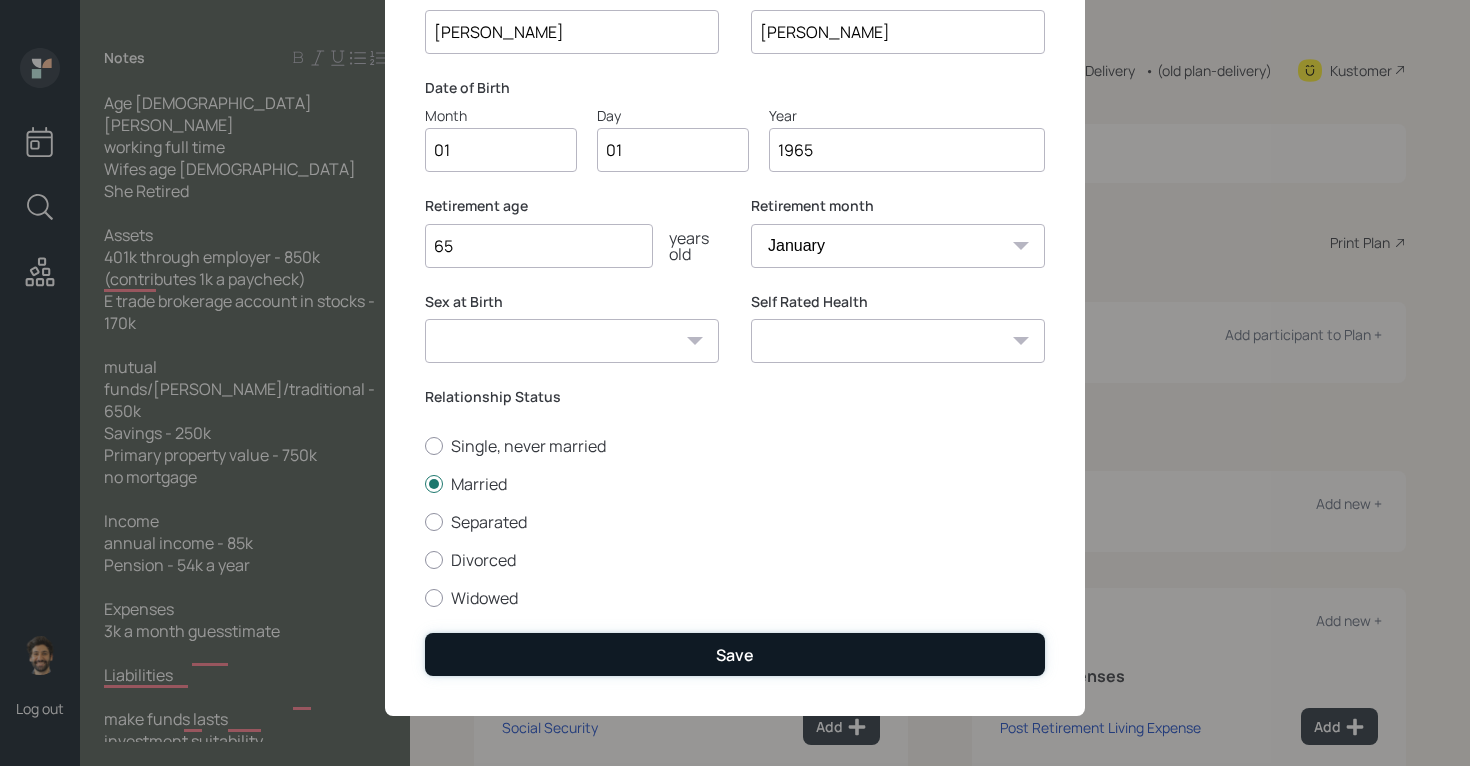 click on "Save" at bounding box center (735, 654) 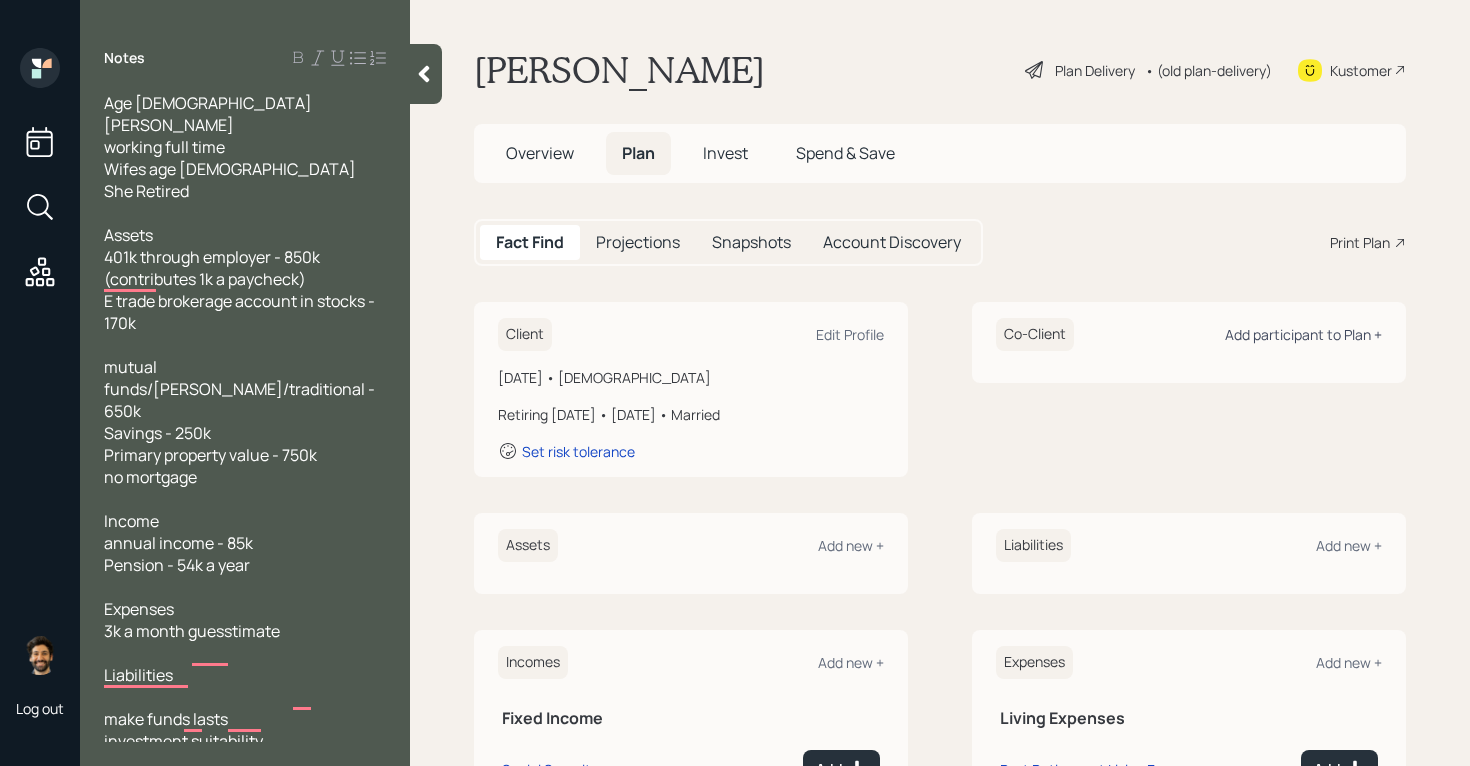 click on "Add participant to Plan +" at bounding box center [1303, 334] 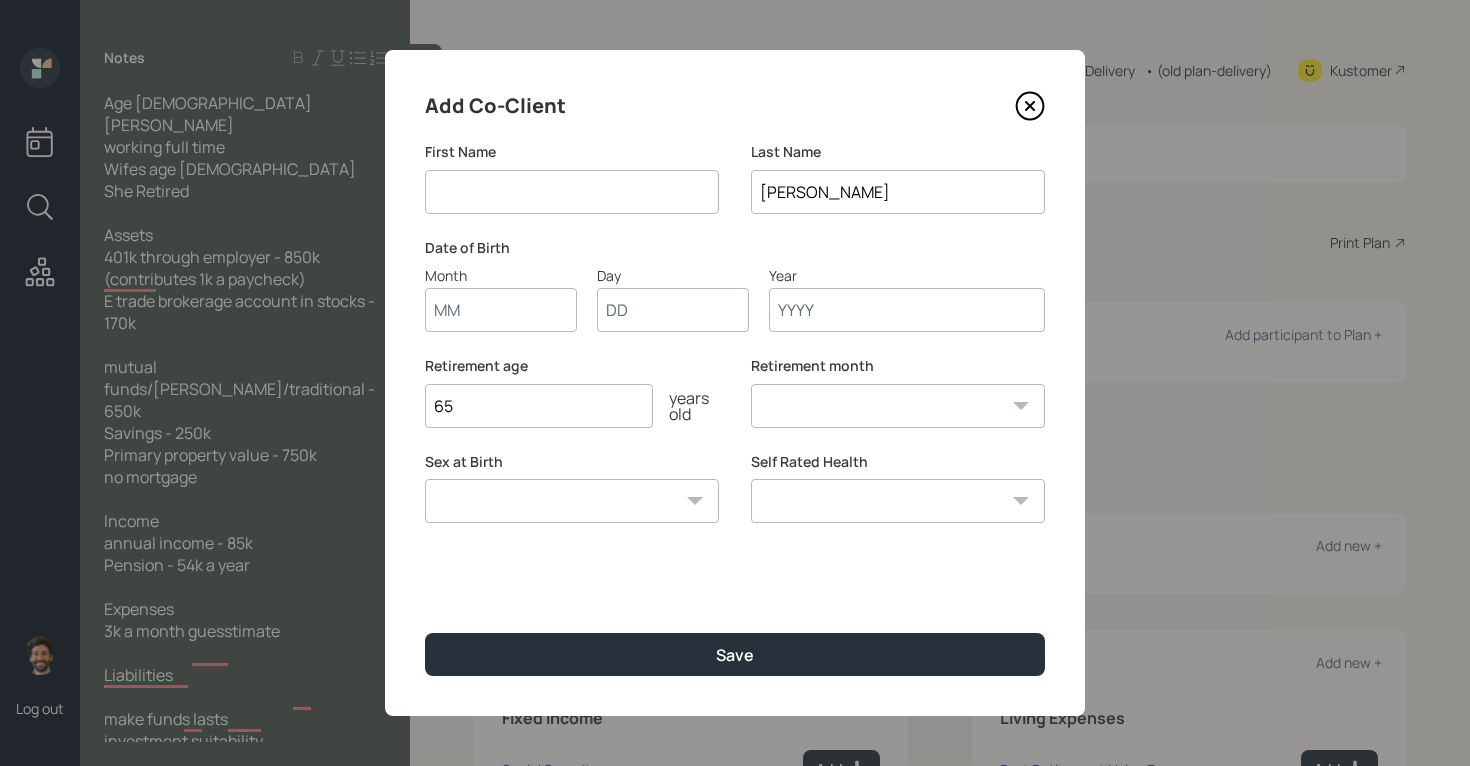click on "Month" at bounding box center (501, 298) 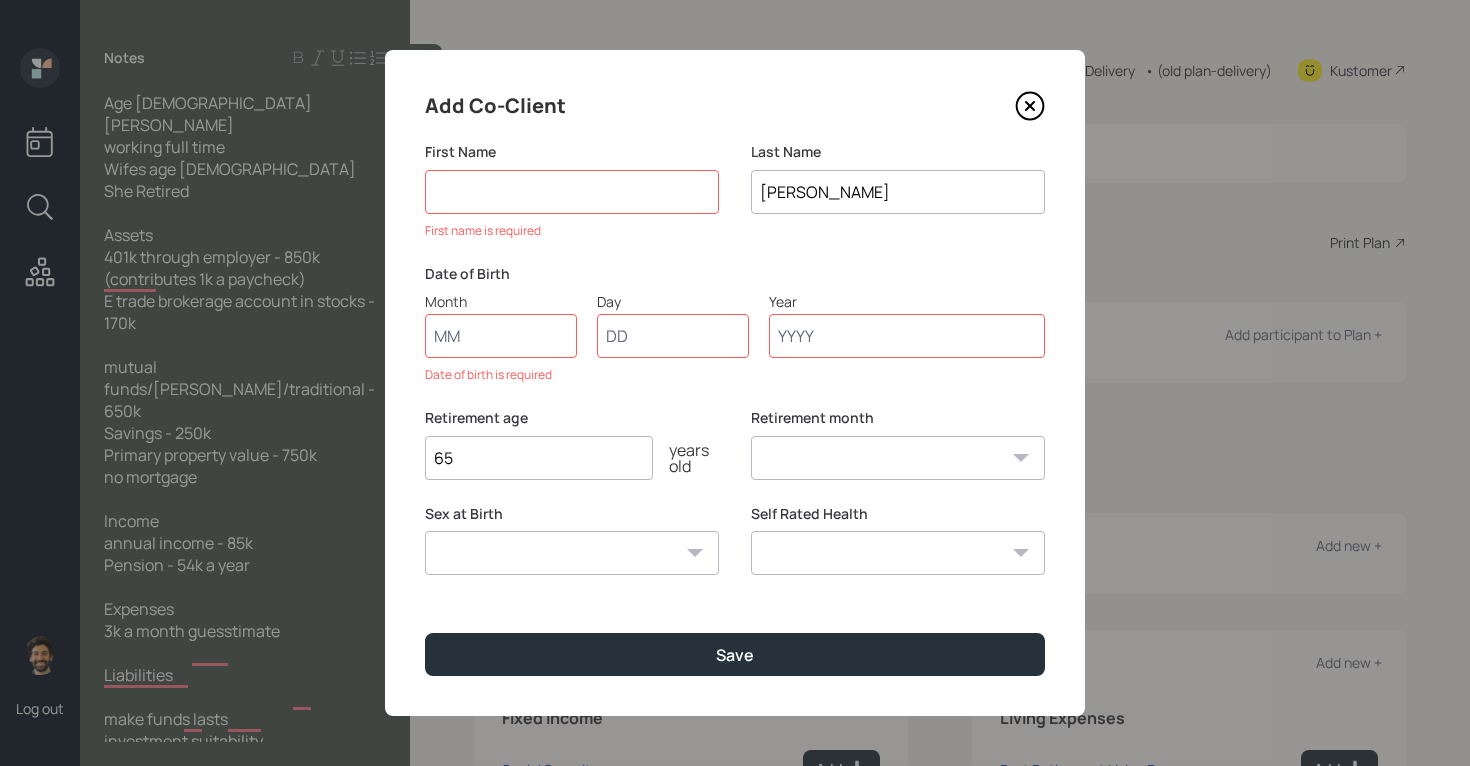 click at bounding box center [572, 192] 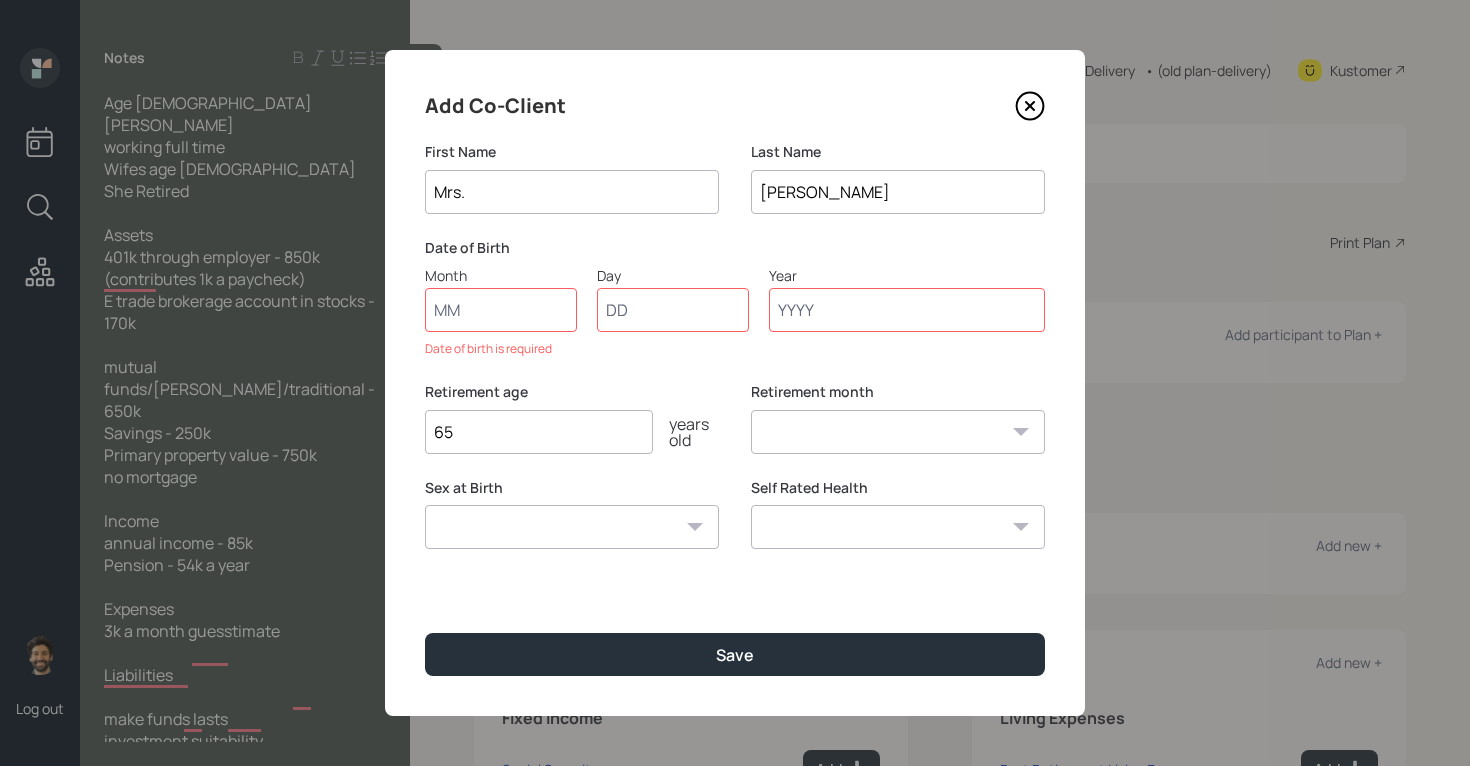 type on "Mrs." 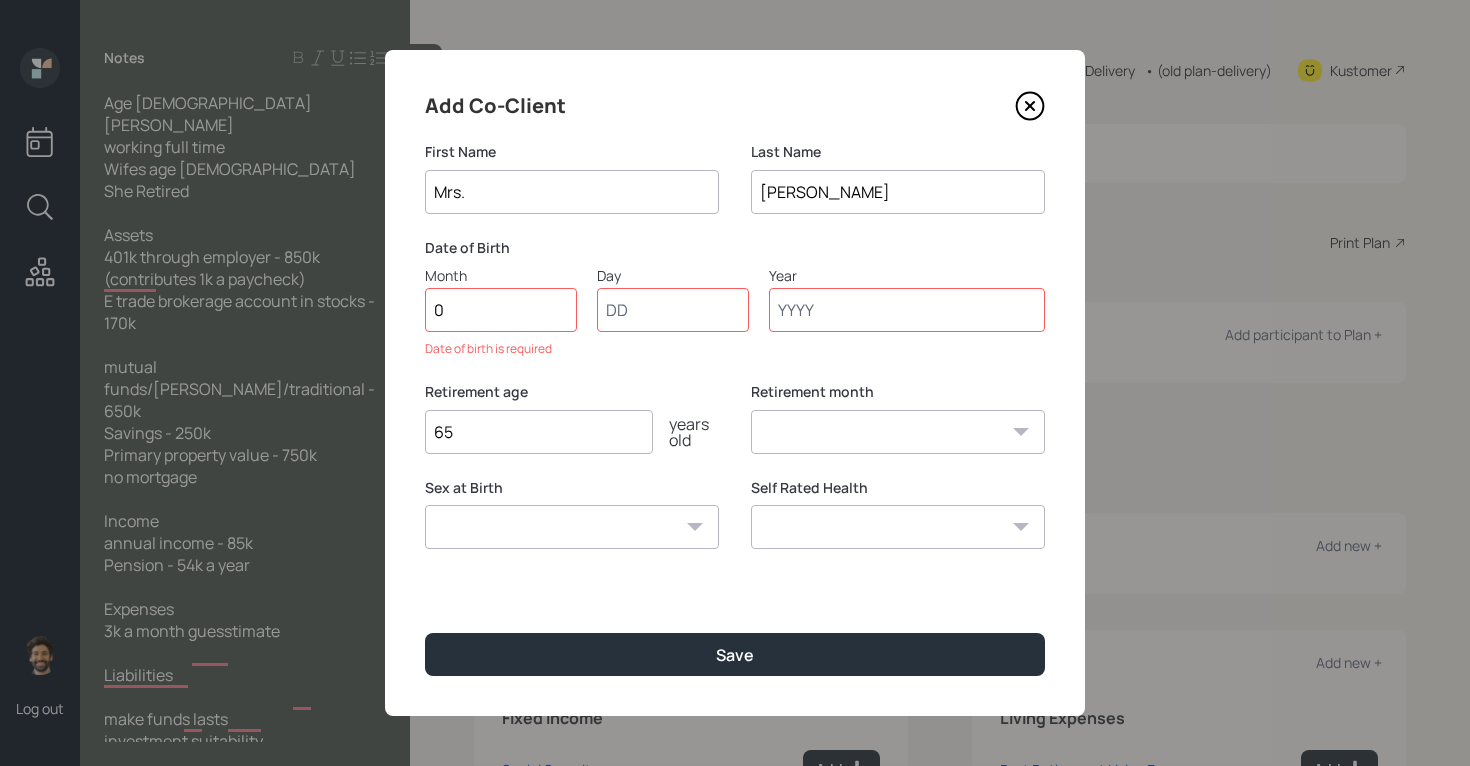 type on "01" 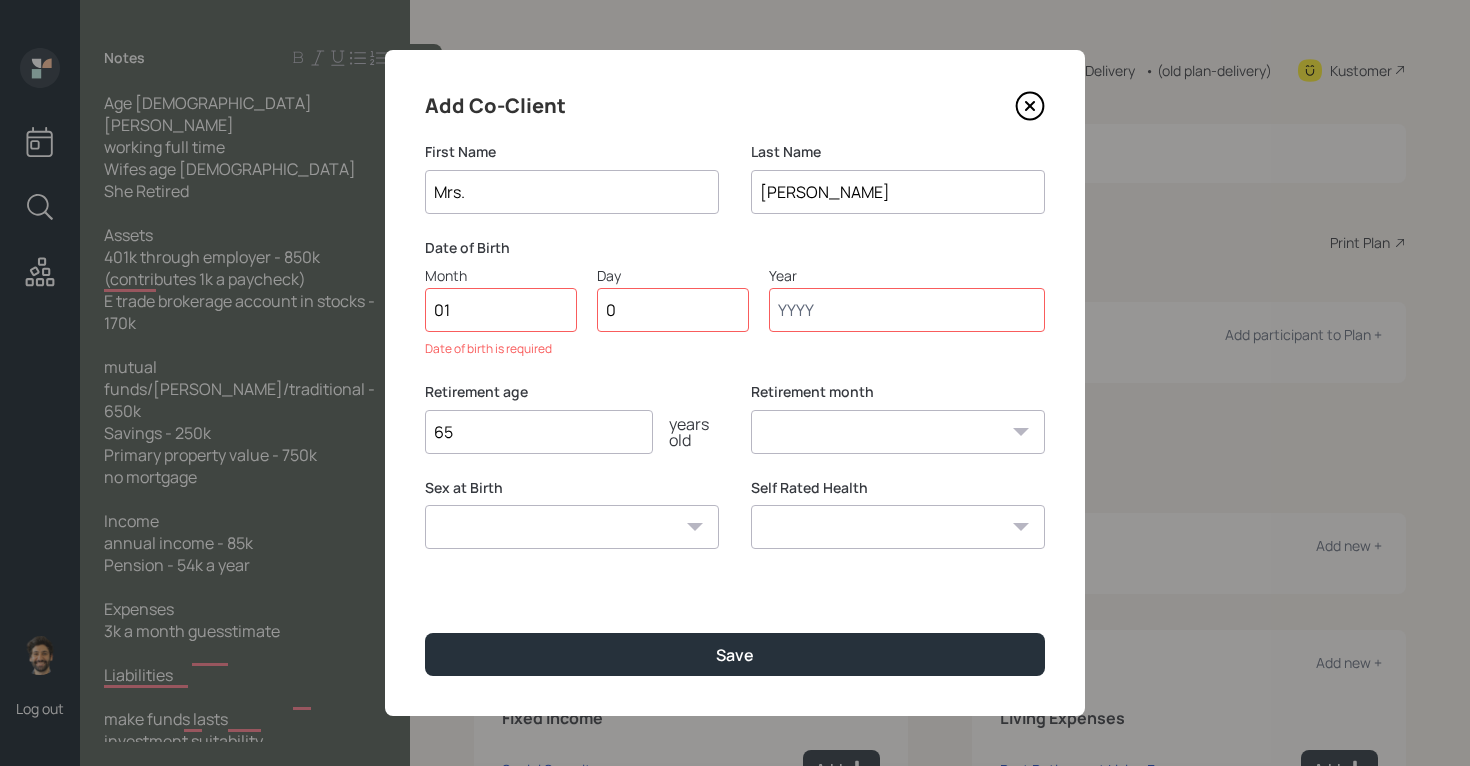 type on "01" 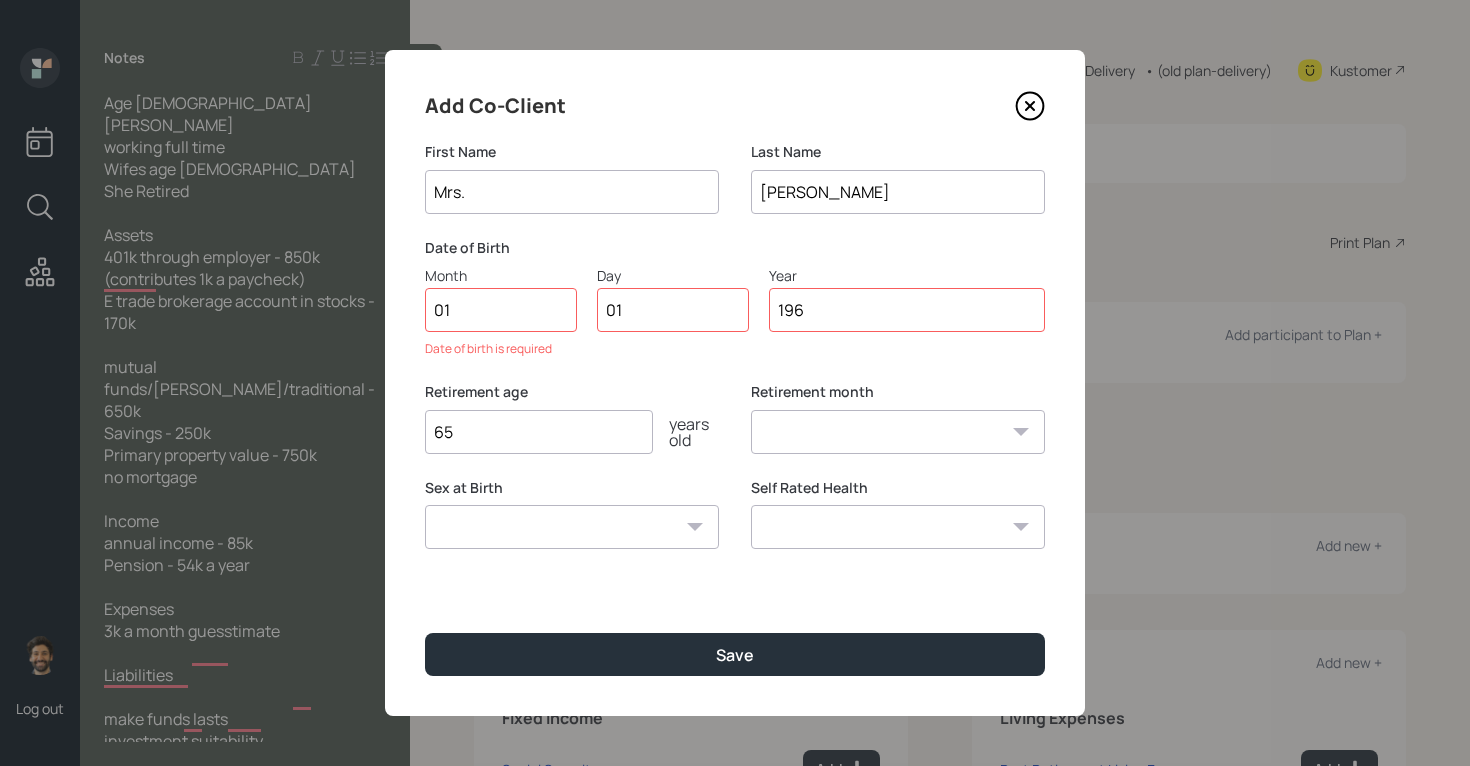 type on "1965" 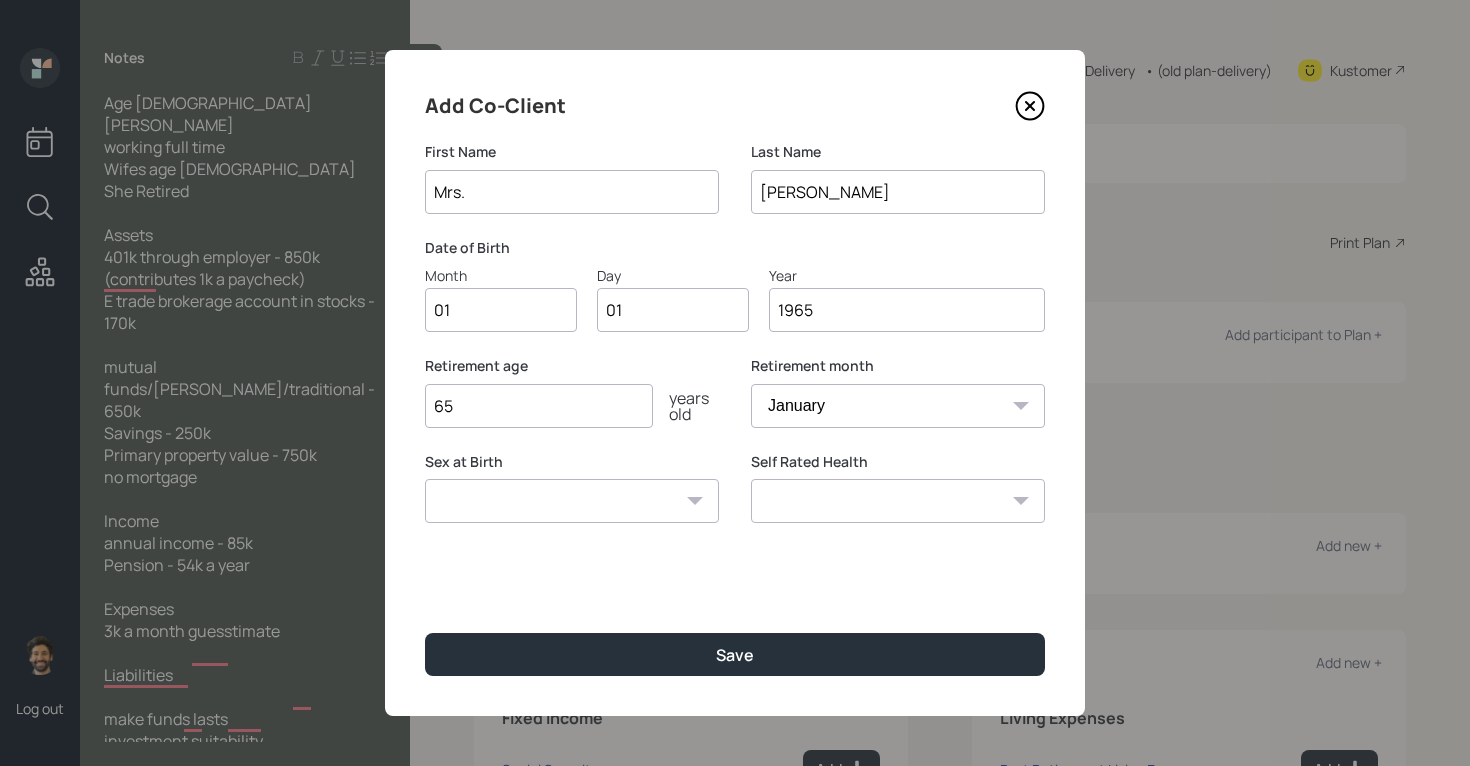 type on "1965" 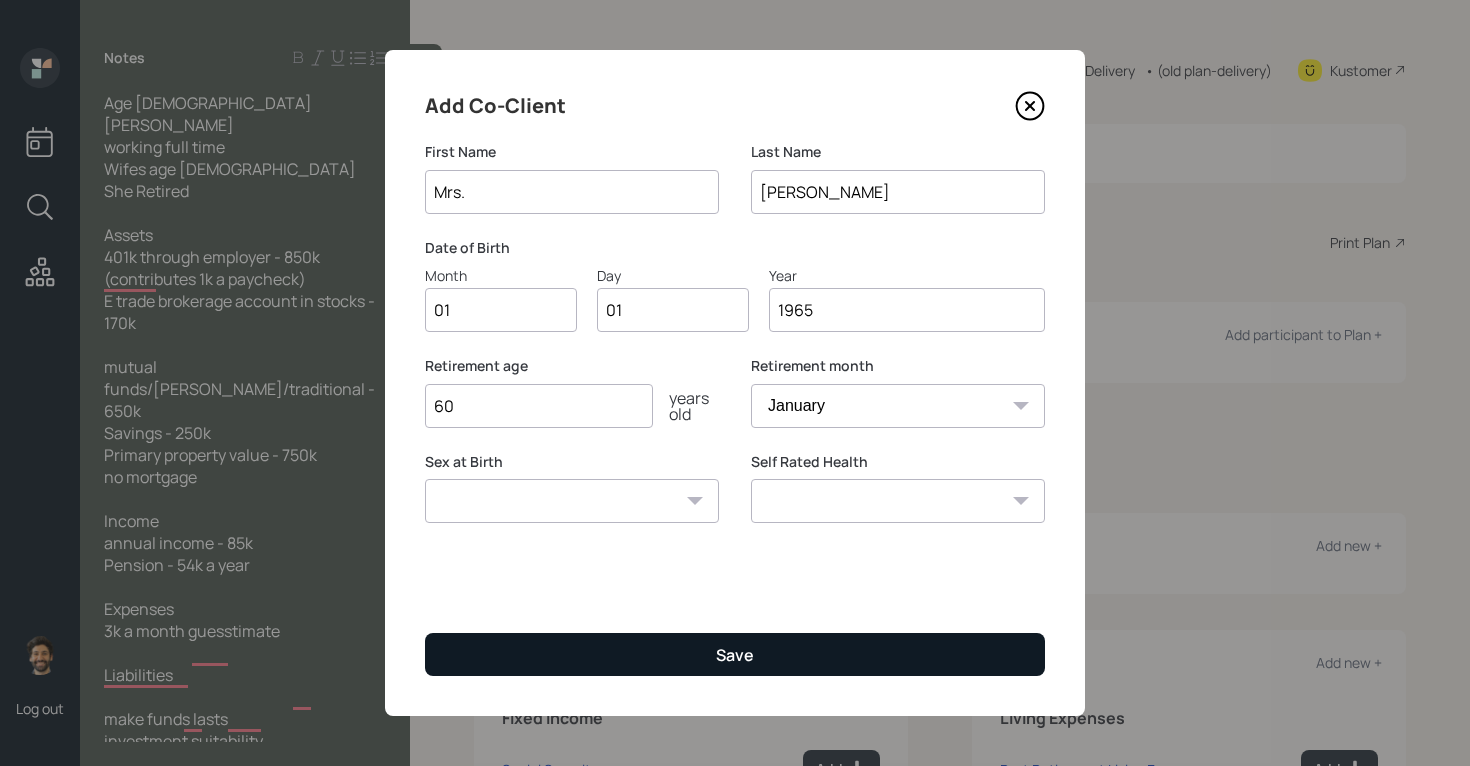type on "60" 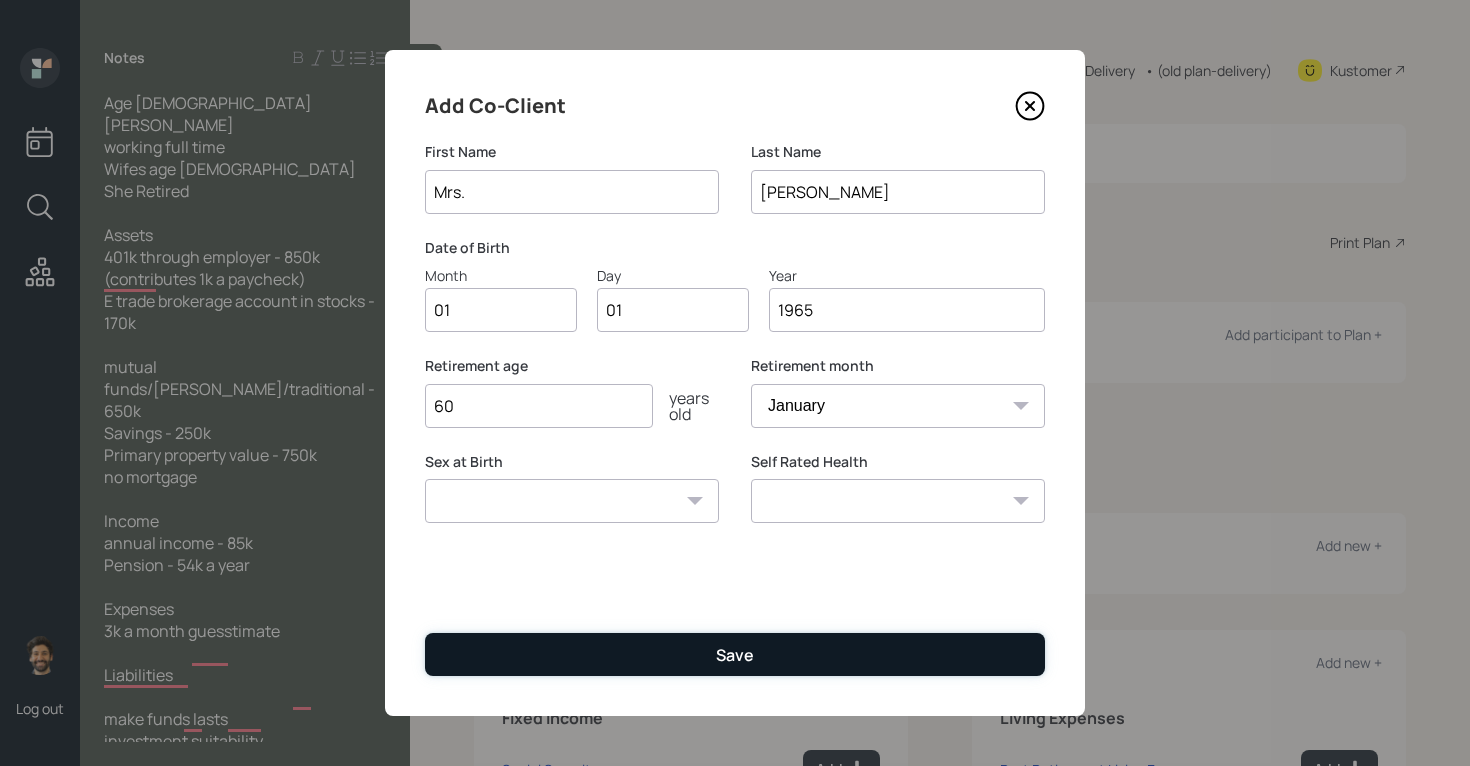 click on "Save" at bounding box center [735, 654] 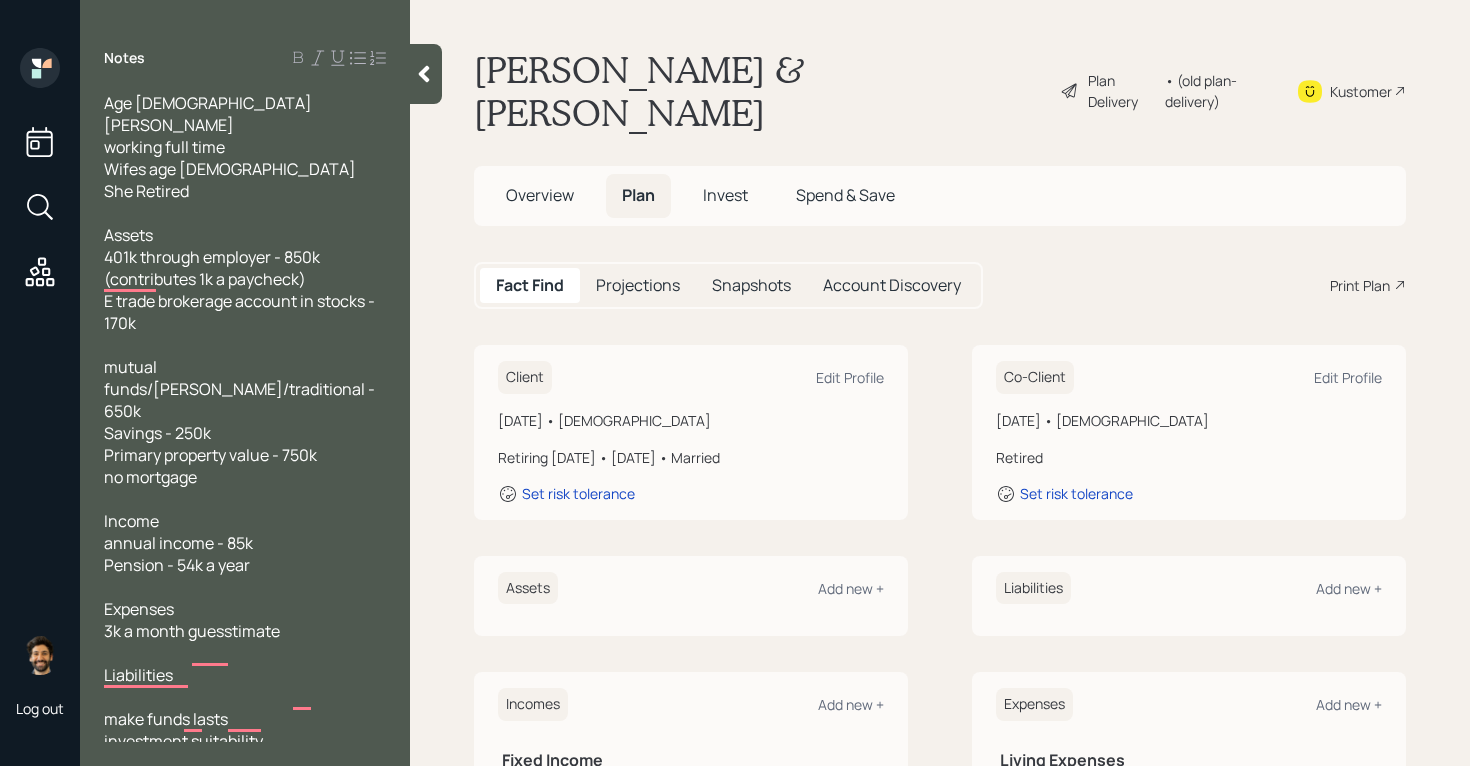 scroll, scrollTop: 27, scrollLeft: 0, axis: vertical 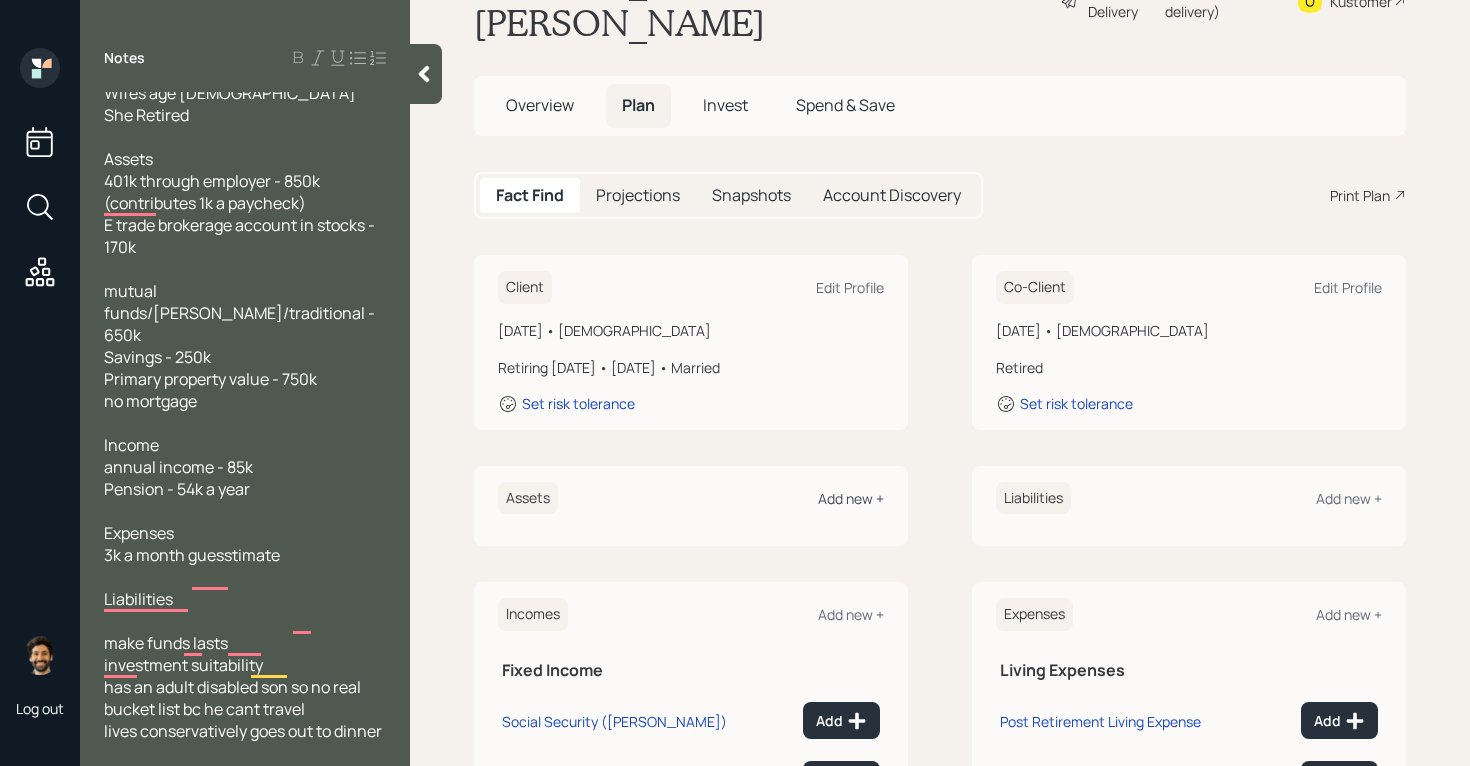 click on "Add new +" at bounding box center [851, 498] 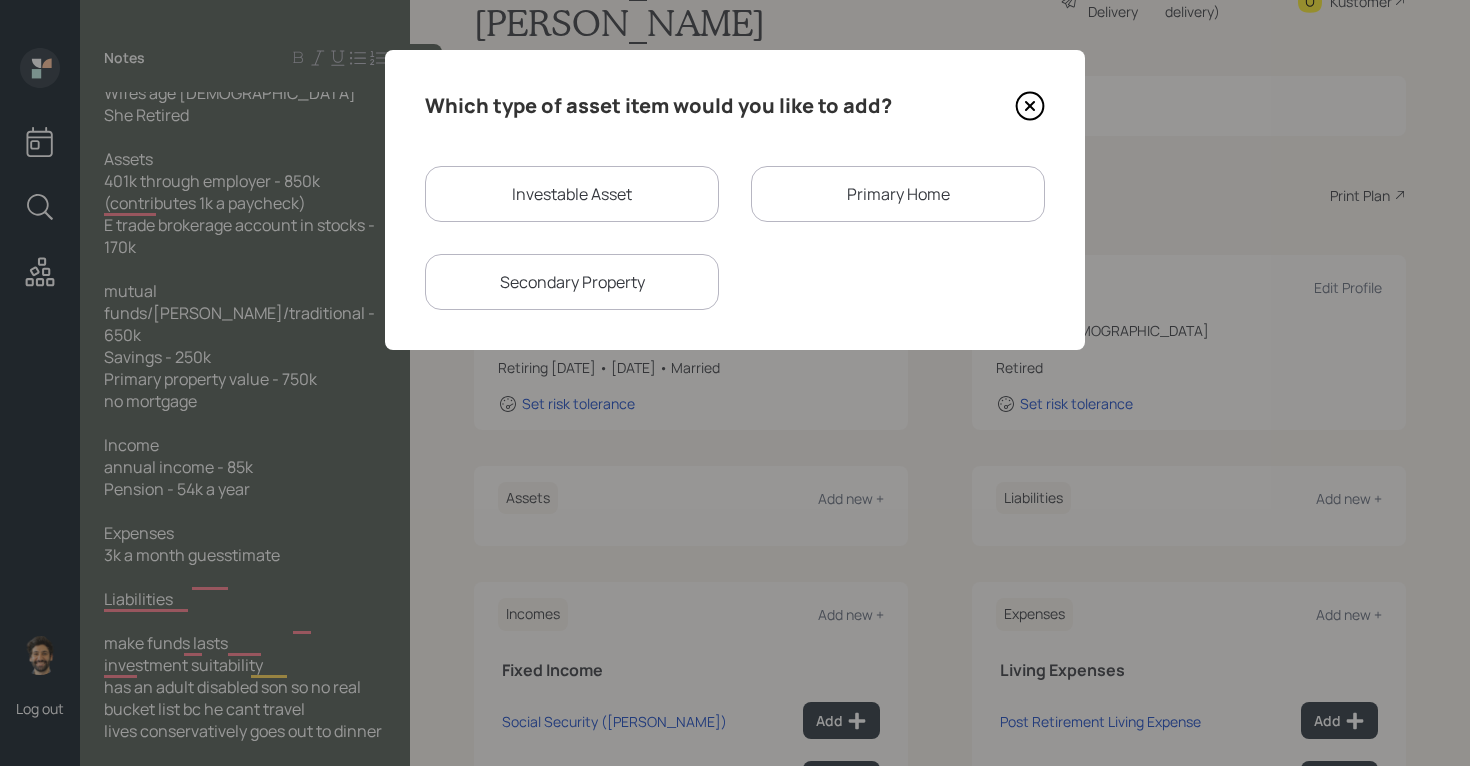 click on "Investable Asset" at bounding box center (572, 194) 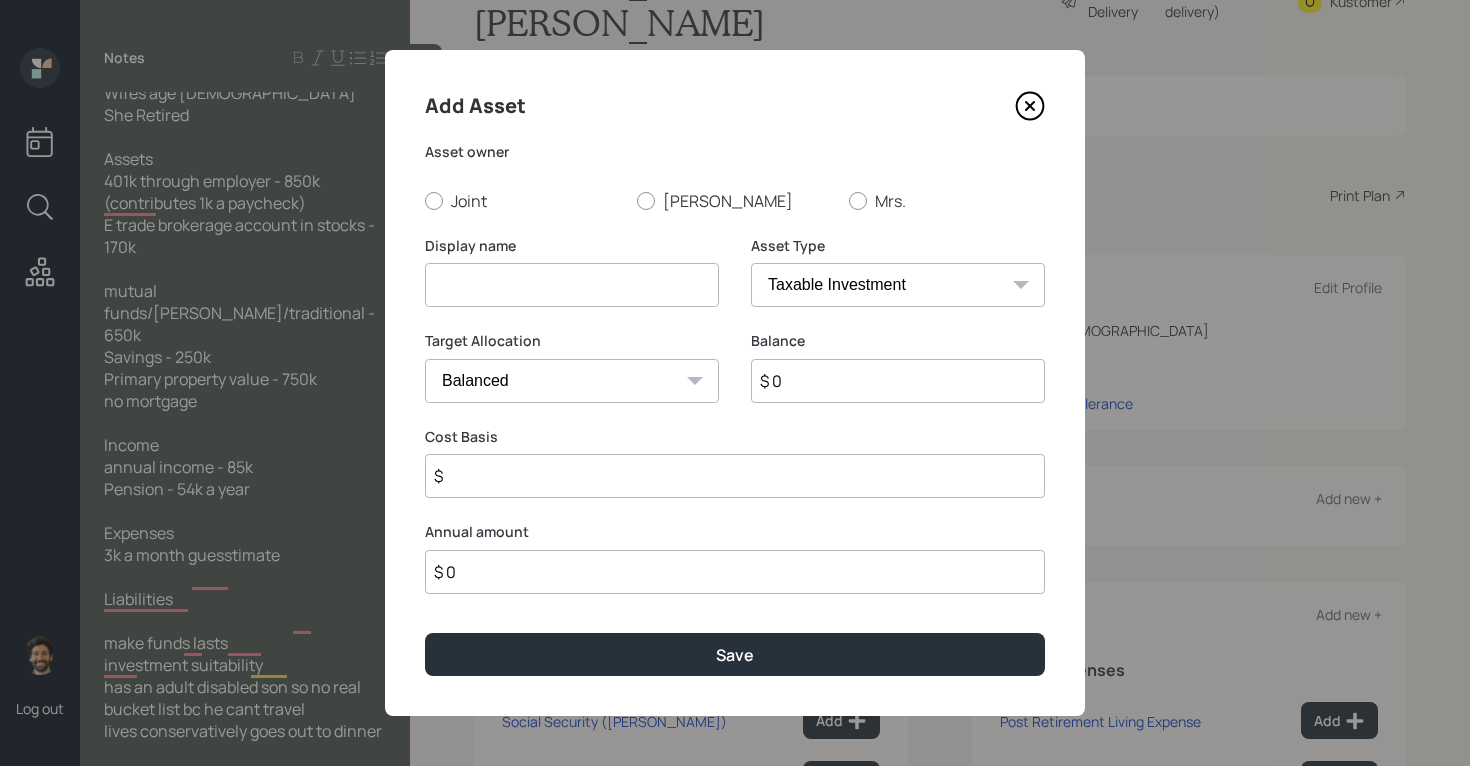 click at bounding box center (572, 285) 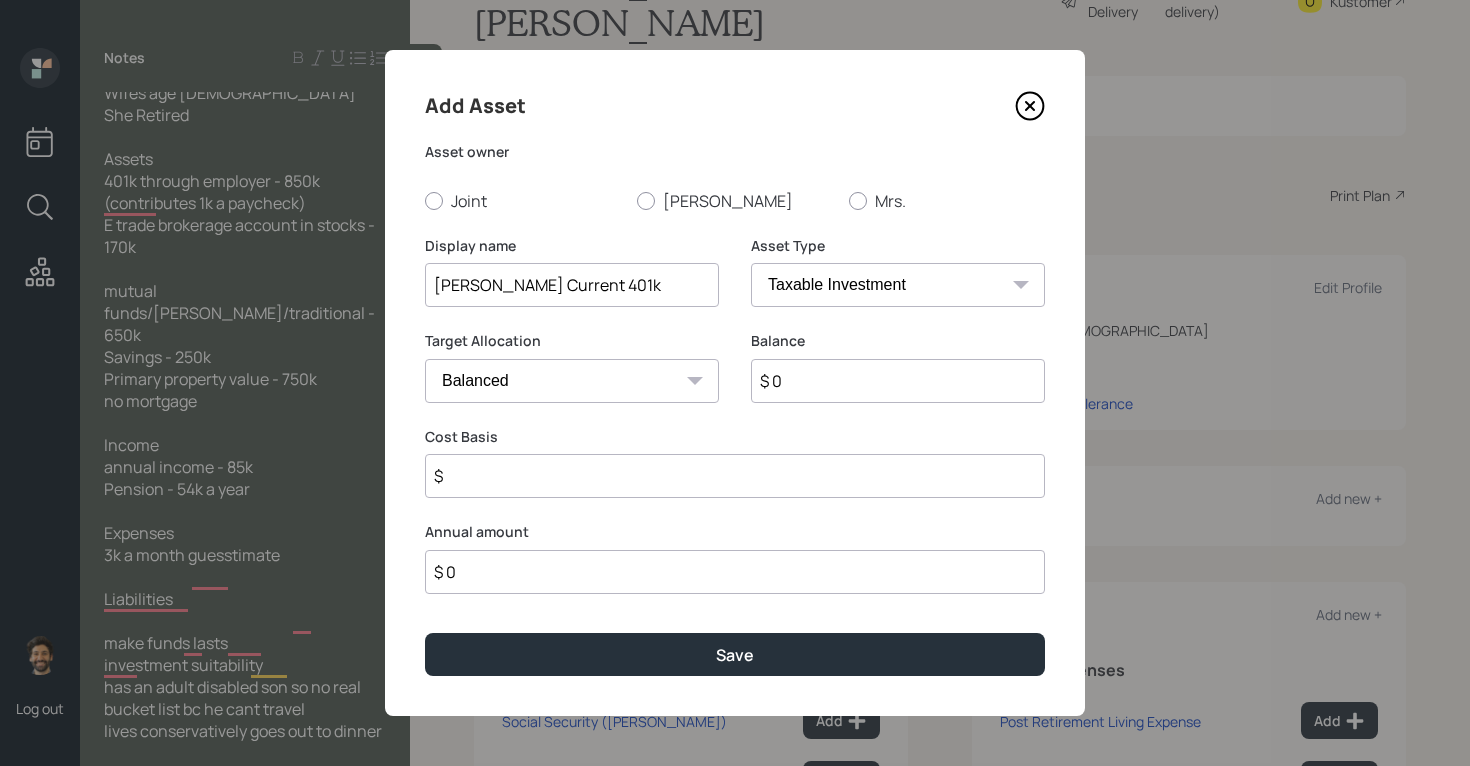 type on "[PERSON_NAME] Current 401k" 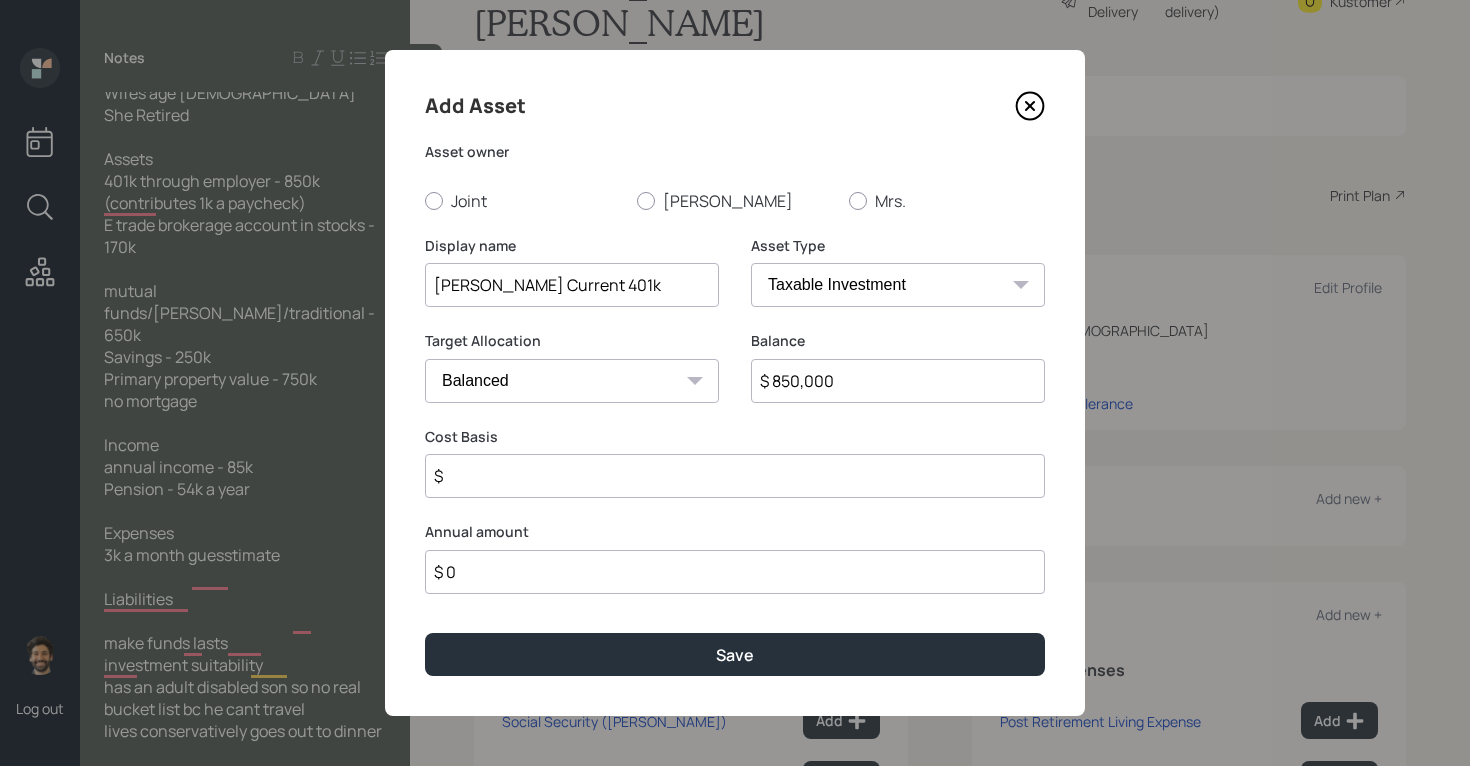 type on "$ 850,000" 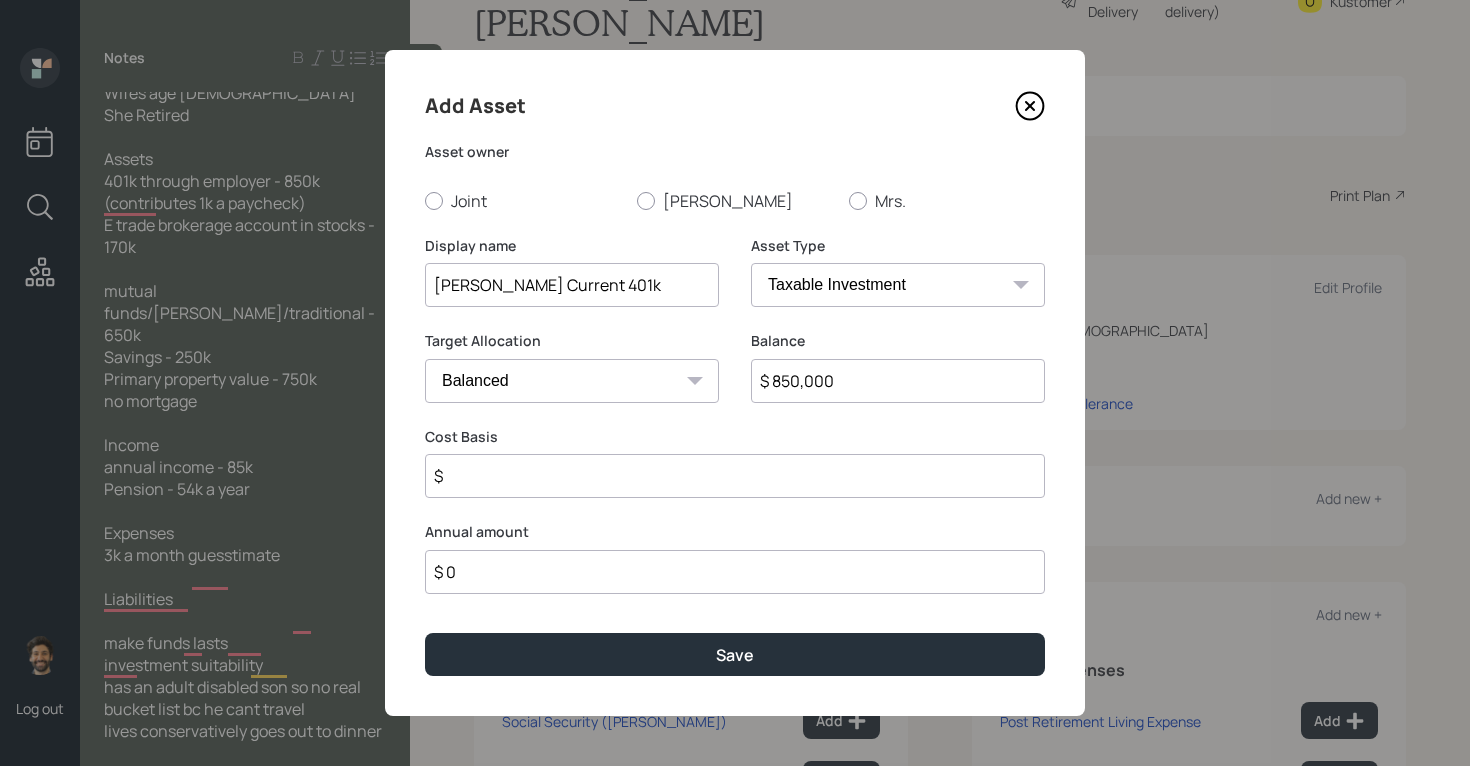 click on "SEP [PERSON_NAME] IRA 401(k) [PERSON_NAME] 401(k) 403(b) [PERSON_NAME] 403(b) 457(b) [PERSON_NAME] 457(b) Health Savings Account 529 Taxable Investment Checking / Savings Emergency Fund" at bounding box center (898, 285) 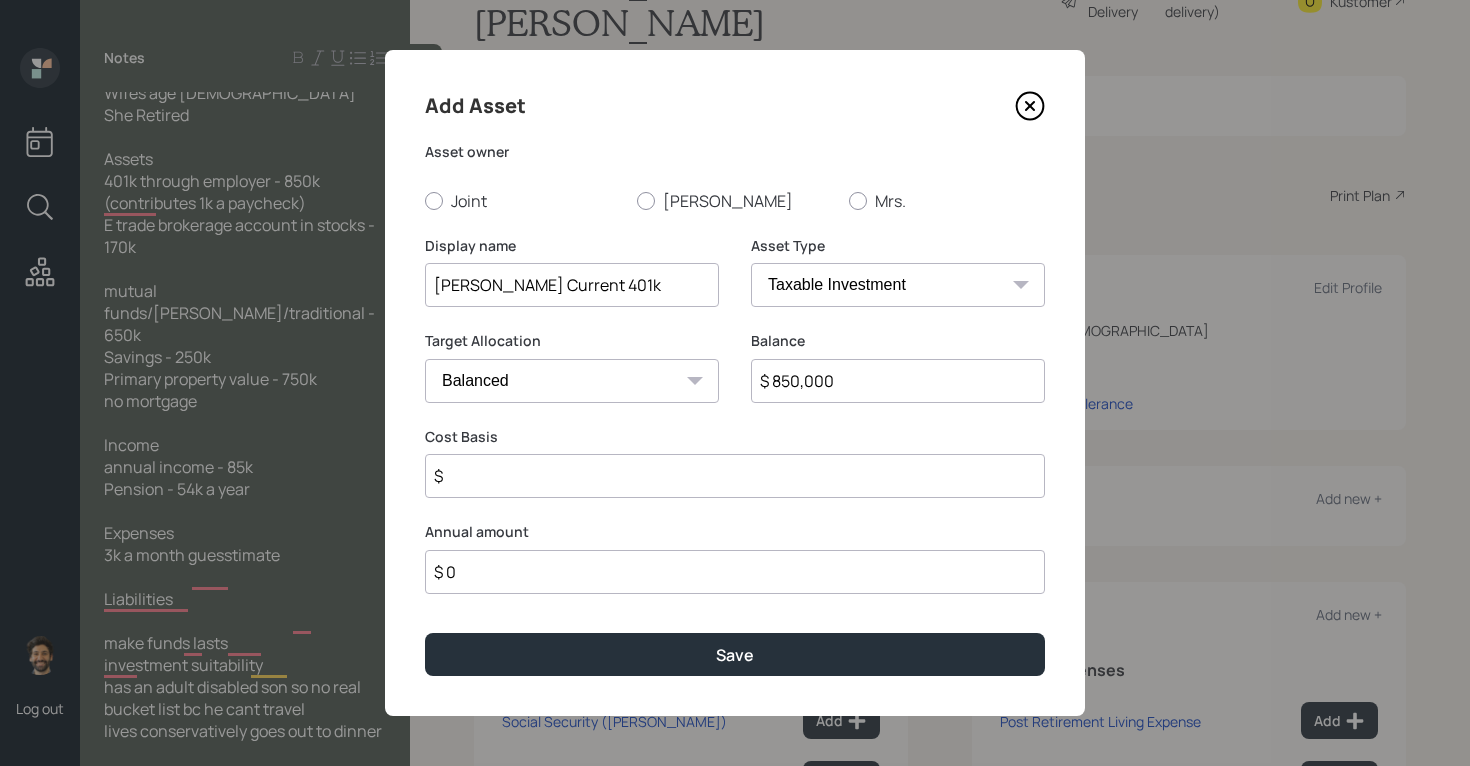 select on "company_sponsored" 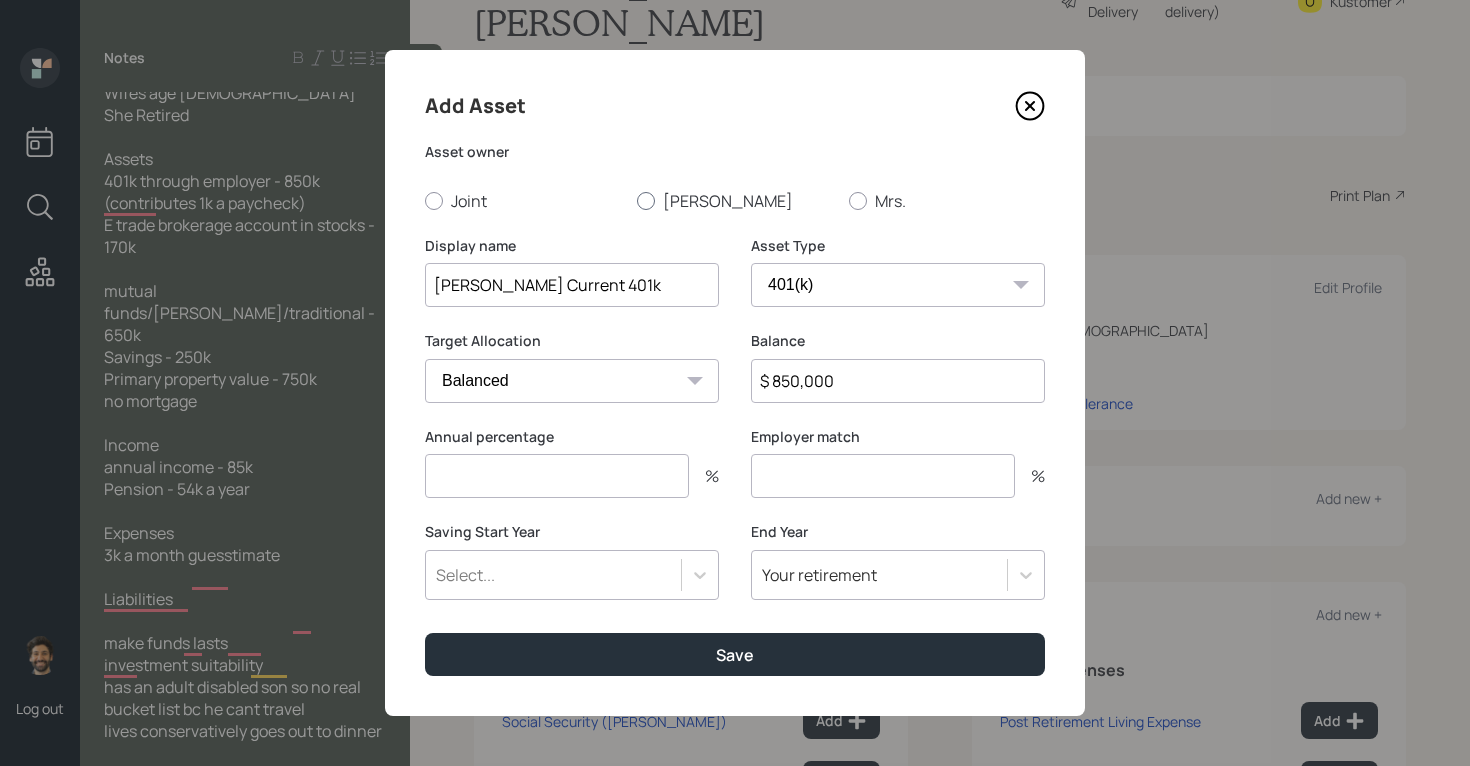 click on "[PERSON_NAME]" at bounding box center (735, 201) 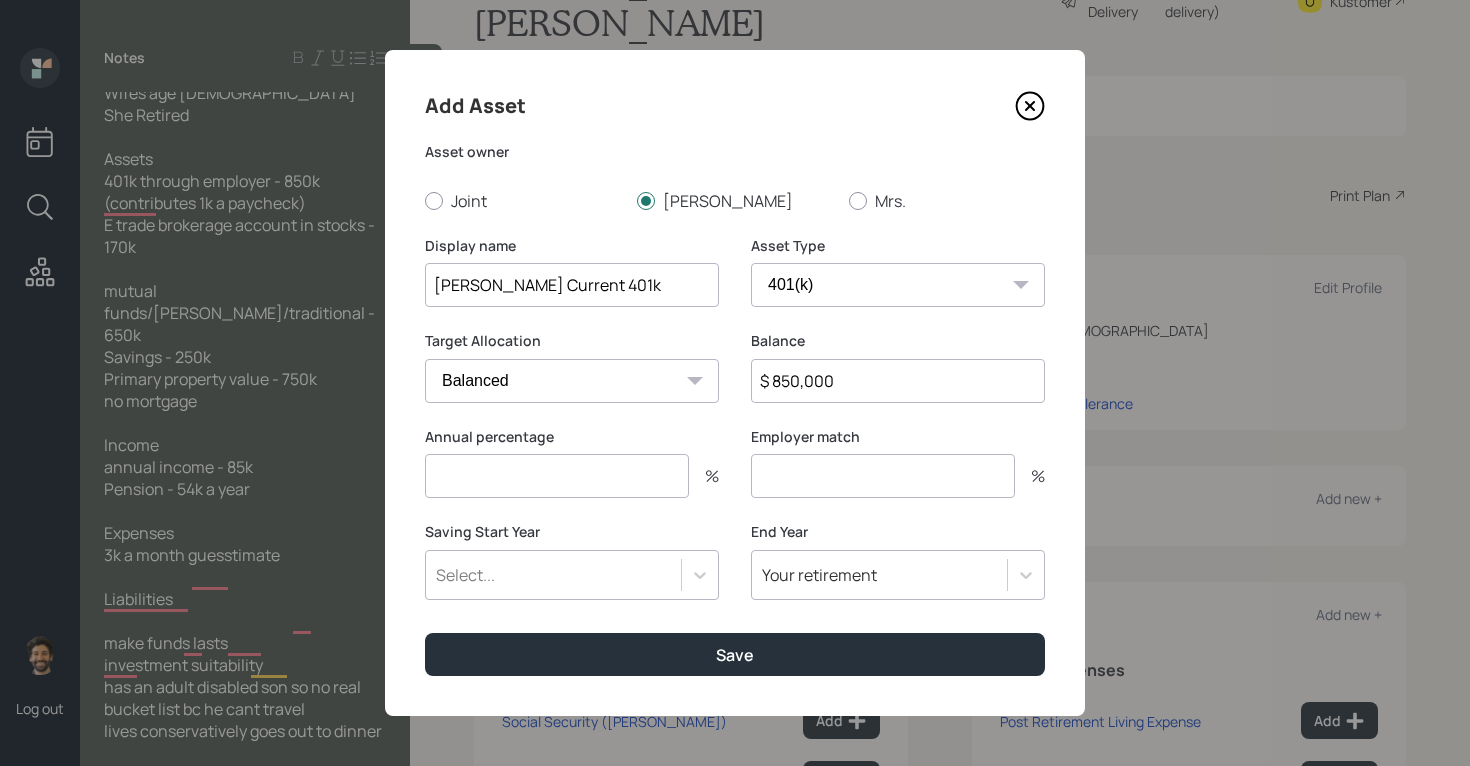 click at bounding box center [557, 476] 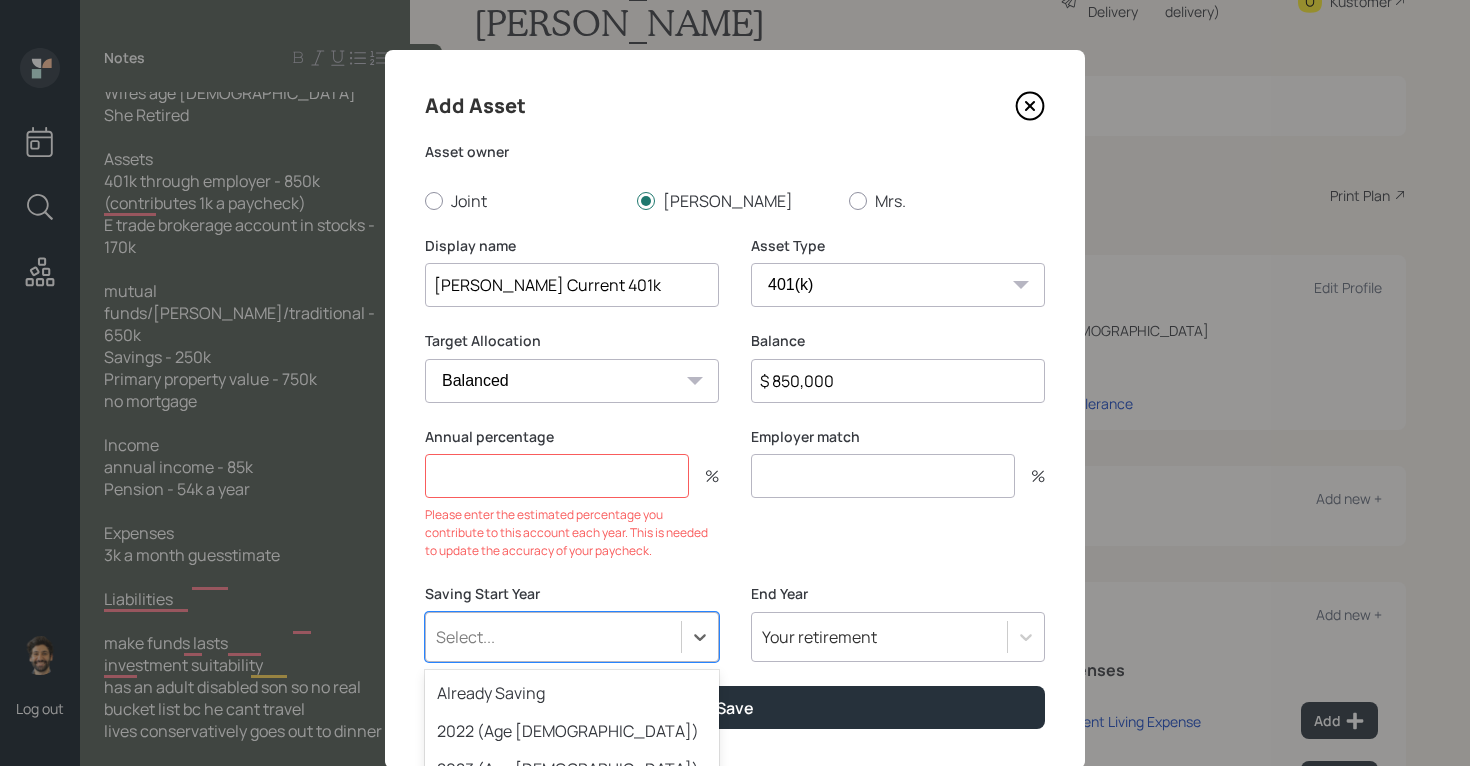 click on "option 2024 (Age [DEMOGRAPHIC_DATA]) focused, 4 of 79. 79 results available. Use Up and Down to choose options, press Enter to select the currently focused option, press Escape to exit the menu, press Tab to select the option and exit the menu. Select... Already Saving 2022 (Age [DEMOGRAPHIC_DATA]) 2023 (Age [DEMOGRAPHIC_DATA]) 2024 (Age [DEMOGRAPHIC_DATA]) 2025 (Age [DEMOGRAPHIC_DATA]) 2026 (Age [DEMOGRAPHIC_DATA]) 2027 (Age [DEMOGRAPHIC_DATA]) 2028 (Age [DEMOGRAPHIC_DATA]) 2029 (Age [DEMOGRAPHIC_DATA]) 2030 (Age [DEMOGRAPHIC_DATA]) 2031 (Age [DEMOGRAPHIC_DATA]) 2032 (Age [DEMOGRAPHIC_DATA]) 2033 (Age [DEMOGRAPHIC_DATA]) 2034 (Age [DEMOGRAPHIC_DATA]) 2035 (Age [DEMOGRAPHIC_DATA]) 2036 (Age [DEMOGRAPHIC_DATA]) 2037 (Age [DEMOGRAPHIC_DATA]) 2038 (Age [DEMOGRAPHIC_DATA]) 2039 (Age [DEMOGRAPHIC_DATA]) 2040 (Age [DEMOGRAPHIC_DATA]) 2041 (Age [DEMOGRAPHIC_DATA]) 2042 (Age [DEMOGRAPHIC_DATA]) 2043 (Age [DEMOGRAPHIC_DATA]) 2044 (Age [DEMOGRAPHIC_DATA]) 2045 (Age [DEMOGRAPHIC_DATA]) 2046 (Age [DEMOGRAPHIC_DATA]) 2047 (Age [DEMOGRAPHIC_DATA]) 2048 (Age [DEMOGRAPHIC_DATA]) 2049 (Age [DEMOGRAPHIC_DATA]) 2050 (Age [DEMOGRAPHIC_DATA]) 2051 (Age [DEMOGRAPHIC_DATA]) 2052 (Age [DEMOGRAPHIC_DATA]) 2053 (Age [DEMOGRAPHIC_DATA]) 2054 (Age [DEMOGRAPHIC_DATA]) 2055 (Age [DEMOGRAPHIC_DATA]) 2056 (Age [DEMOGRAPHIC_DATA]) 2057 (Age [DEMOGRAPHIC_DATA]) 2058 (Age [DEMOGRAPHIC_DATA]) 2059 (Age [DEMOGRAPHIC_DATA]) 2060 (Age [DEMOGRAPHIC_DATA]) 2061 (Age [DEMOGRAPHIC_DATA]) 2062 (Age [DEMOGRAPHIC_DATA]) 2063 (Age [DEMOGRAPHIC_DATA]) 2064 (Age [DEMOGRAPHIC_DATA]) 2065 (Age [DEMOGRAPHIC_DATA]) 2066 (Age [DEMOGRAPHIC_DATA]) 2067 (Age [DEMOGRAPHIC_DATA]) 2068 (Age [DEMOGRAPHIC_DATA]) 2069 (Age [DEMOGRAPHIC_DATA]) 2070 (Age [DEMOGRAPHIC_DATA]) 2071 (Age [DEMOGRAPHIC_DATA]) 2072 (Age [DEMOGRAPHIC_DATA]) 2073 (Age [DEMOGRAPHIC_DATA]) 2074 (Age [DEMOGRAPHIC_DATA]) 2075 (Age [DEMOGRAPHIC_DATA])" at bounding box center (572, 637) 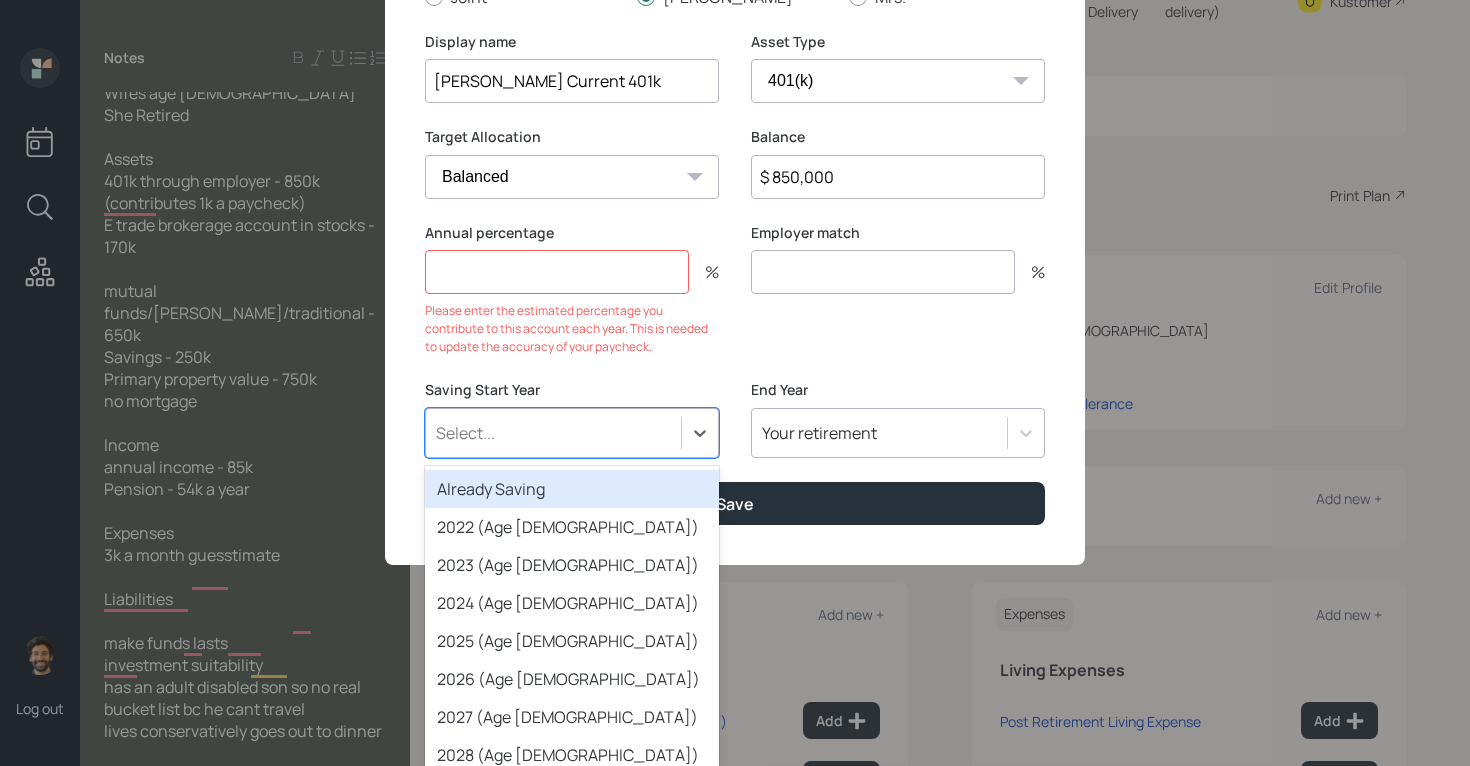 click on "Already Saving" at bounding box center (572, 489) 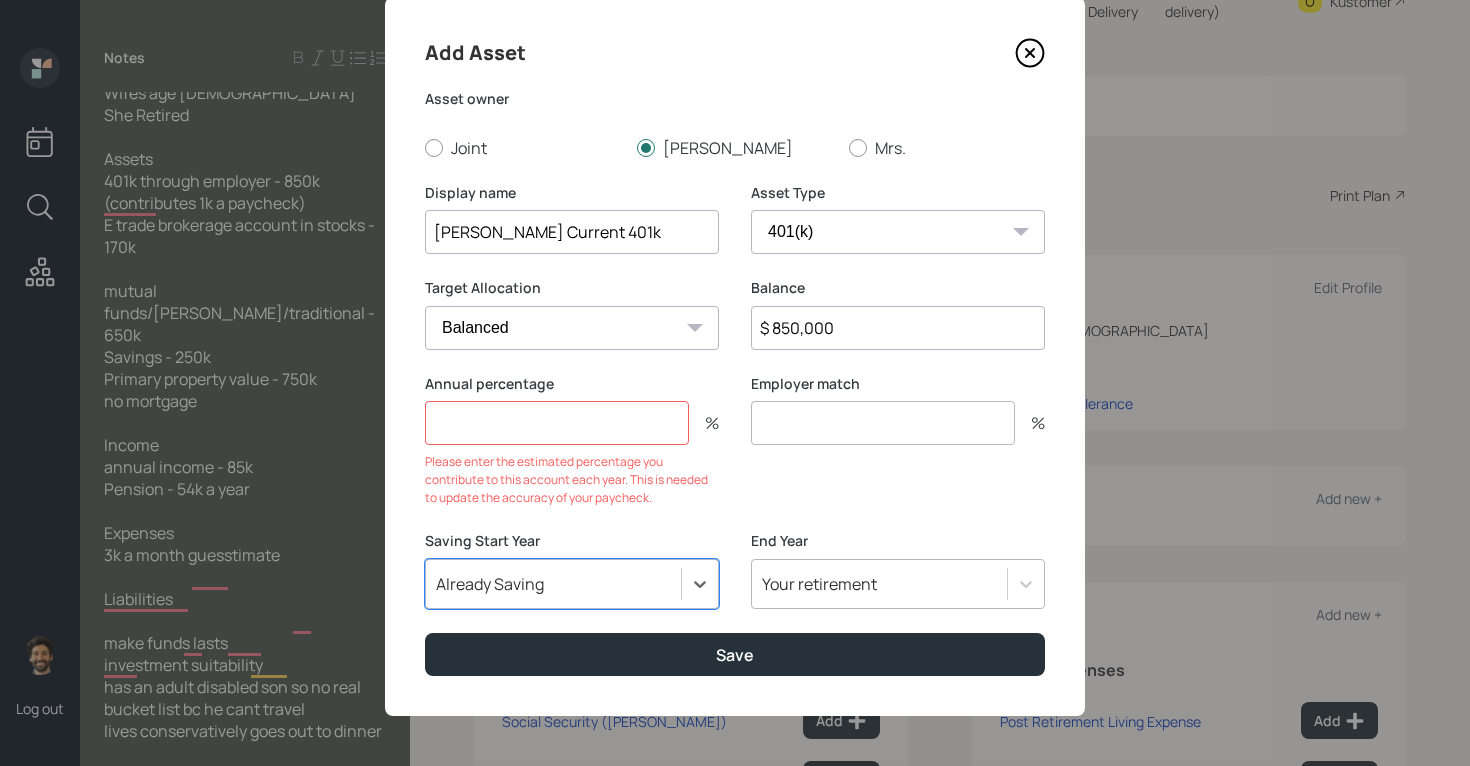 click at bounding box center (557, 423) 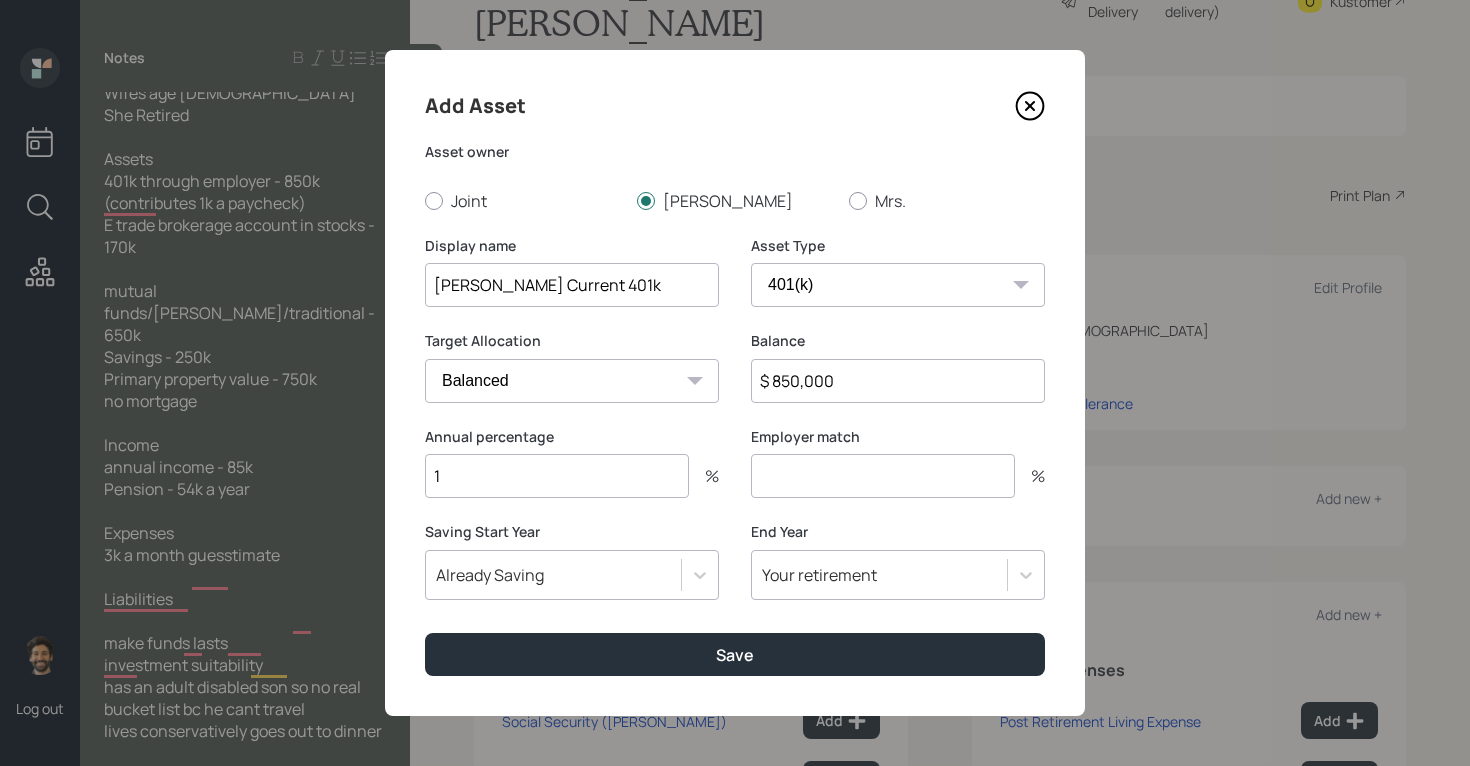 type on "1" 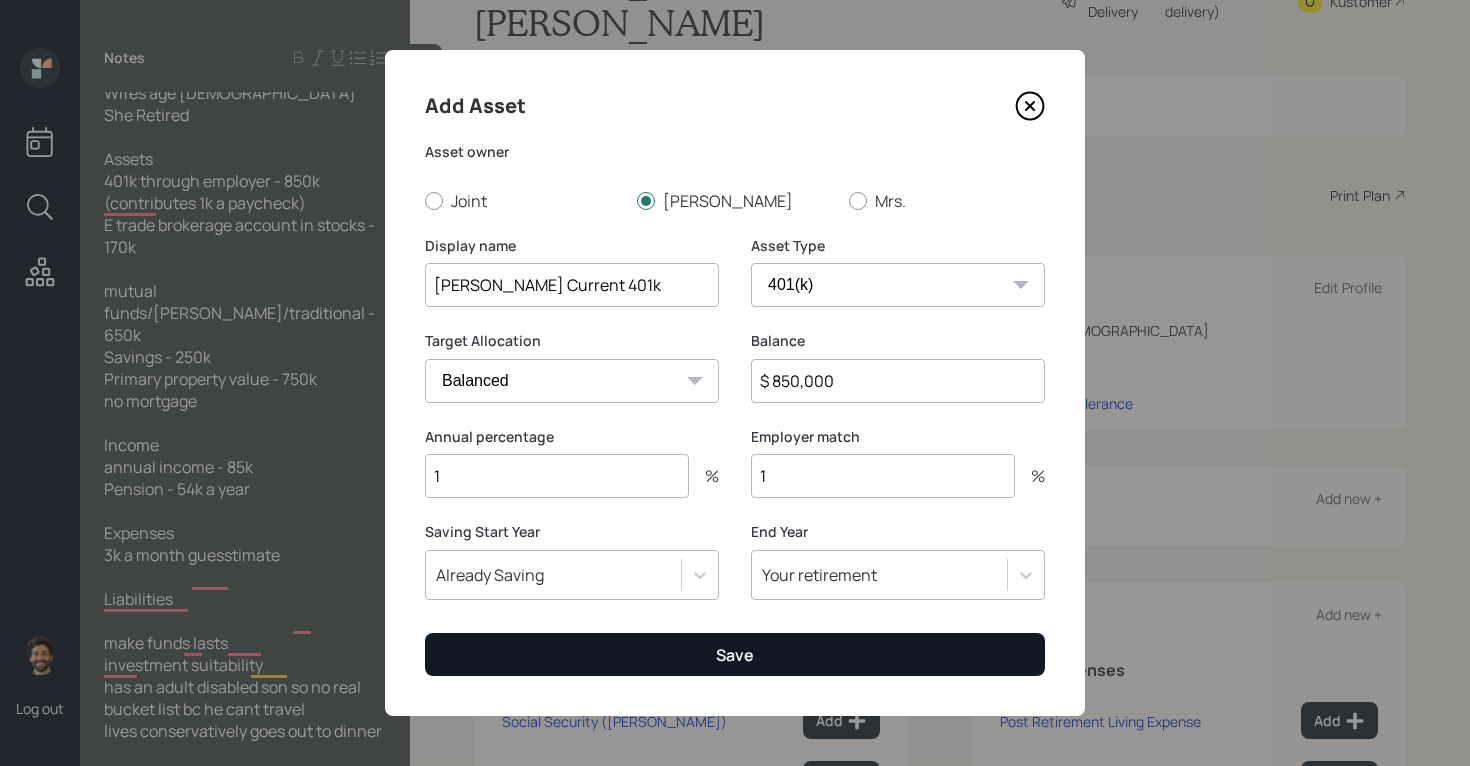 type on "1" 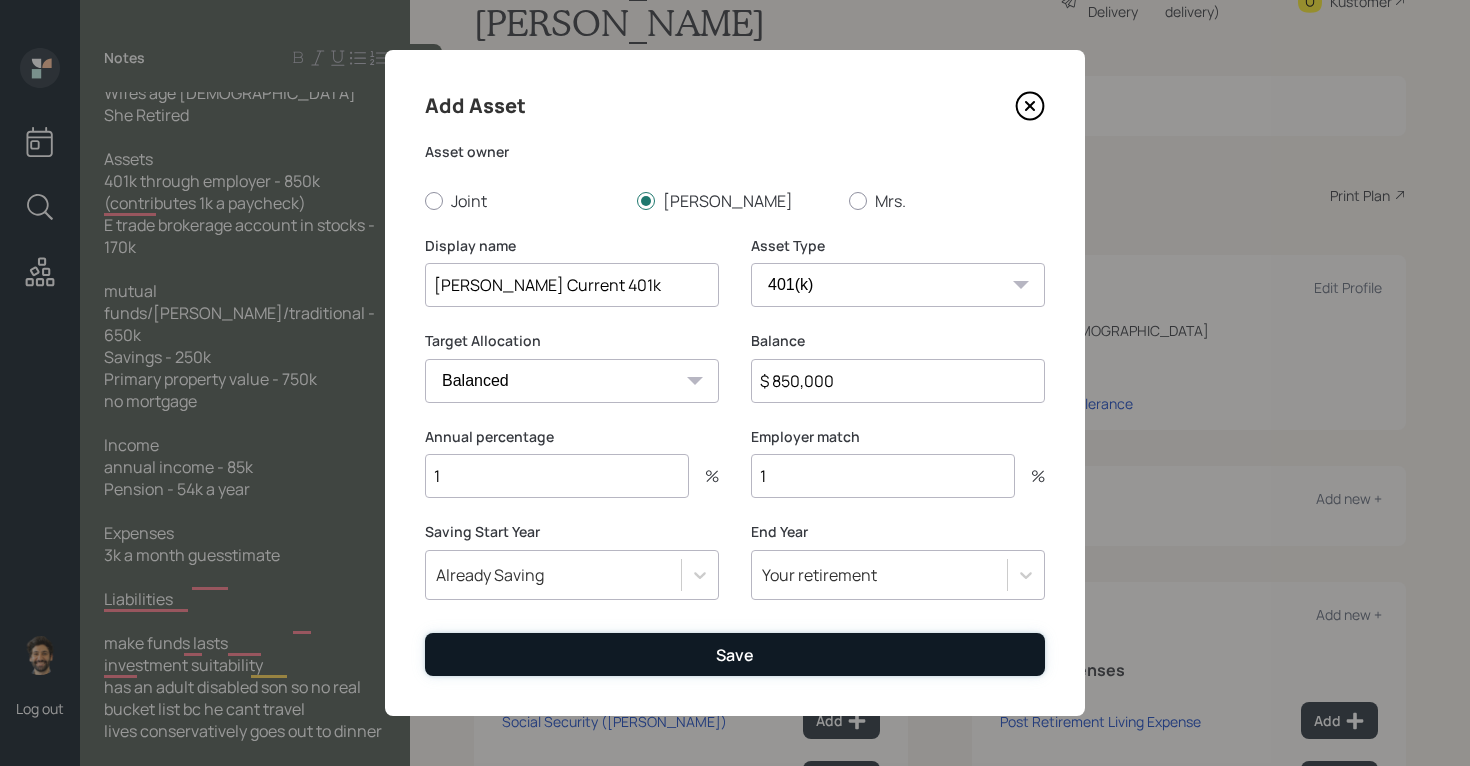 click on "Save" at bounding box center [735, 654] 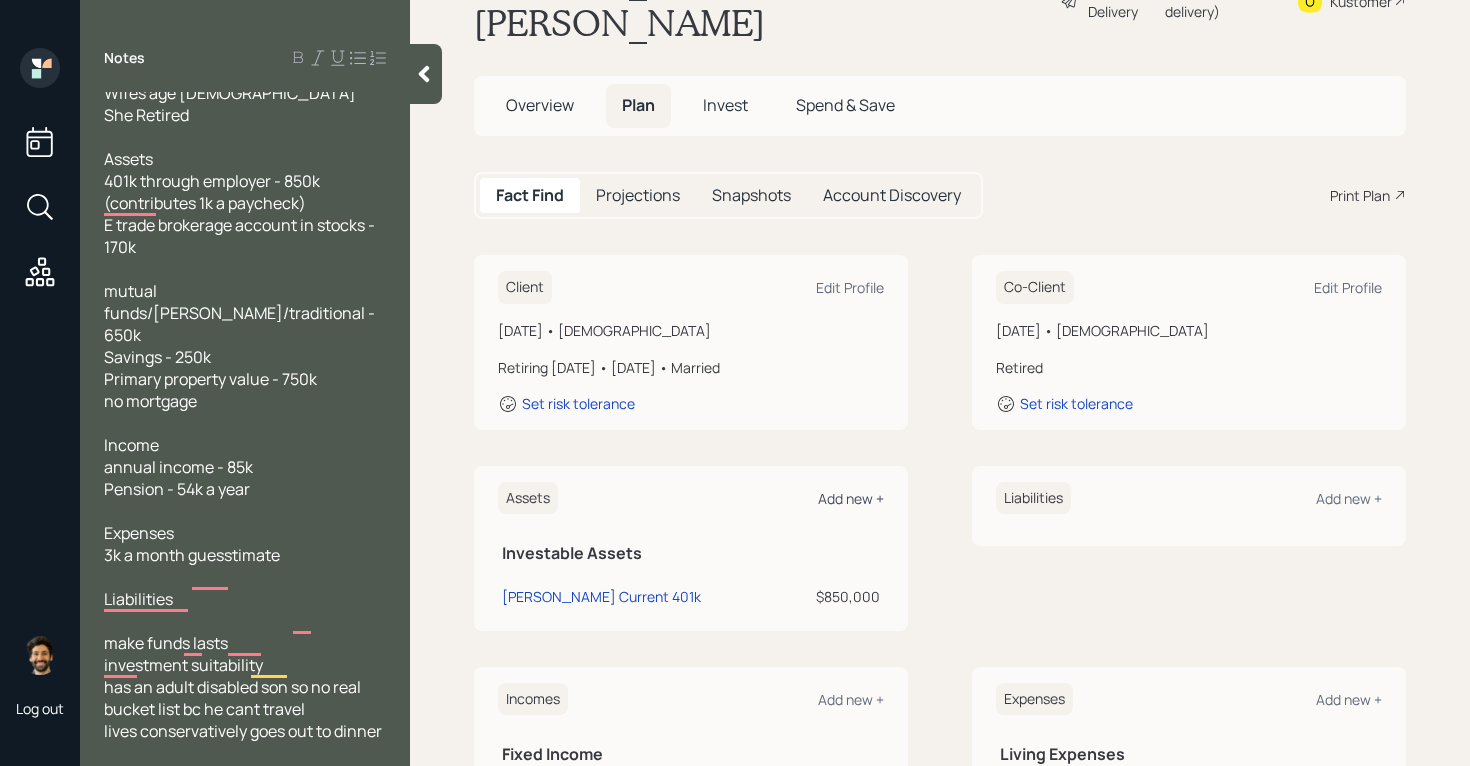 click on "Add new +" at bounding box center (851, 498) 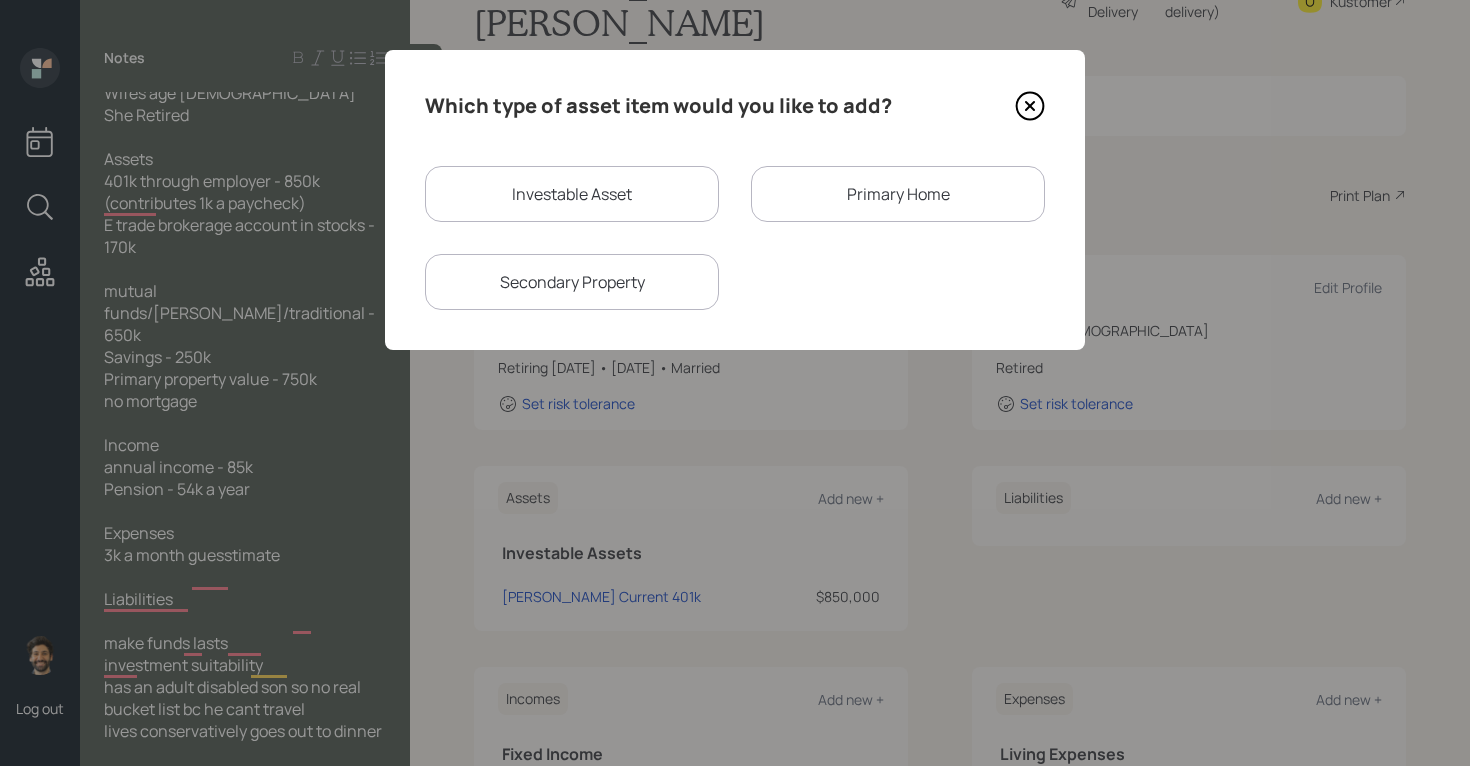 click on "Investable Asset" at bounding box center [572, 194] 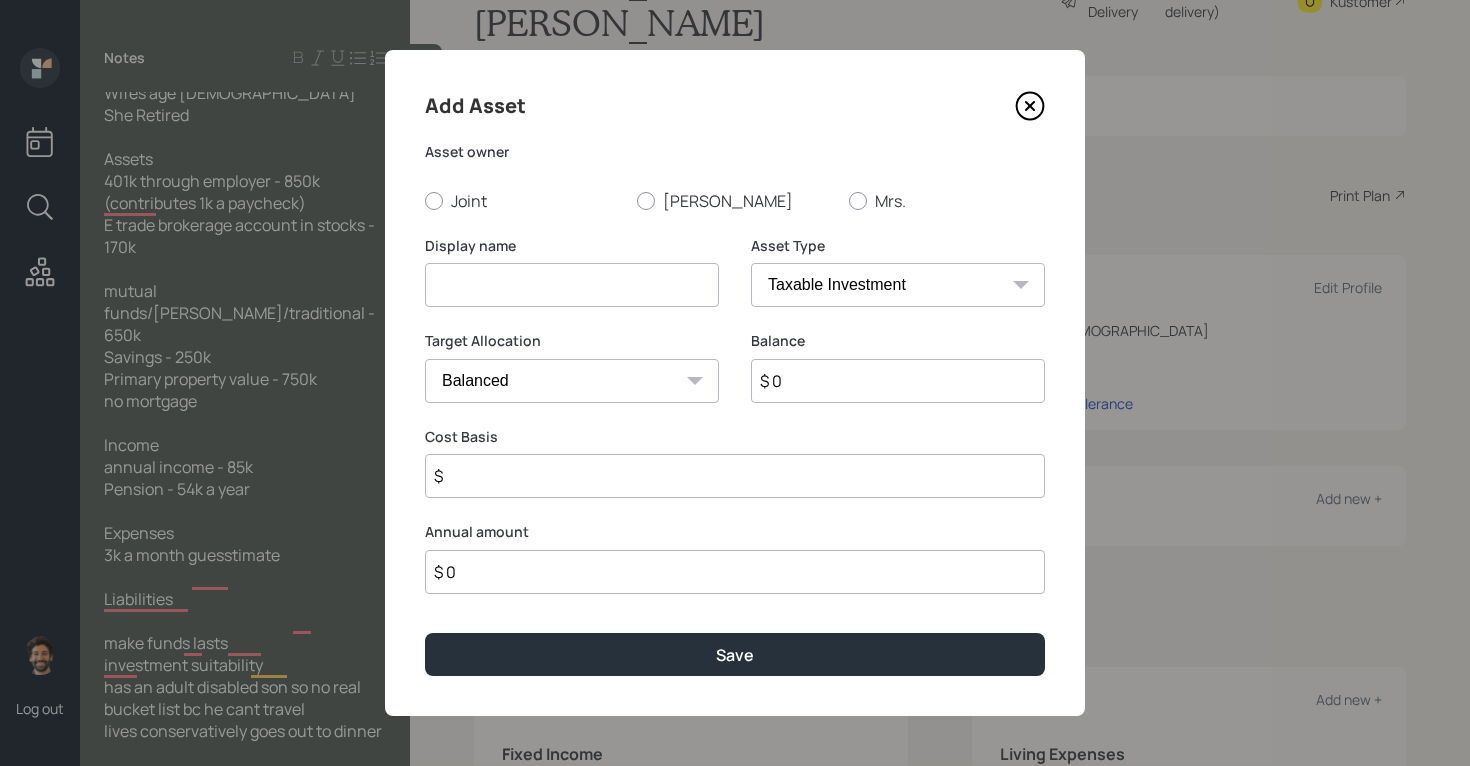 click at bounding box center (572, 285) 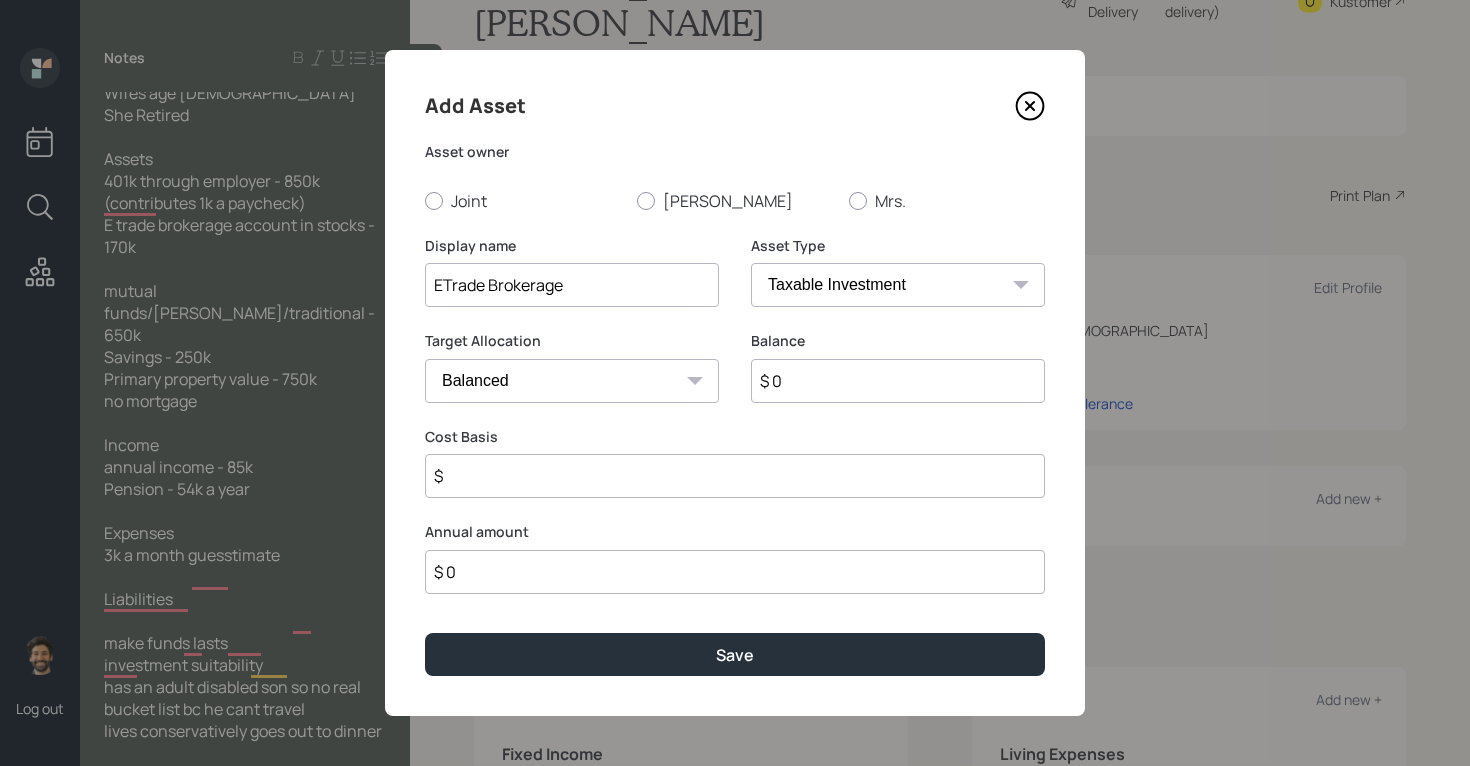 type on "ETrade Brokerage" 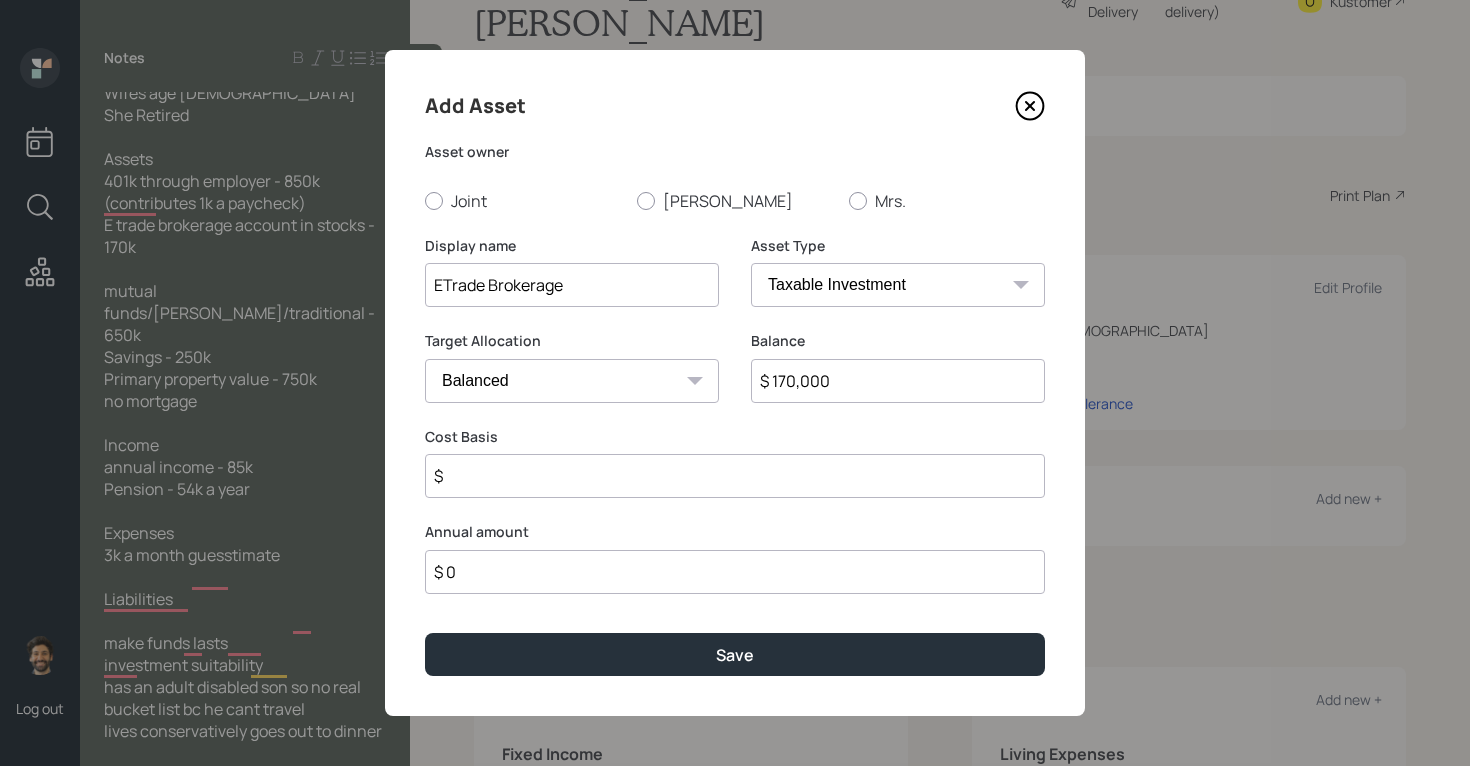 type on "$ 170,000" 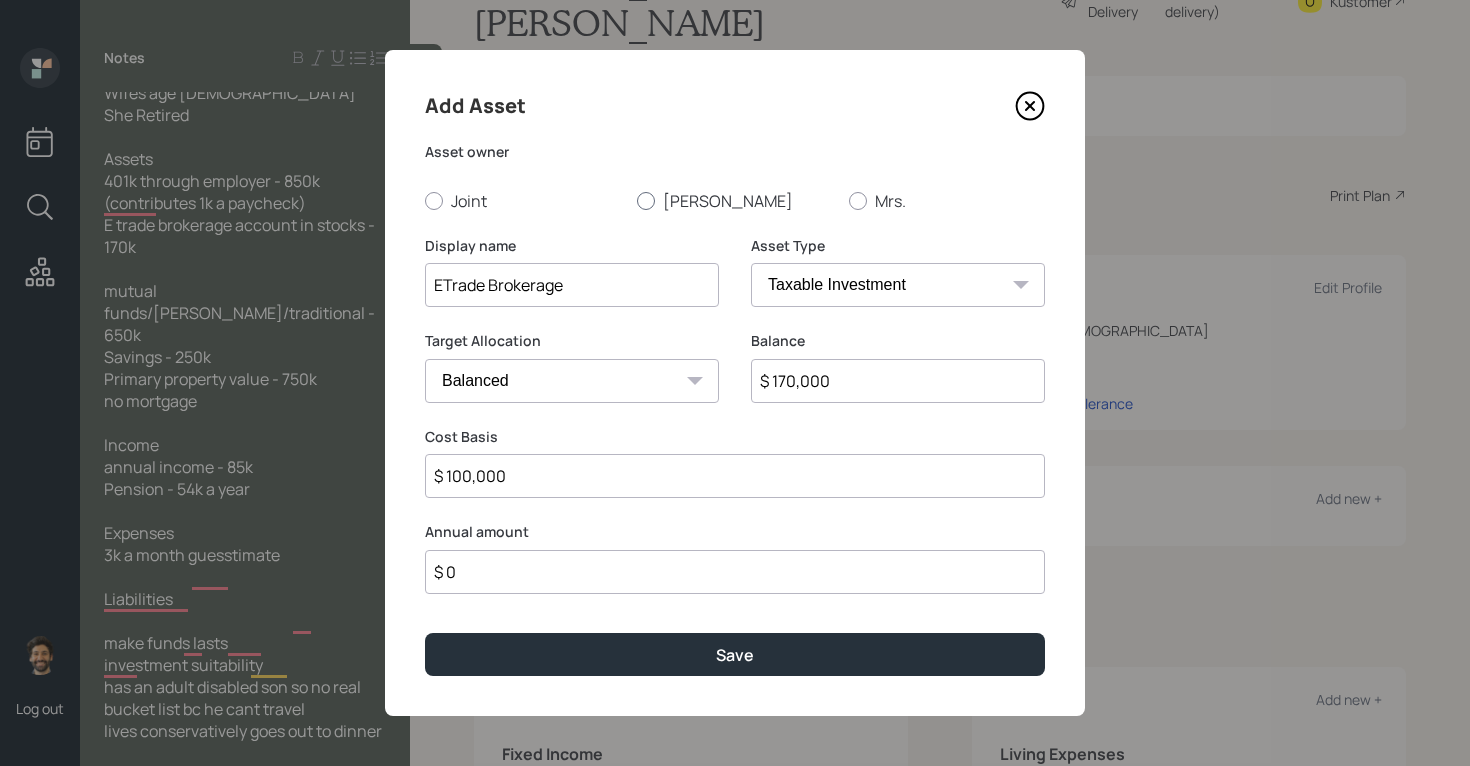 type on "$ 100,000" 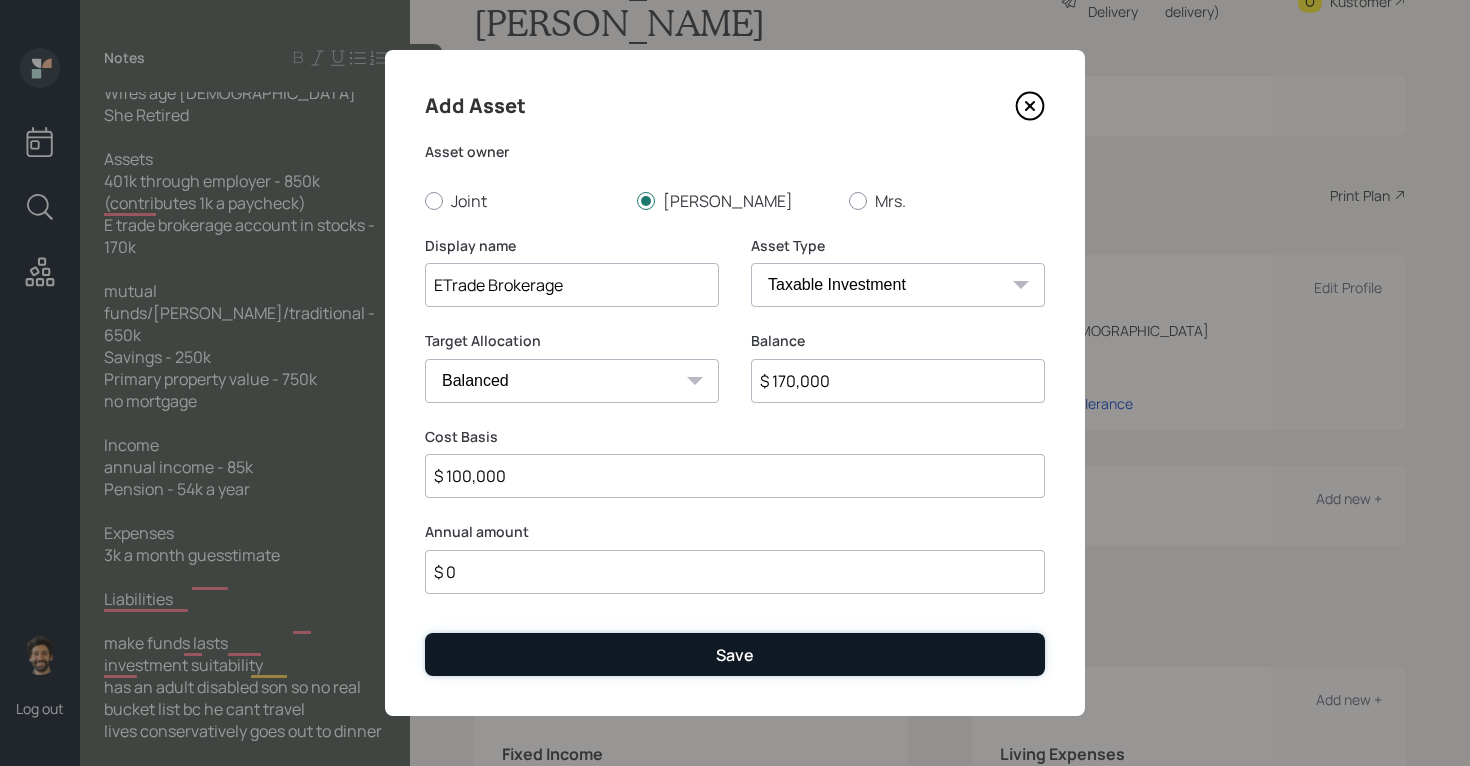 click on "Save" at bounding box center (735, 654) 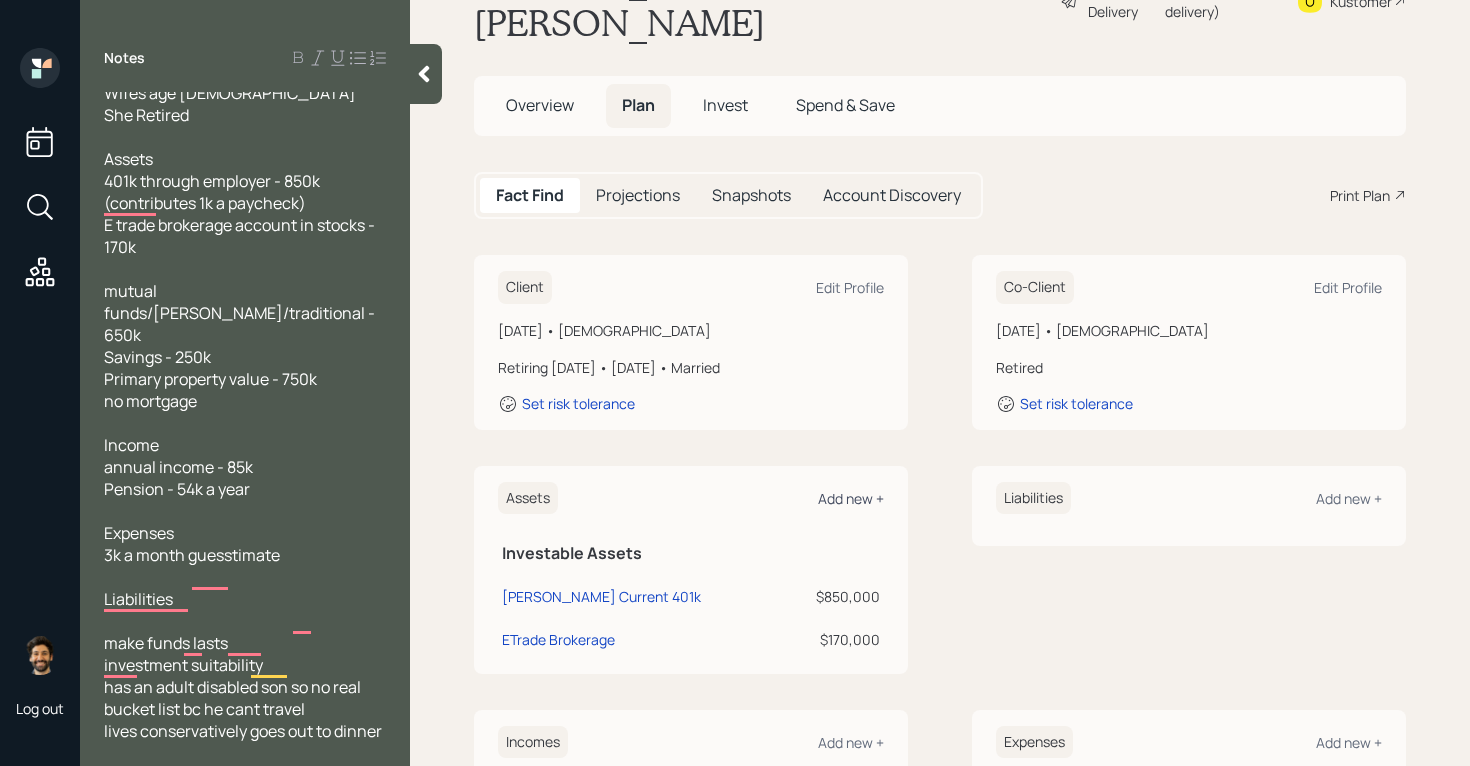click on "Add new +" at bounding box center (851, 498) 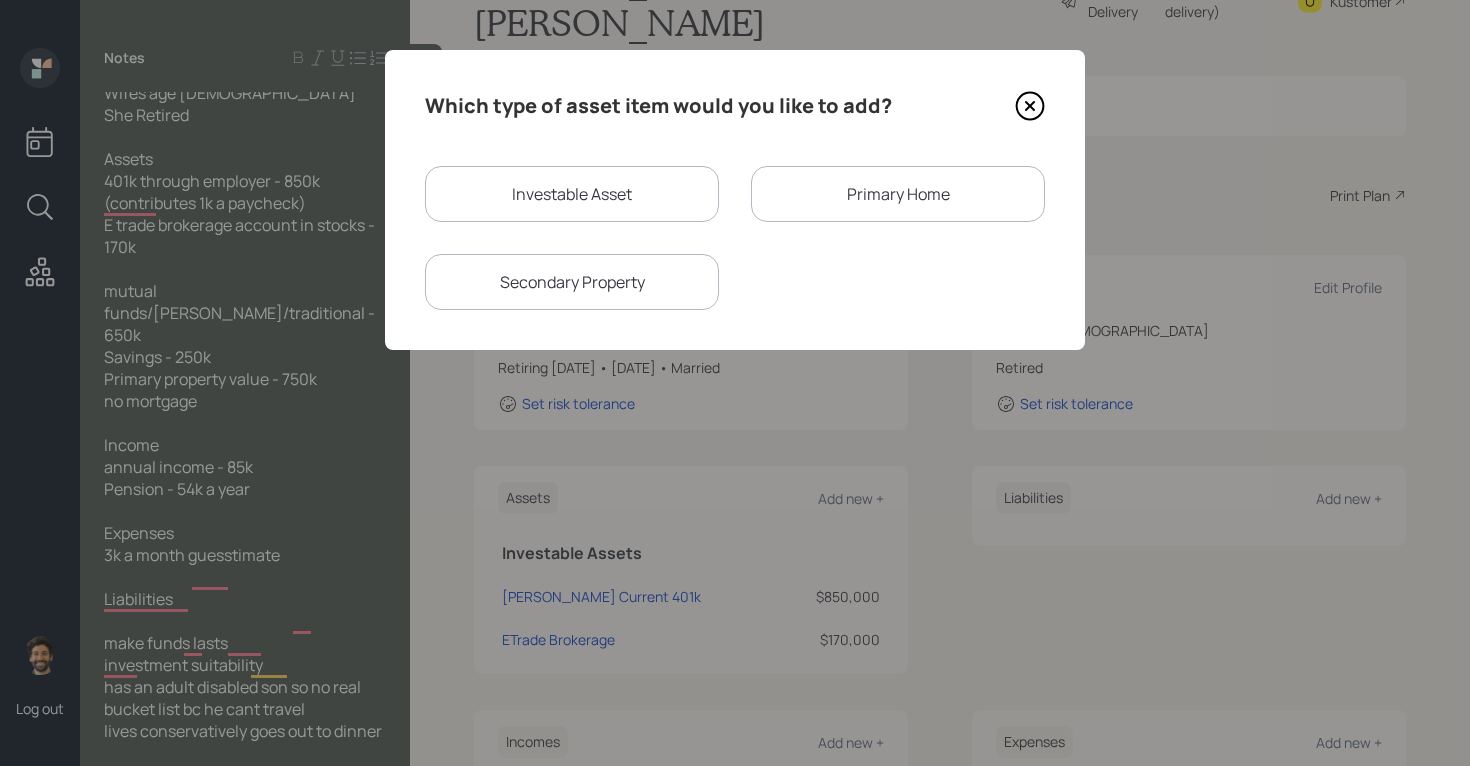 click on "Investable Asset" at bounding box center (572, 194) 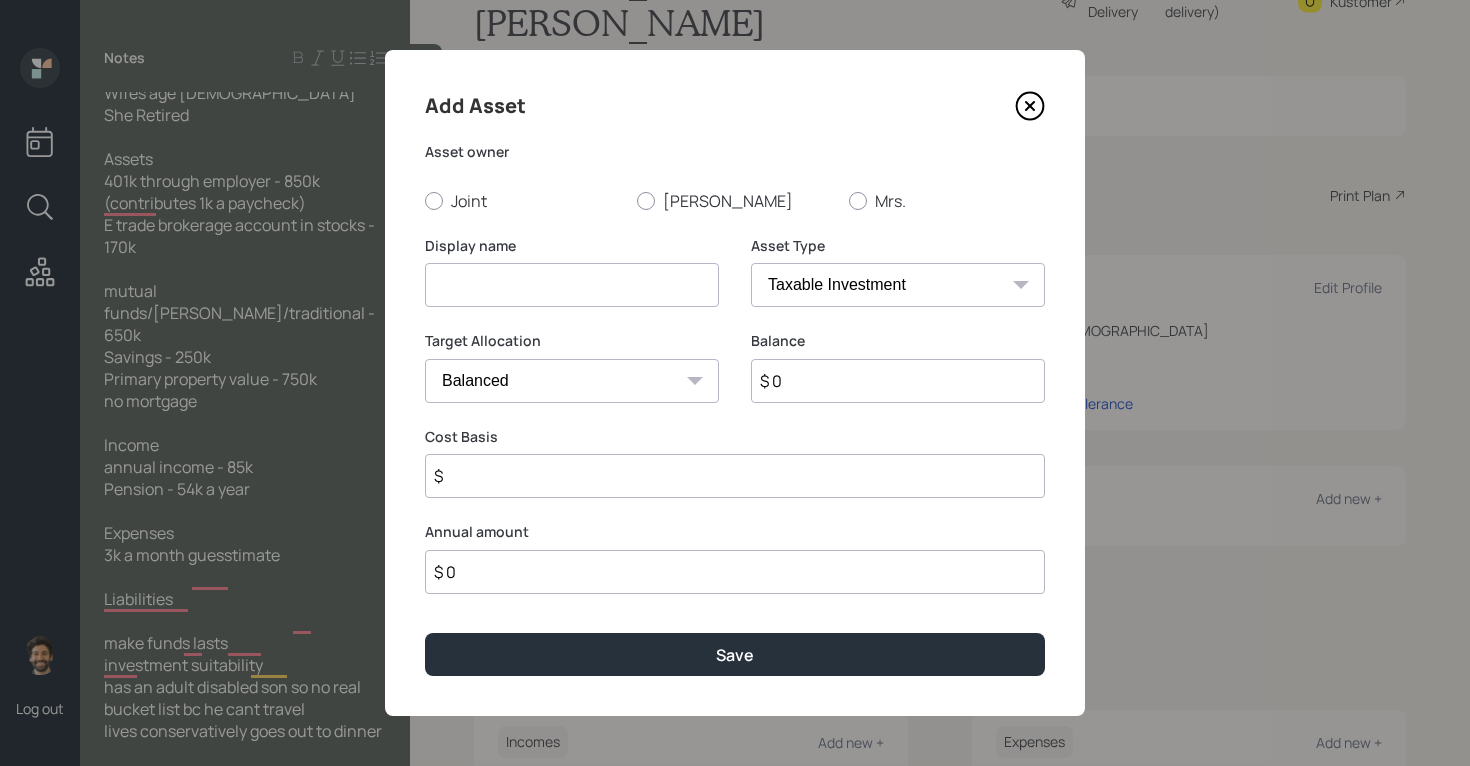 click at bounding box center (572, 285) 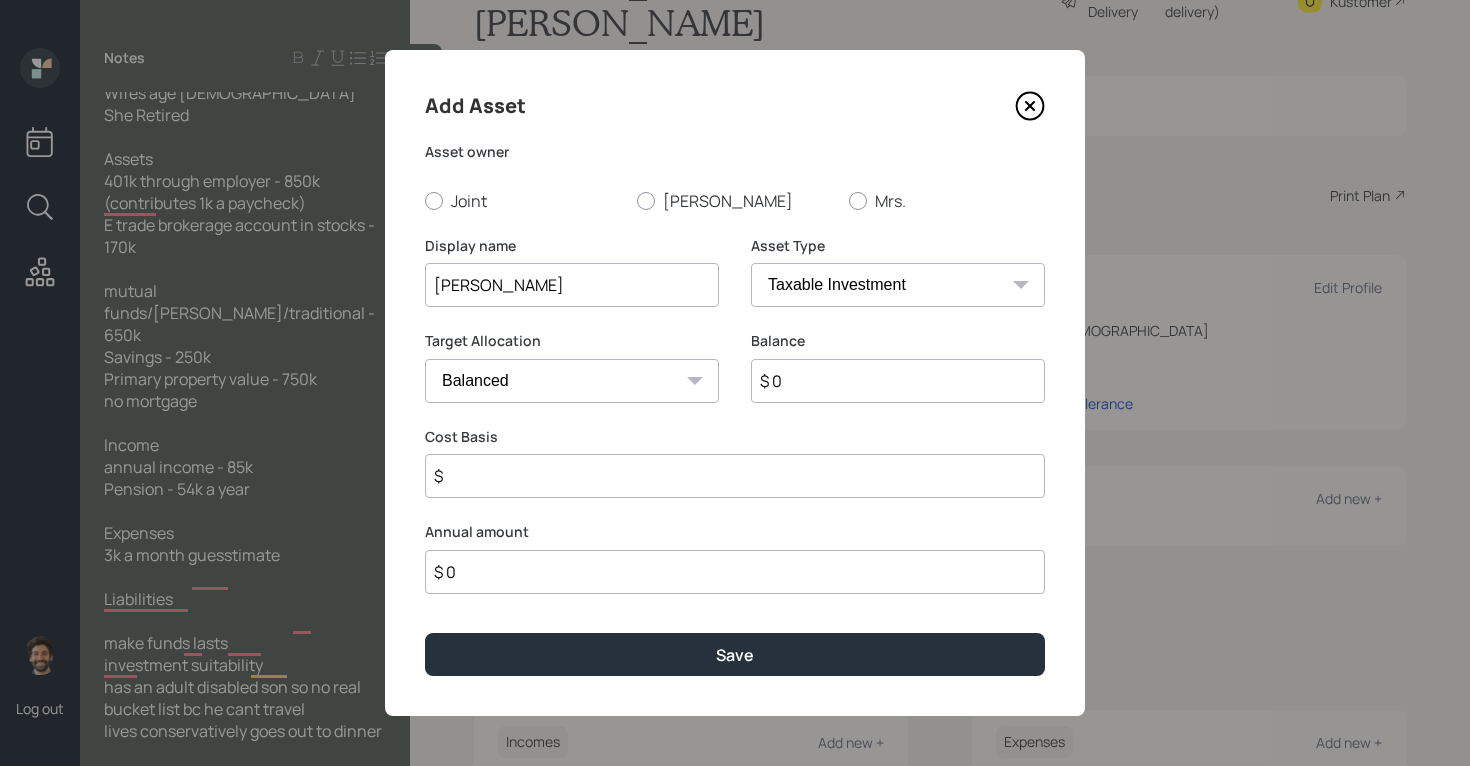 type on "[PERSON_NAME]" 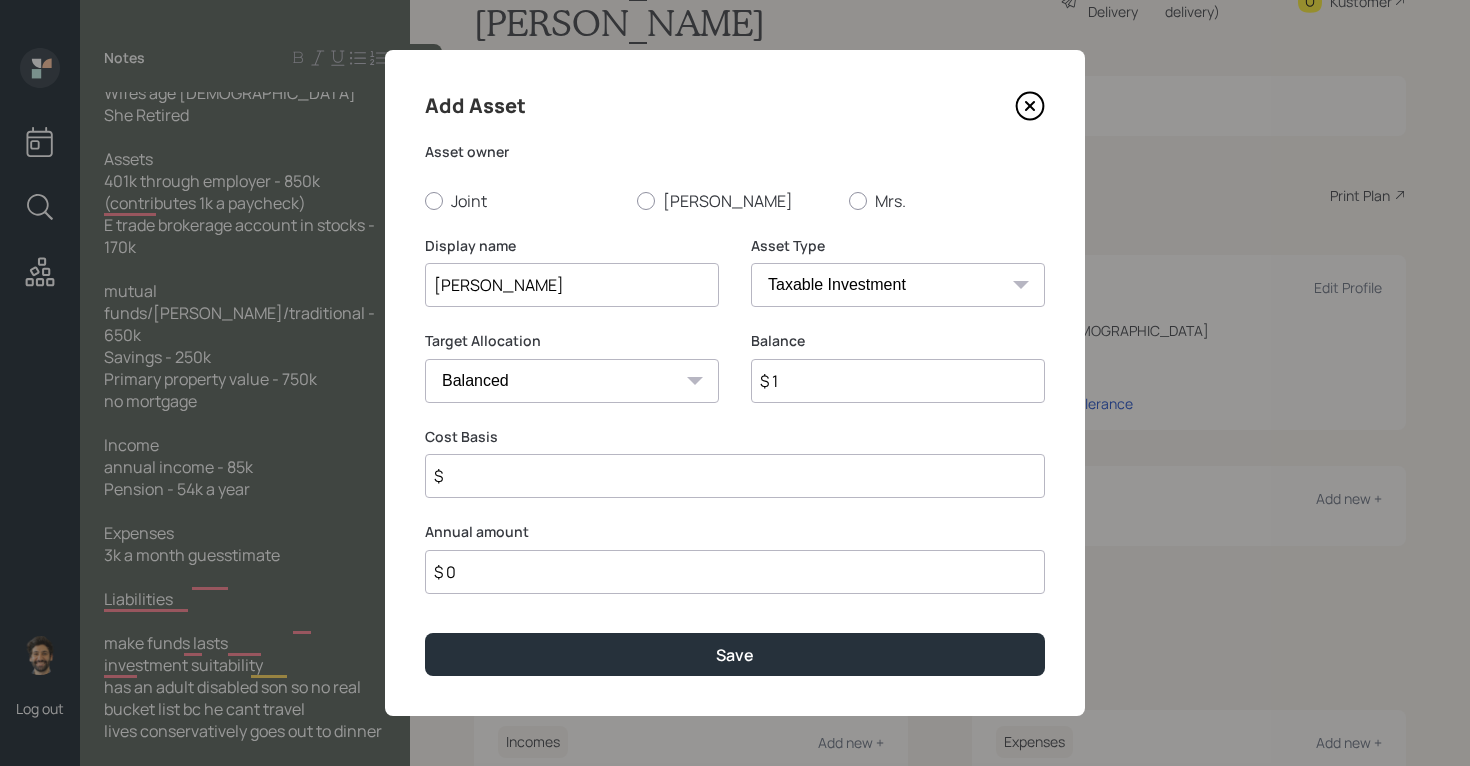 type on "$ 1" 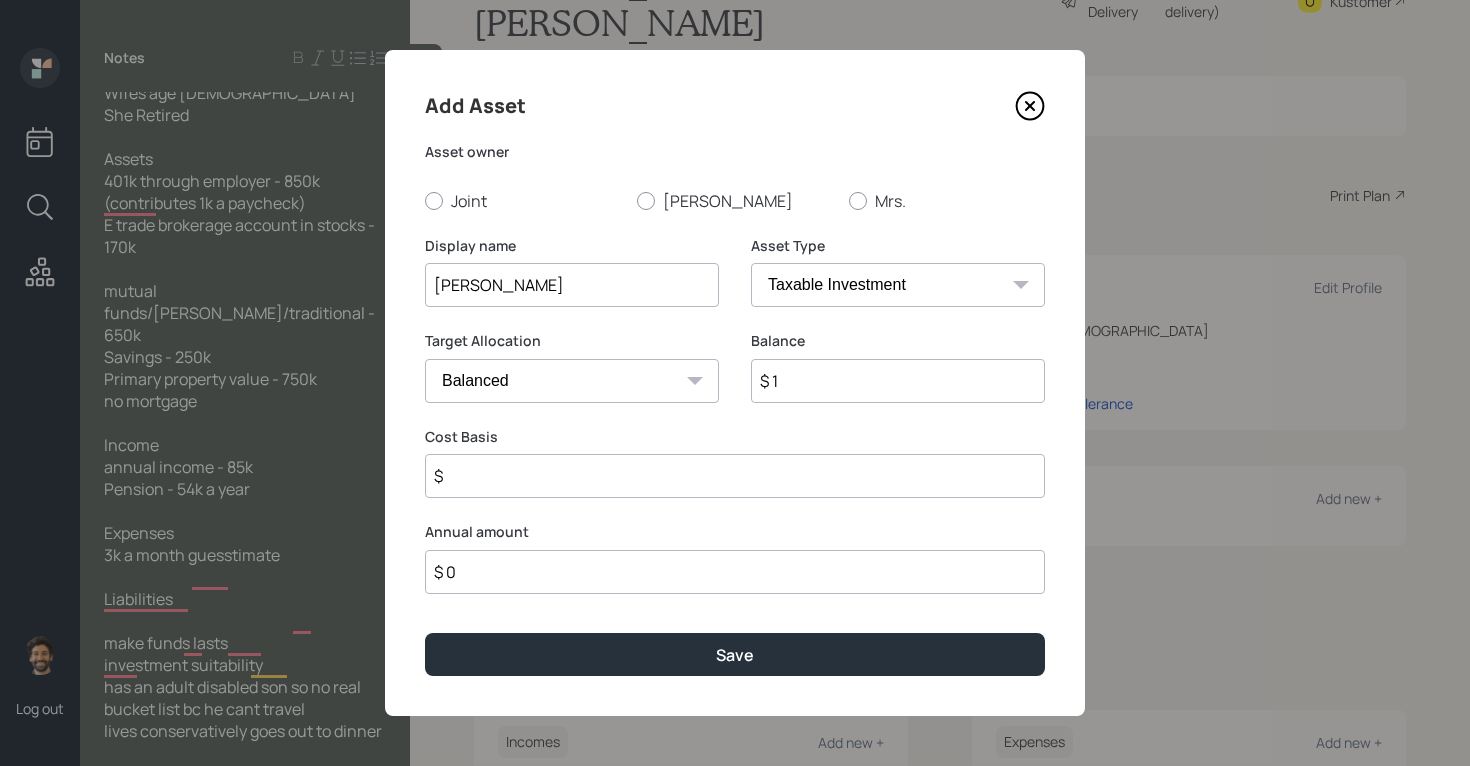 click on "SEP [PERSON_NAME] IRA 401(k) [PERSON_NAME] 401(k) 403(b) [PERSON_NAME] 403(b) 457(b) [PERSON_NAME] 457(b) Health Savings Account 529 Taxable Investment Checking / Savings Emergency Fund" at bounding box center (898, 285) 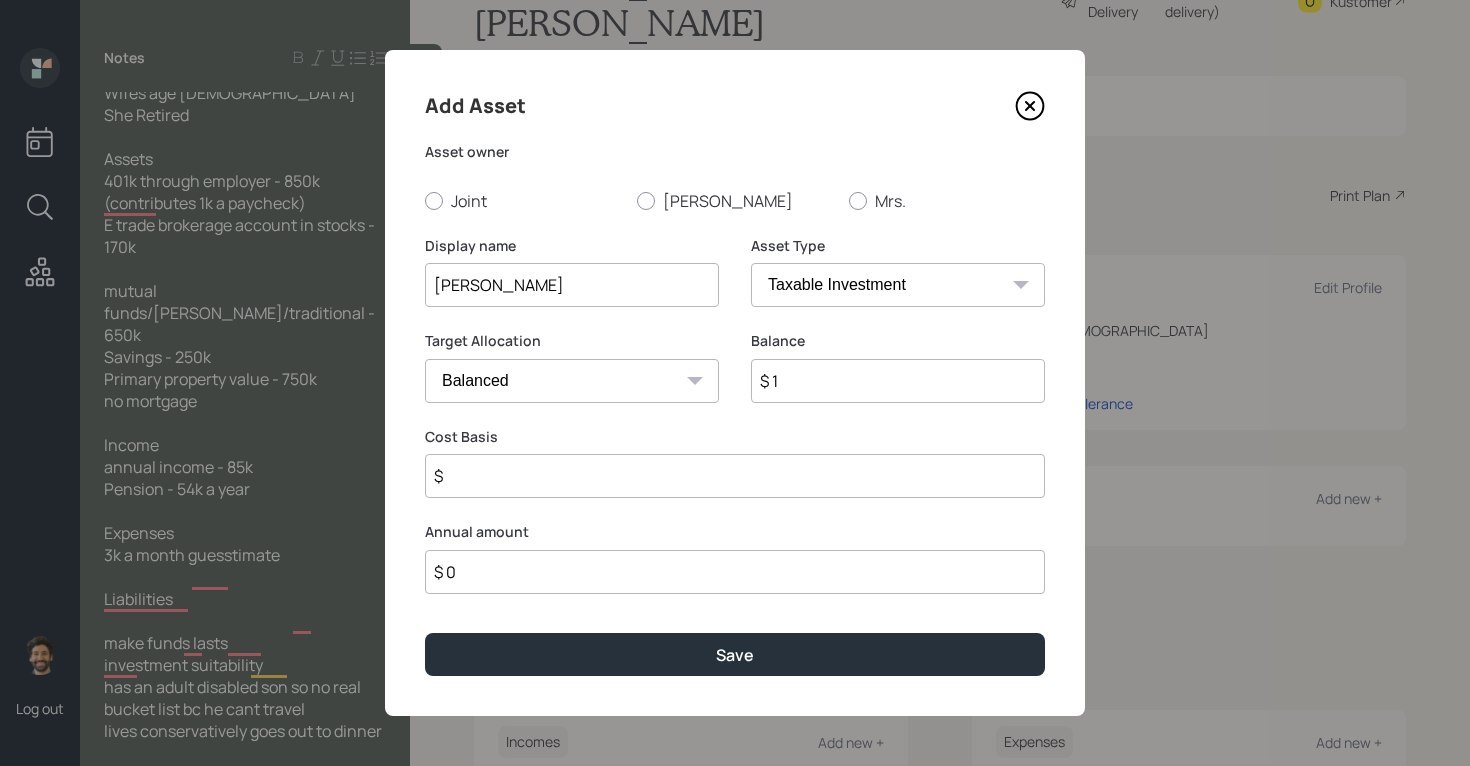 select on "roth_ira" 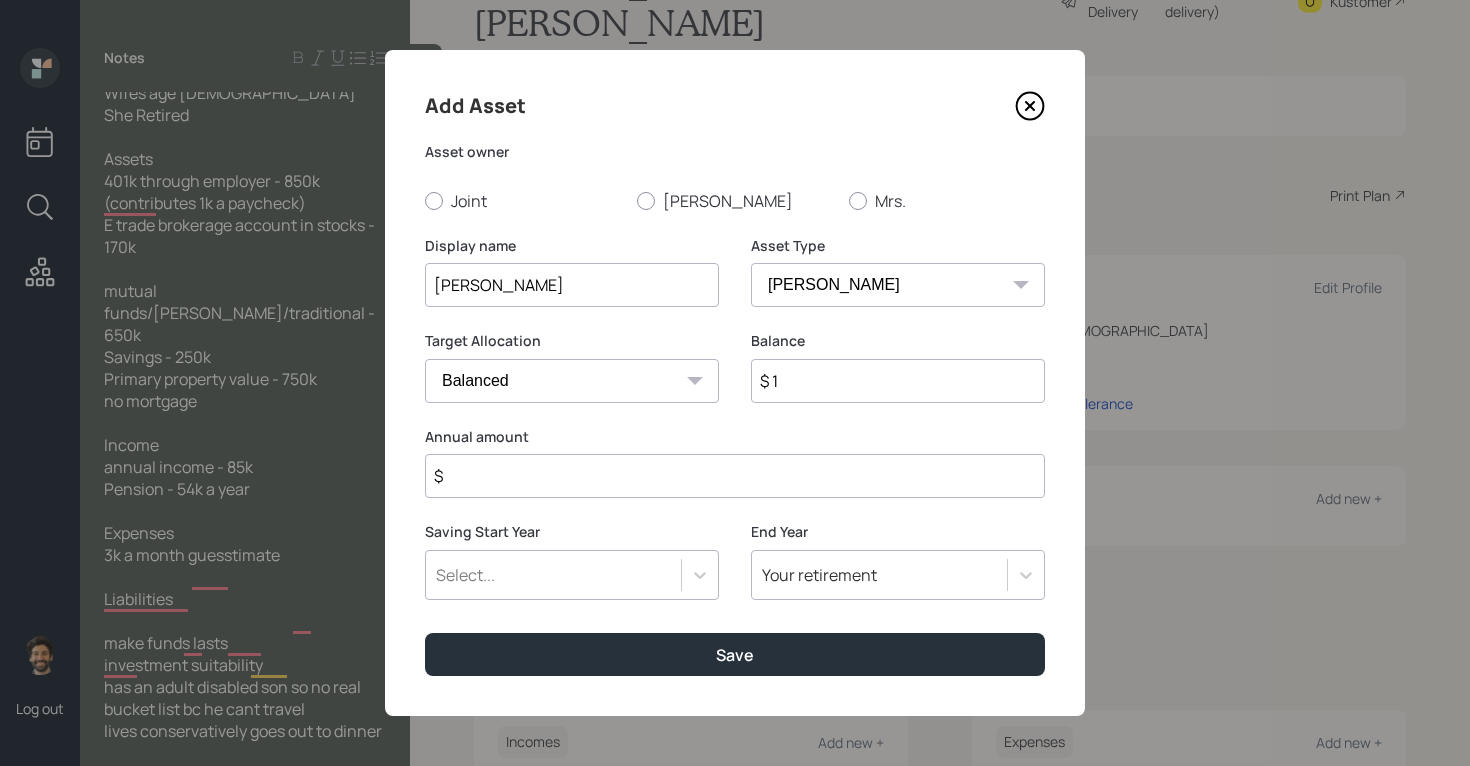 click on "$" at bounding box center [735, 476] 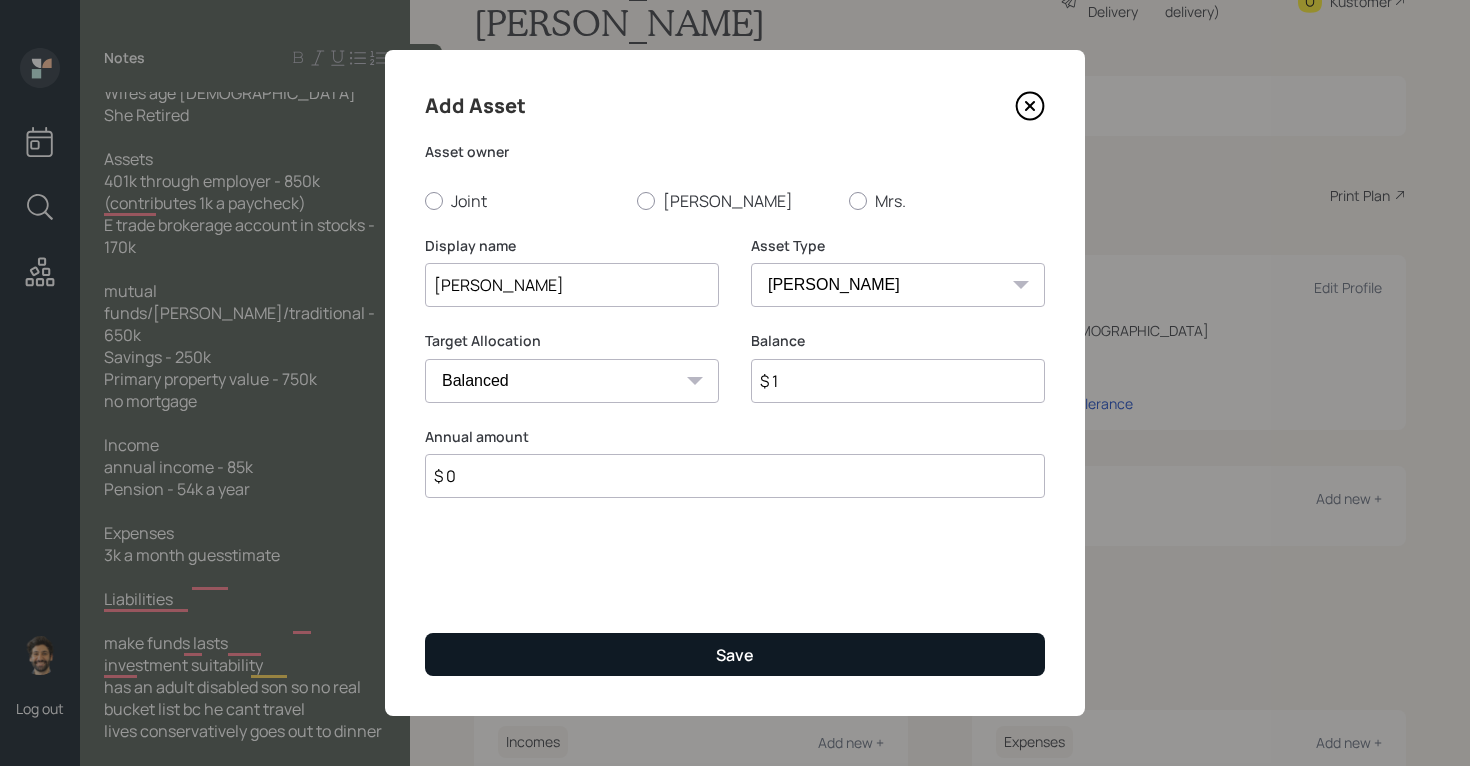 type on "$ 0" 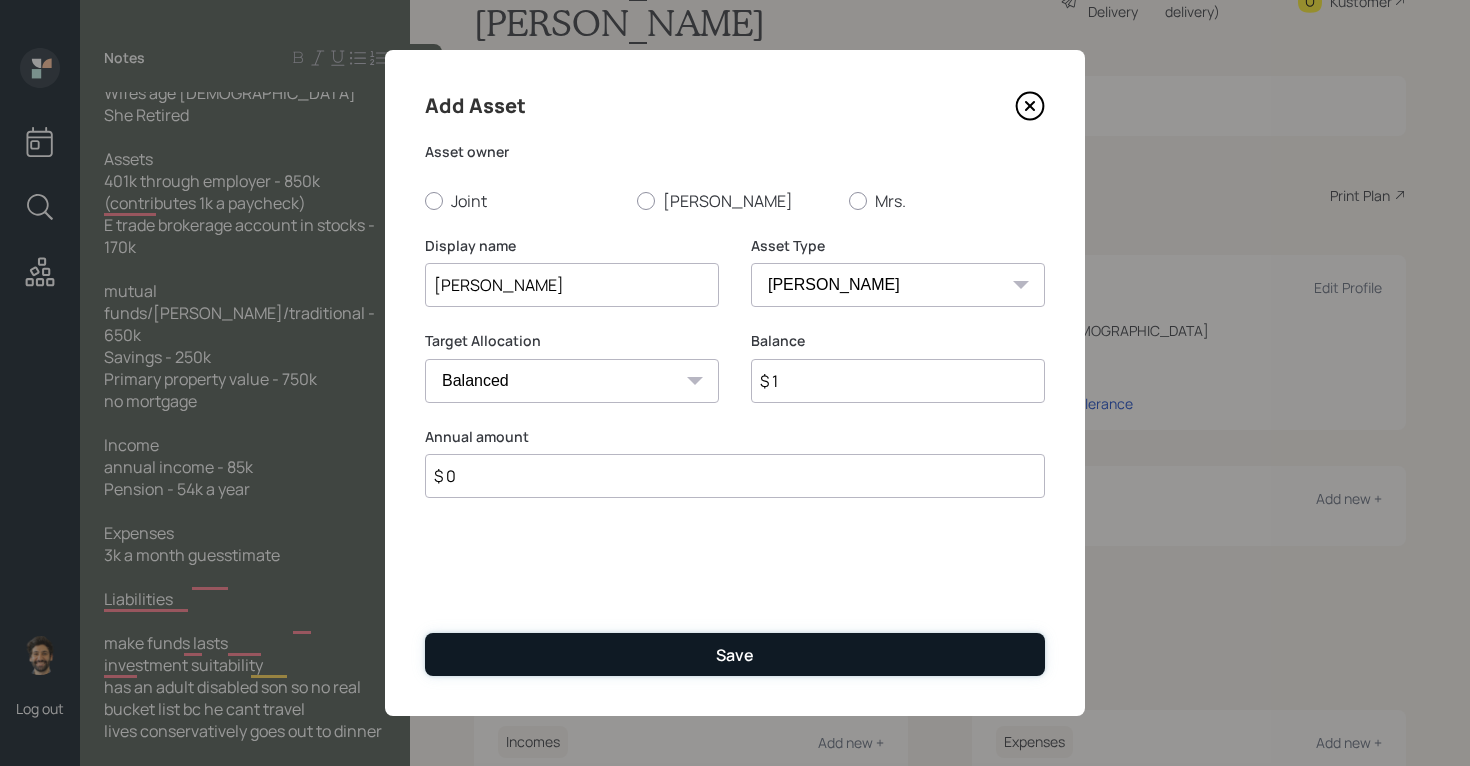 click on "Save" at bounding box center (735, 654) 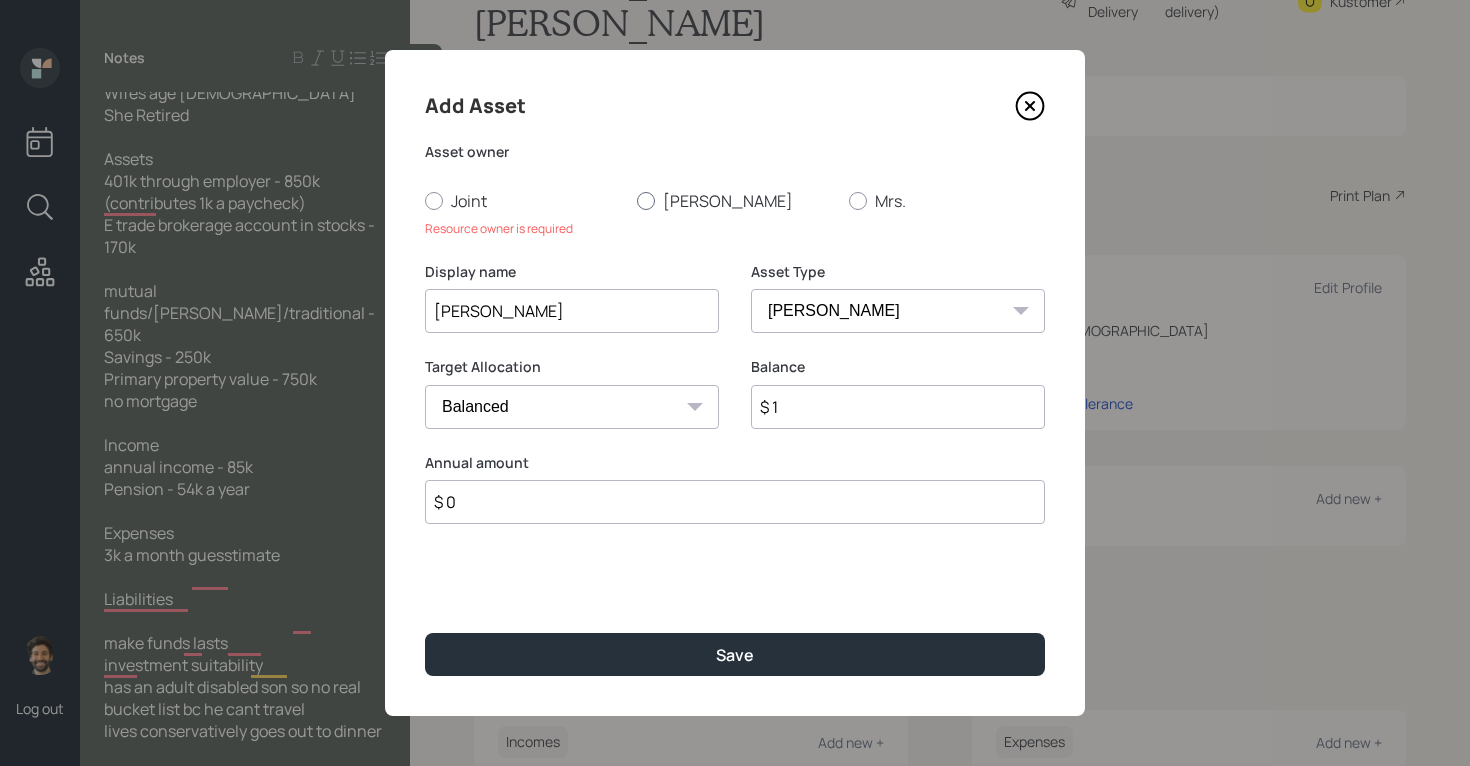 click on "[PERSON_NAME]" at bounding box center [735, 201] 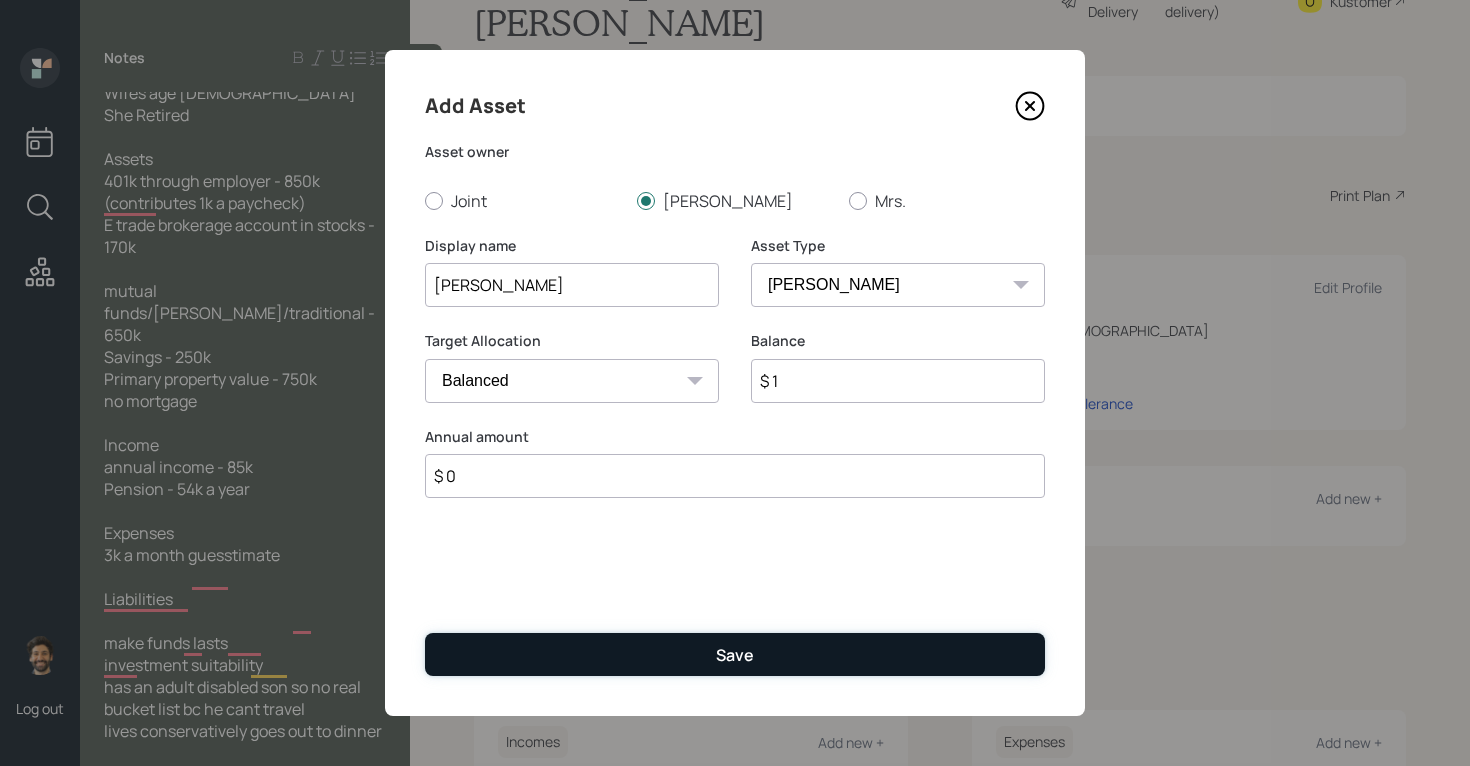 click on "Save" at bounding box center [735, 654] 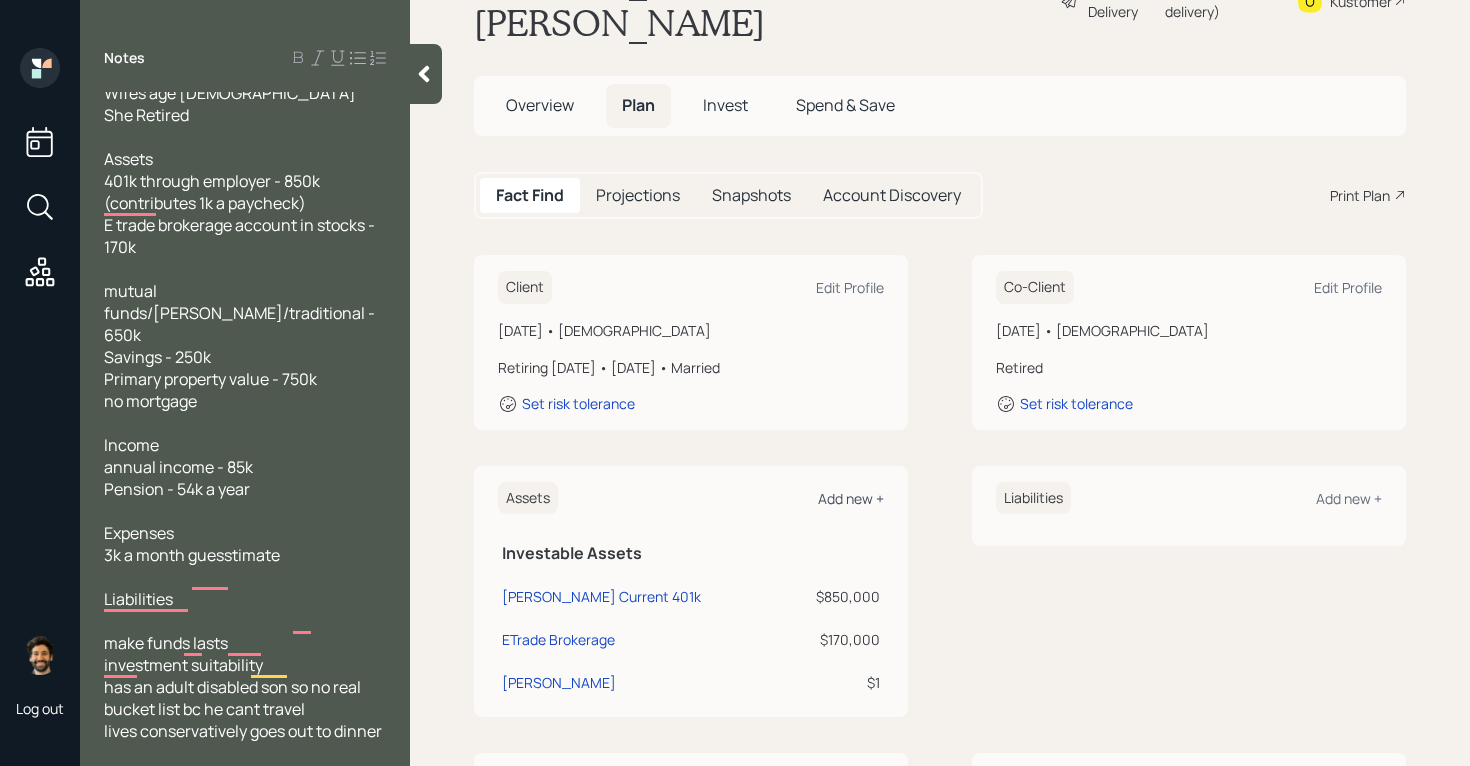 click on "Add new +" at bounding box center [851, 498] 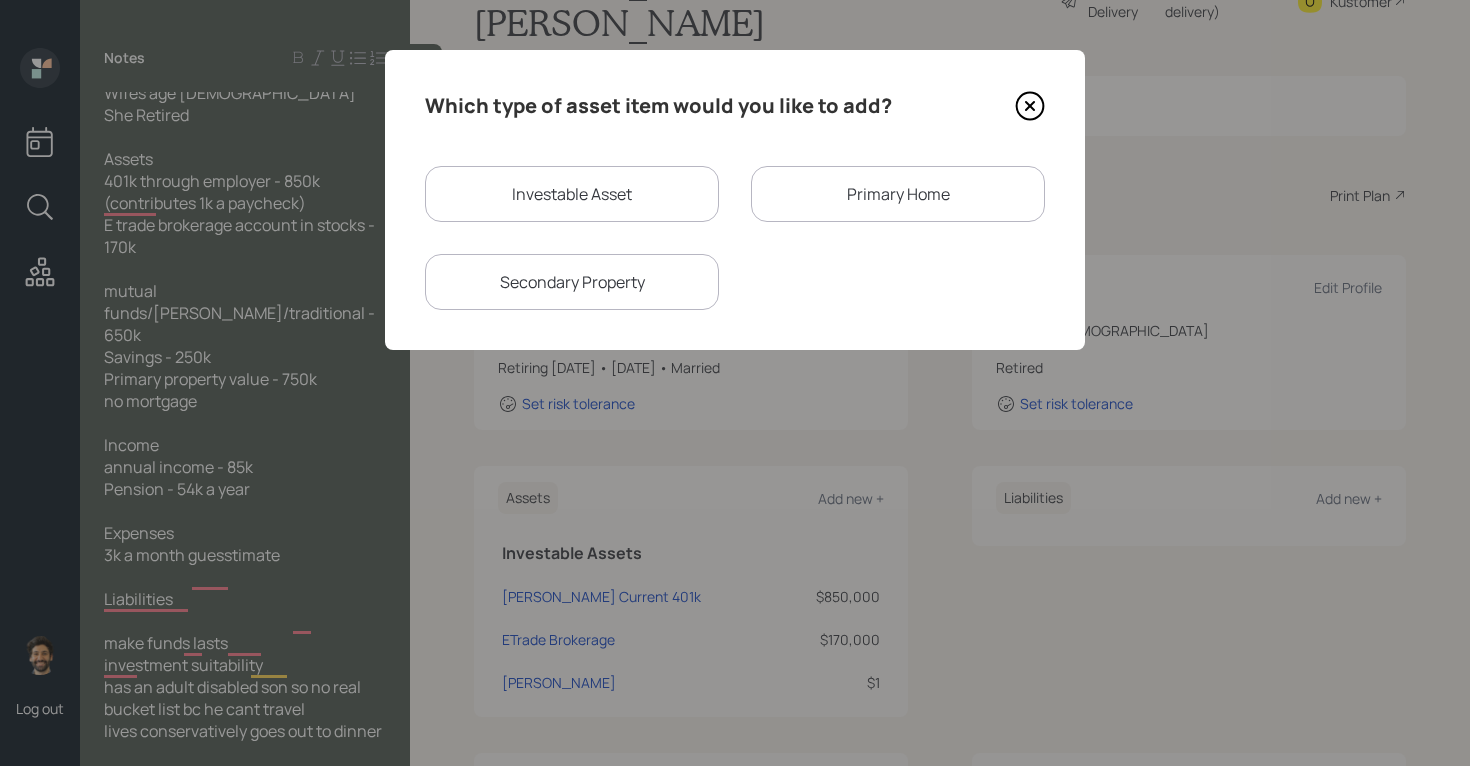 click on "Investable Asset" at bounding box center [572, 194] 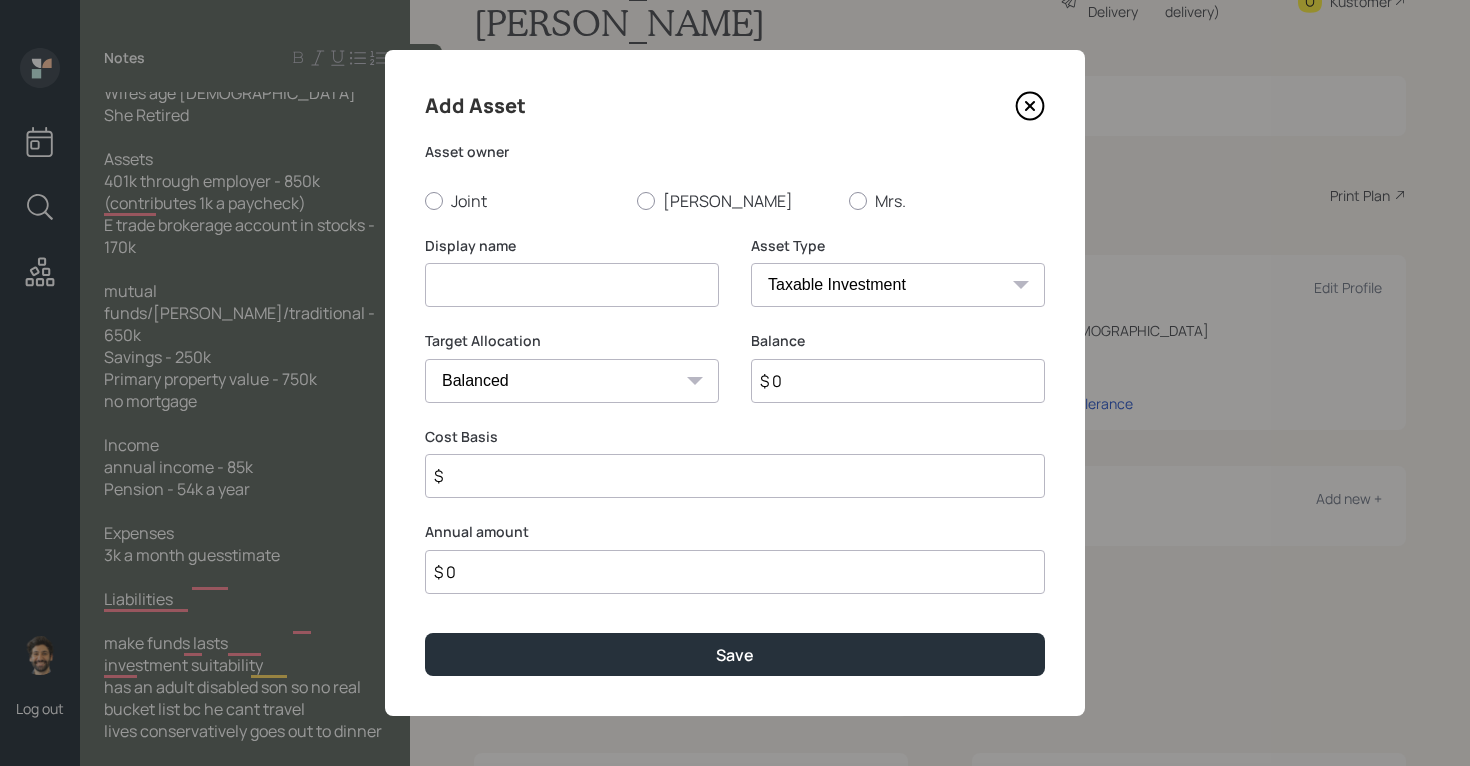 click at bounding box center [572, 285] 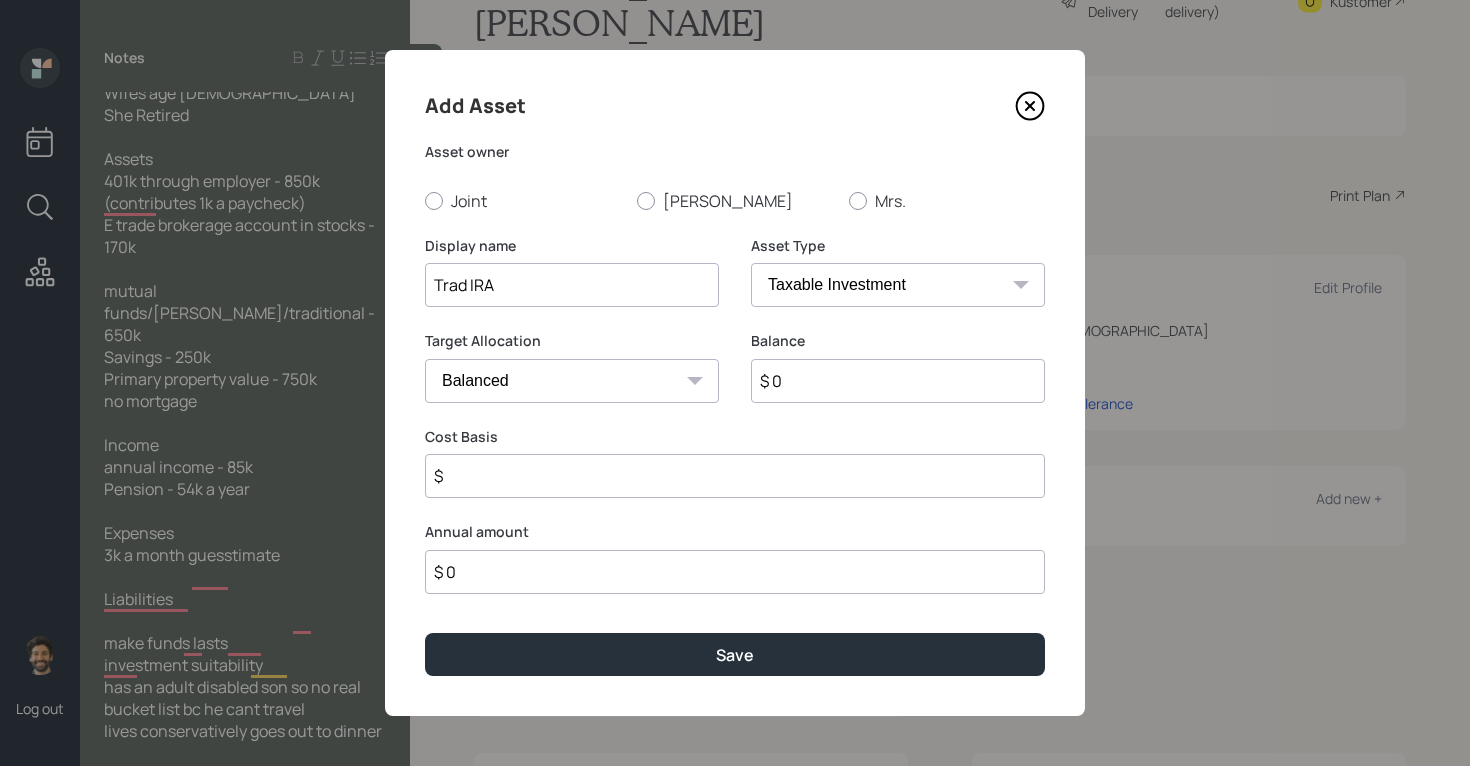 type on "Trad IRA" 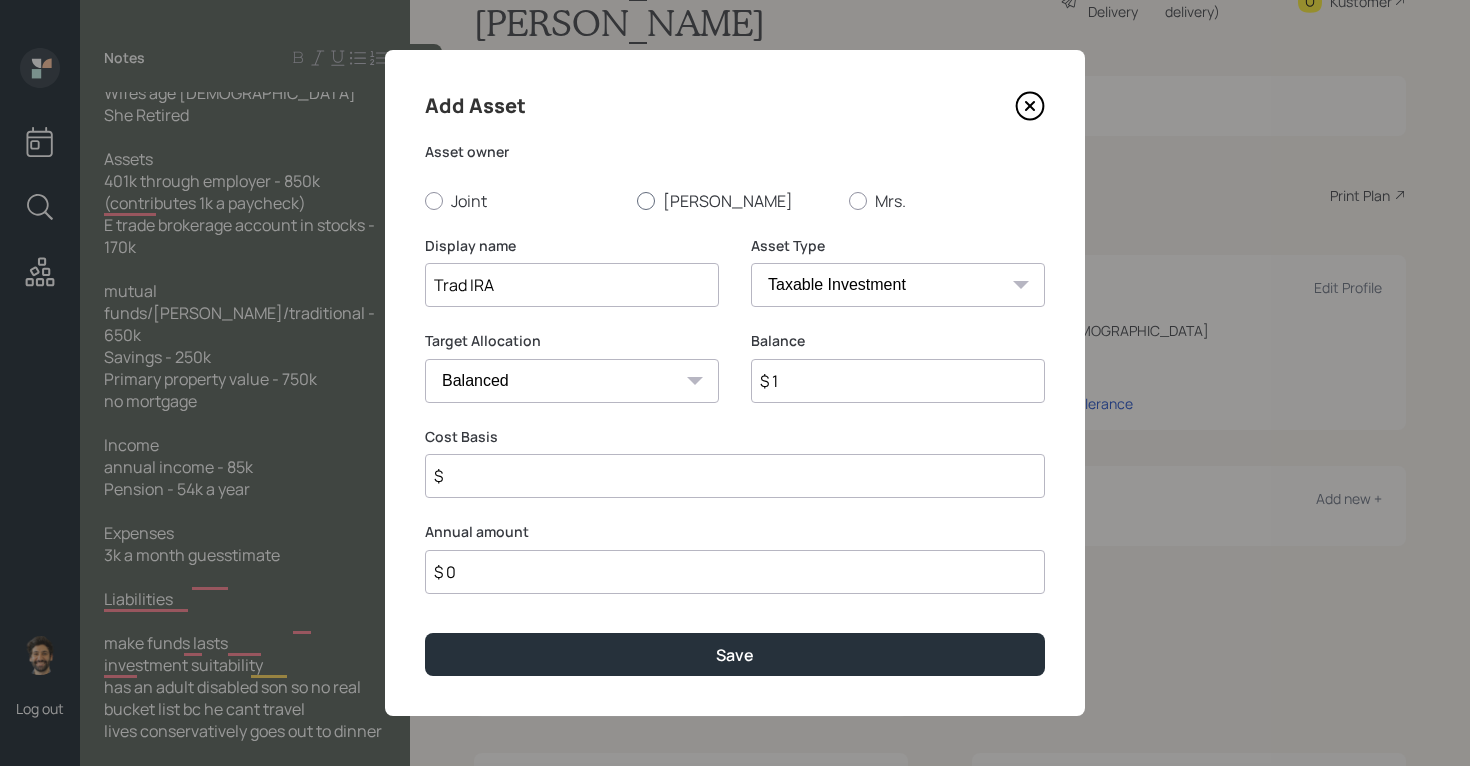 type on "$ 1" 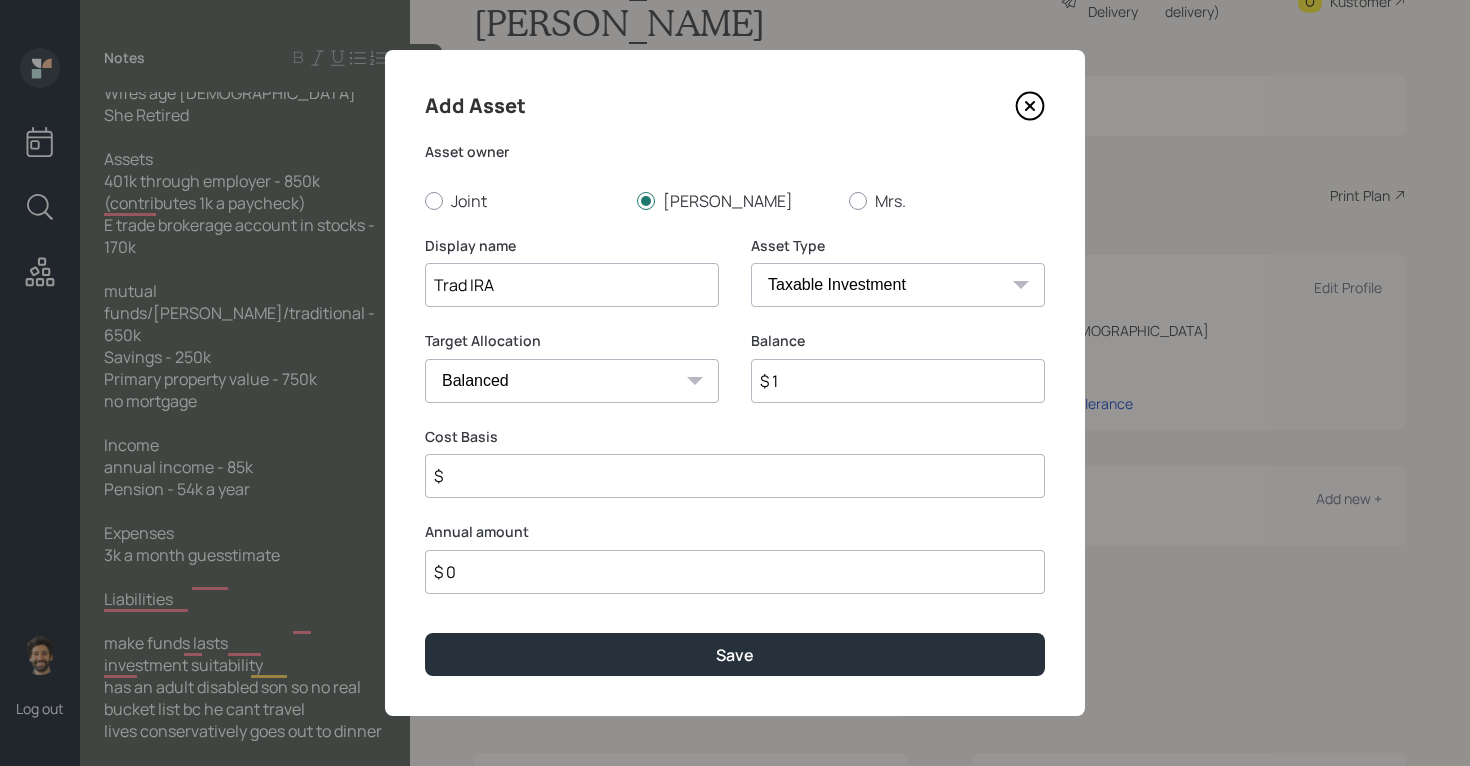 click on "SEP [PERSON_NAME] IRA 401(k) [PERSON_NAME] 401(k) 403(b) [PERSON_NAME] 403(b) 457(b) [PERSON_NAME] 457(b) Health Savings Account 529 Taxable Investment Checking / Savings Emergency Fund" at bounding box center (898, 285) 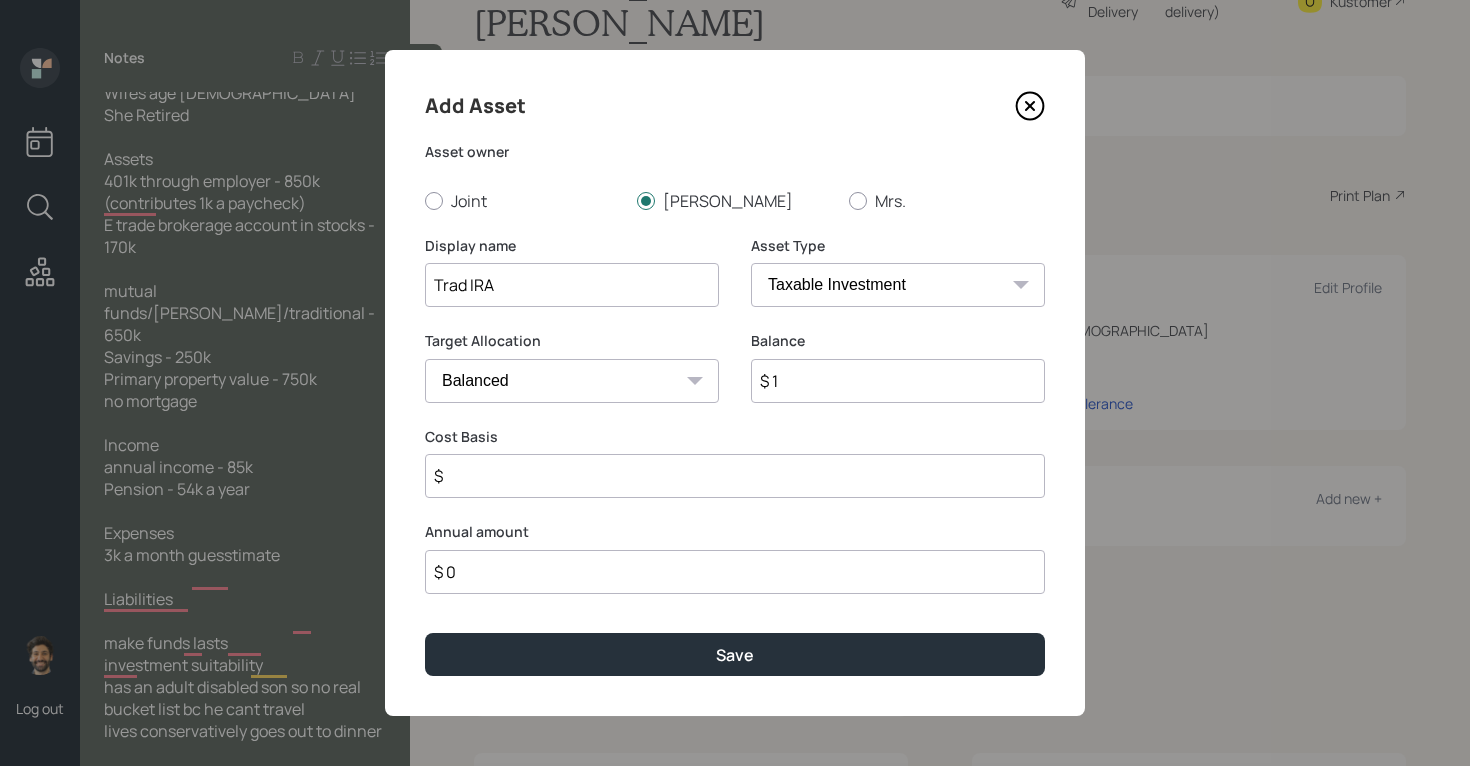 select on "ira" 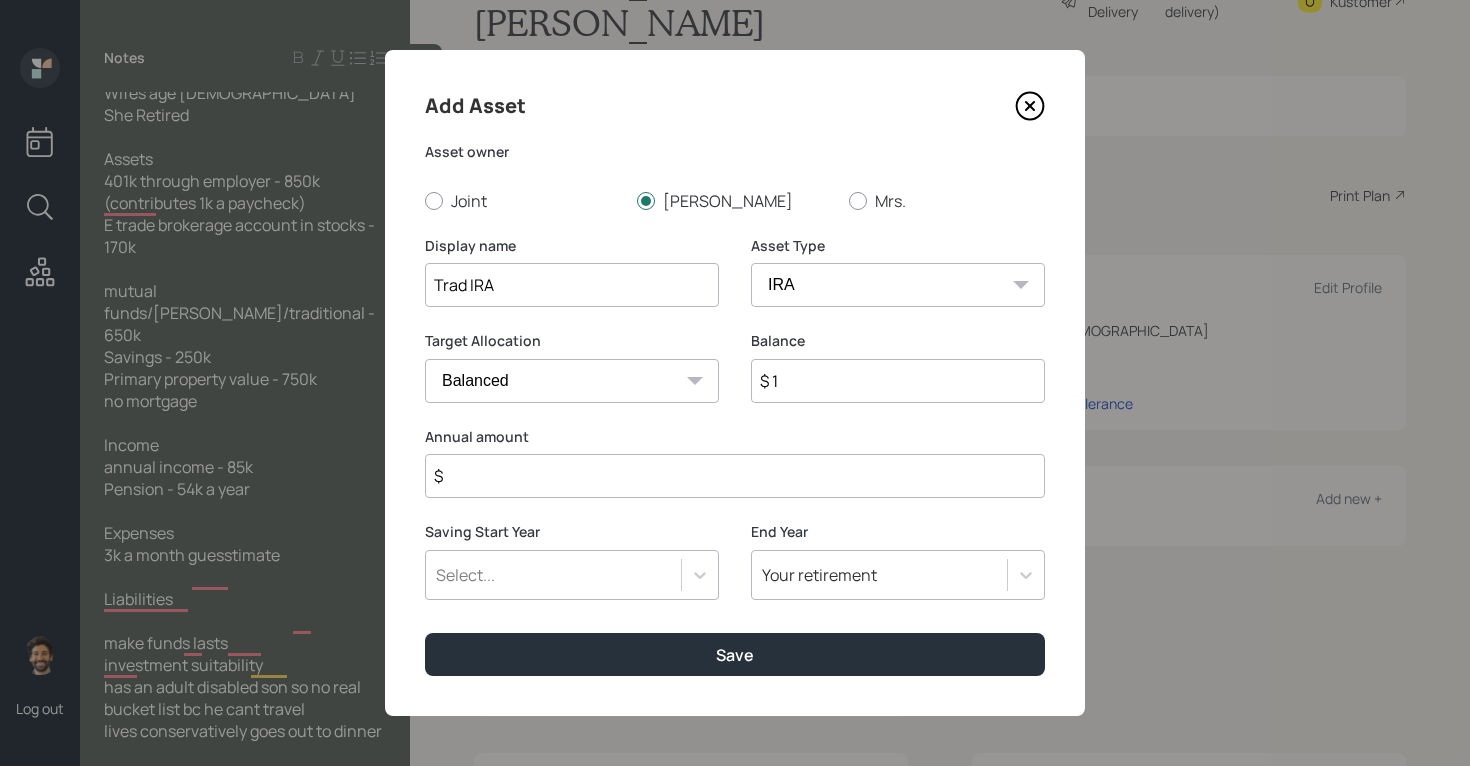 click on "$" at bounding box center [735, 476] 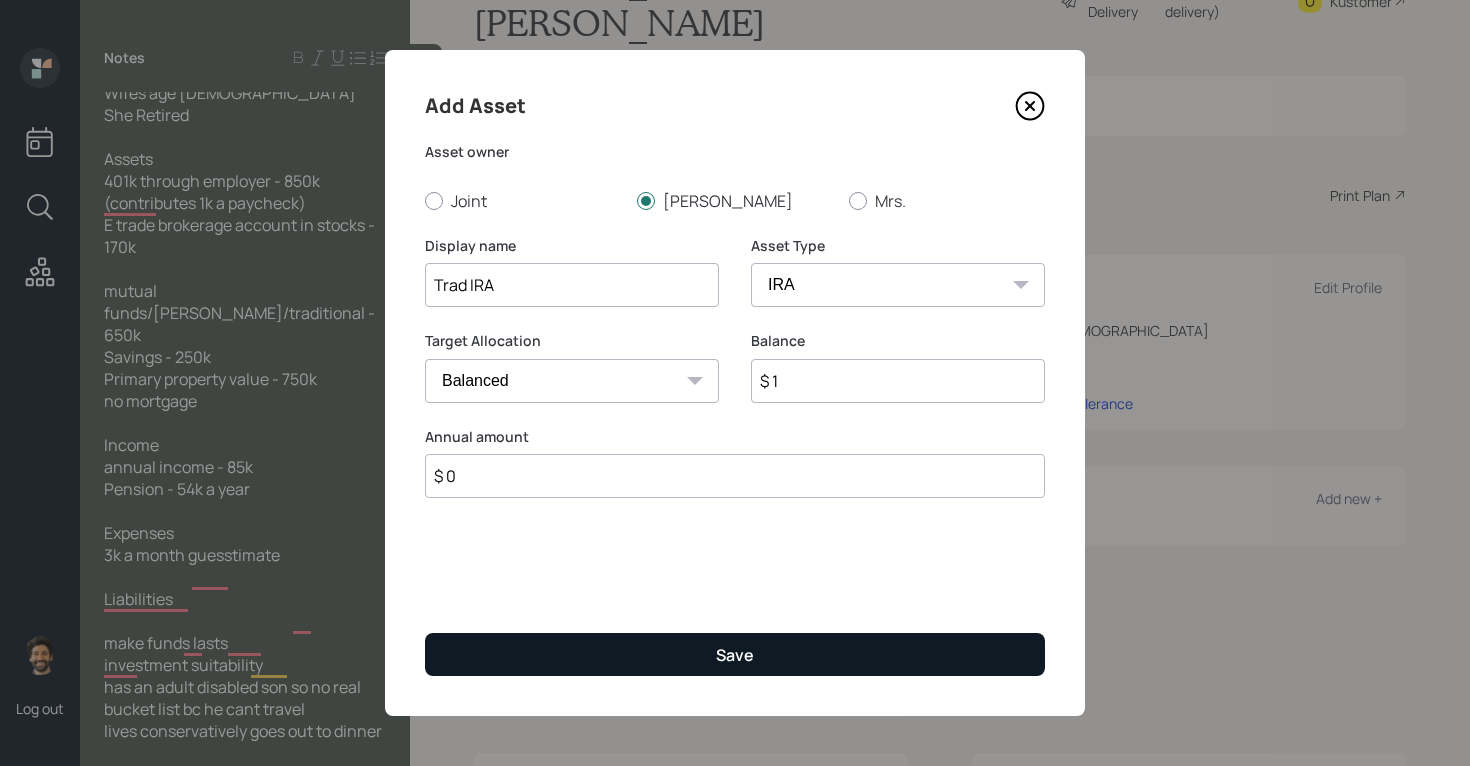 type on "$ 0" 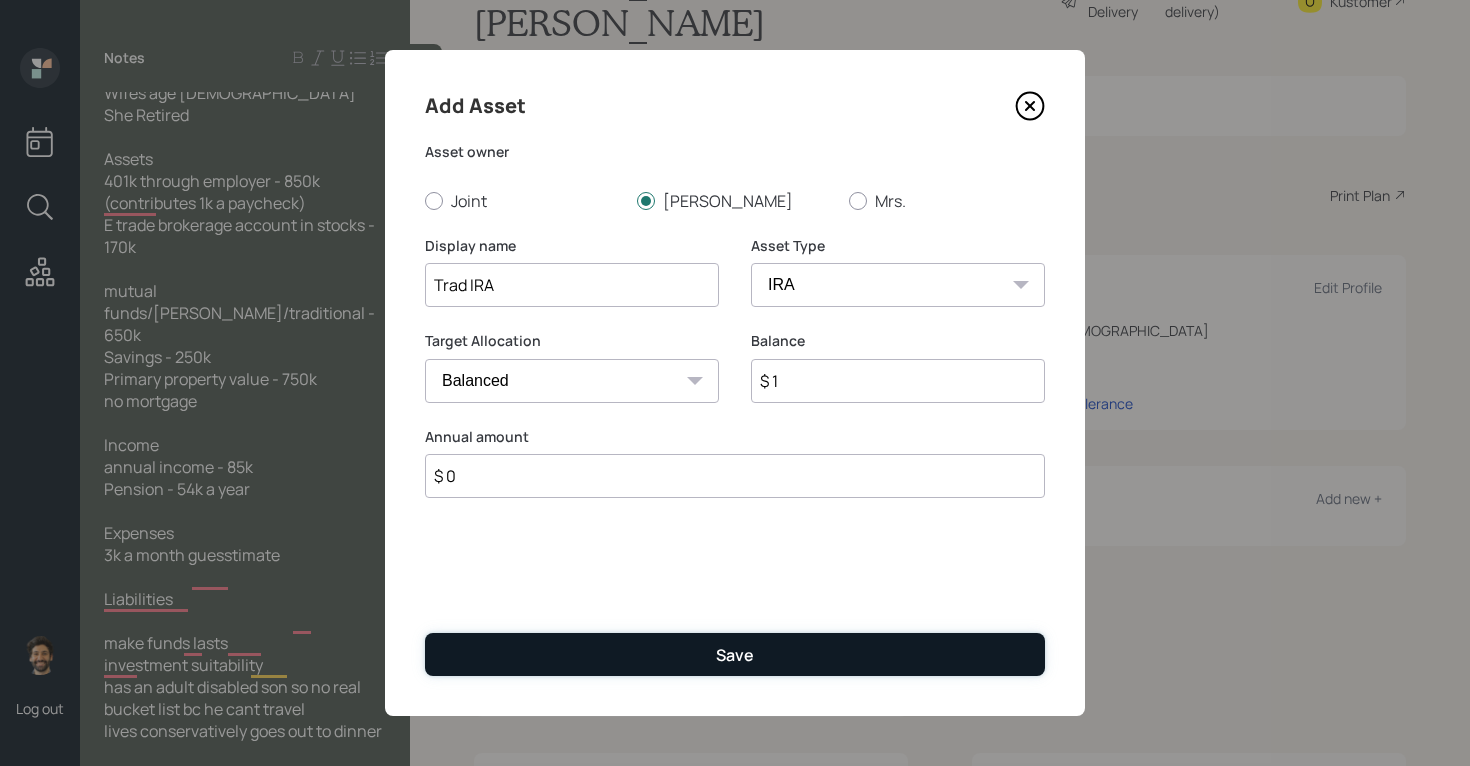 click on "Save" at bounding box center (735, 654) 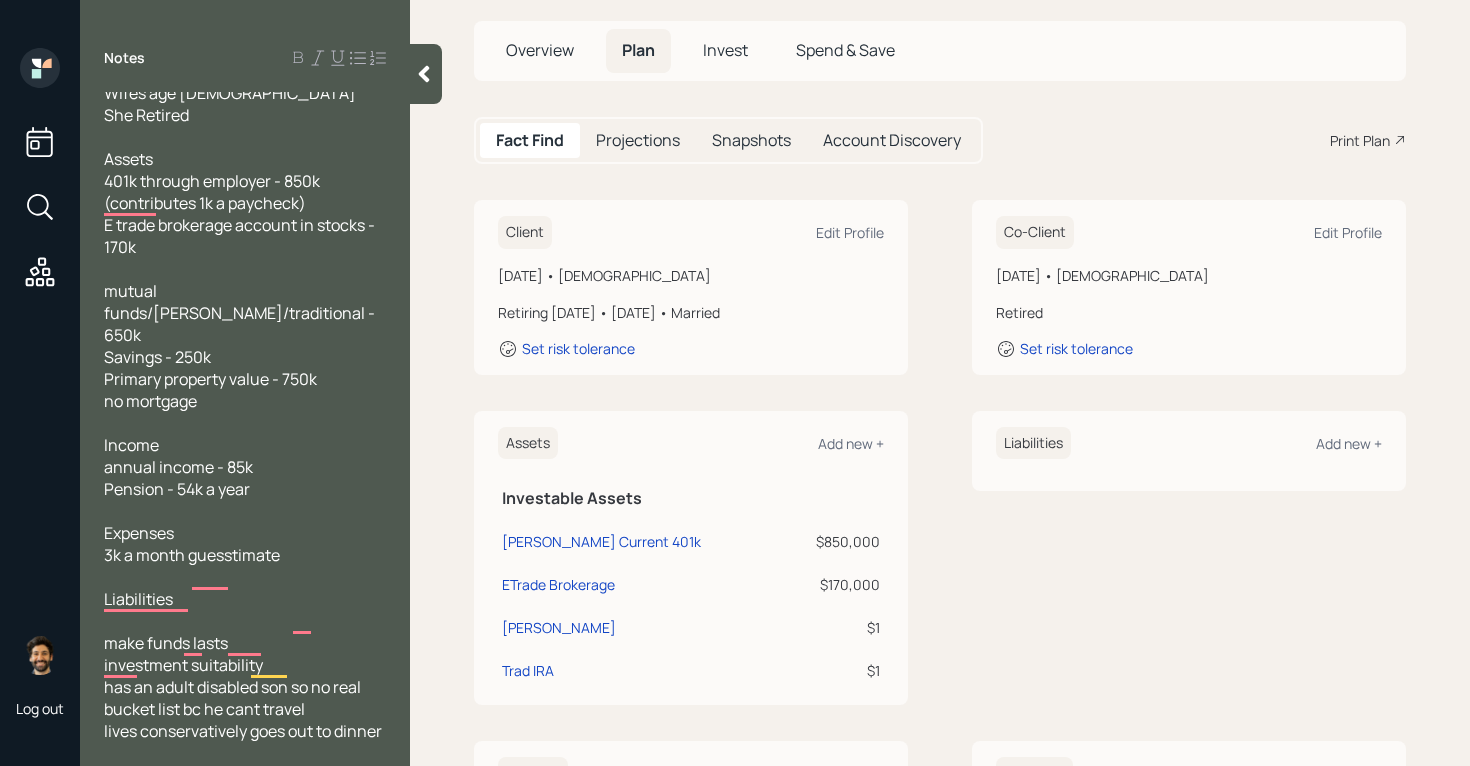 scroll, scrollTop: 163, scrollLeft: 0, axis: vertical 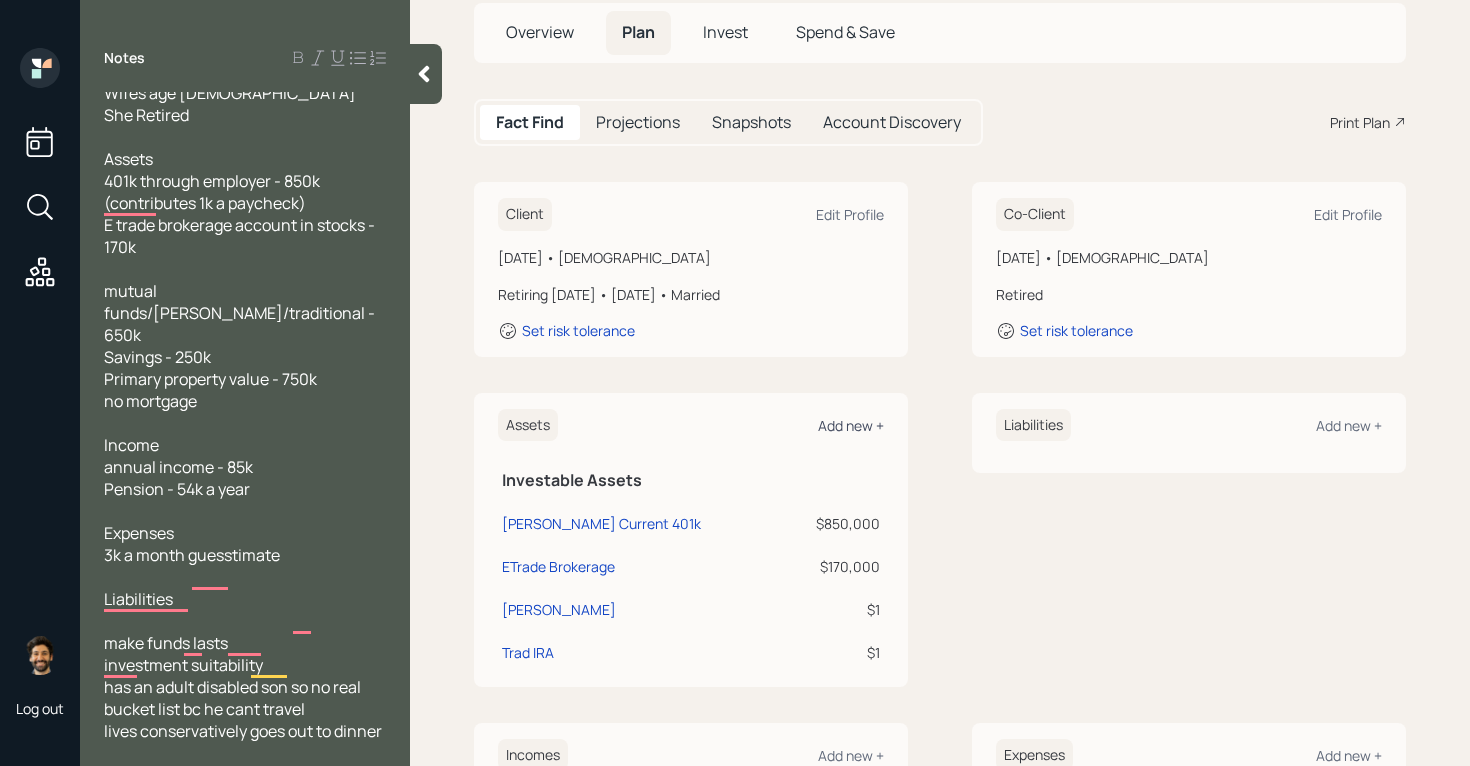 click on "Add new +" at bounding box center [851, 425] 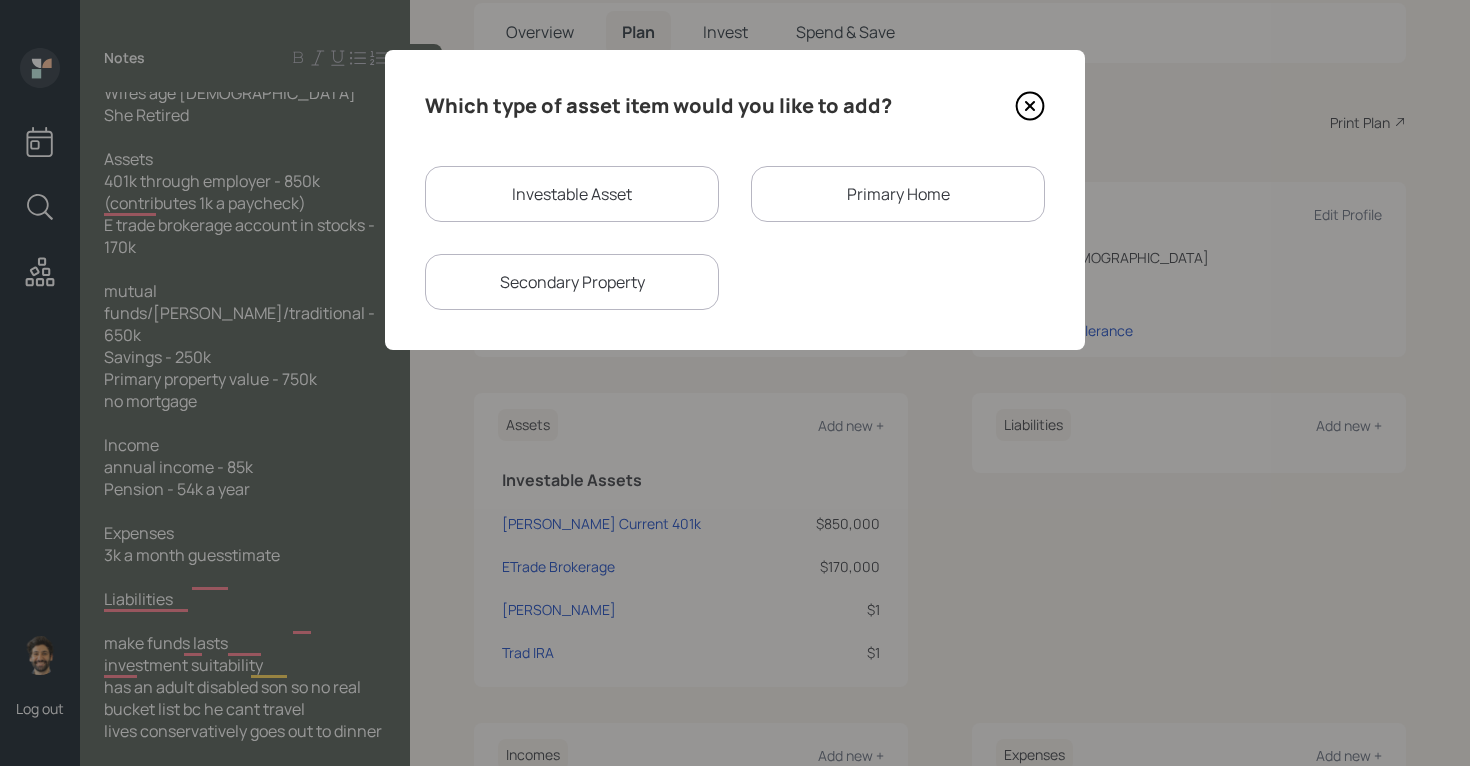 click on "Investable Asset" at bounding box center [572, 194] 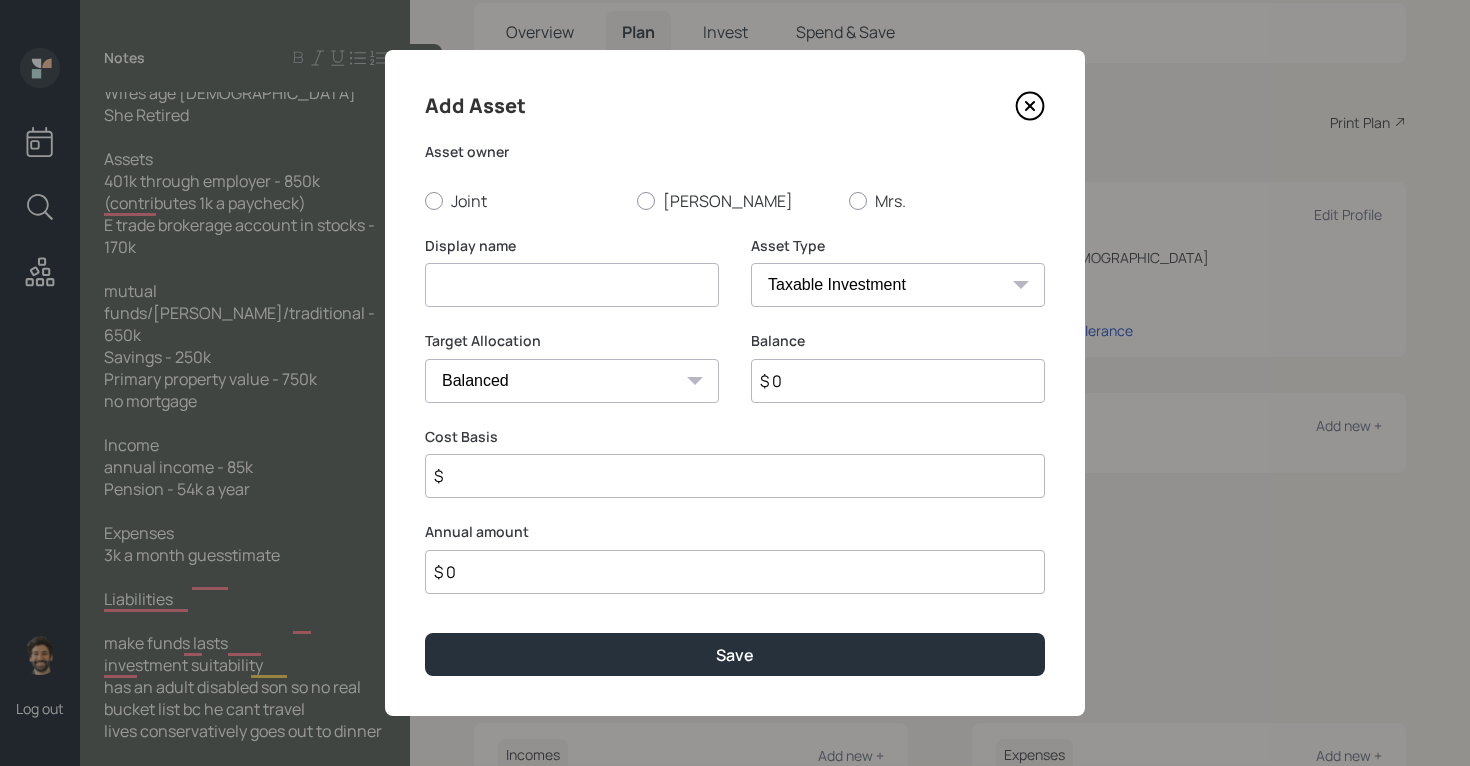 click at bounding box center (572, 285) 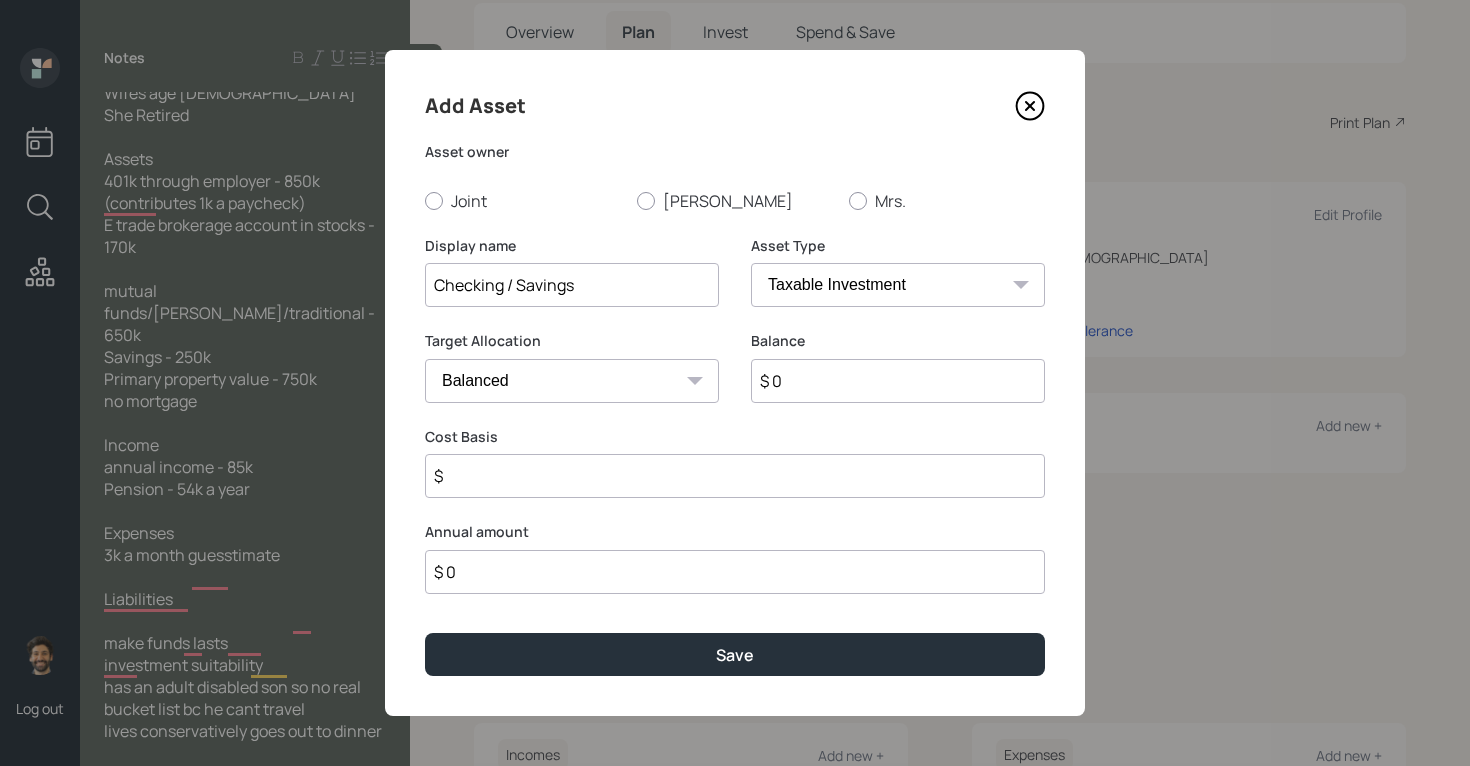 type on "Checking / Savings" 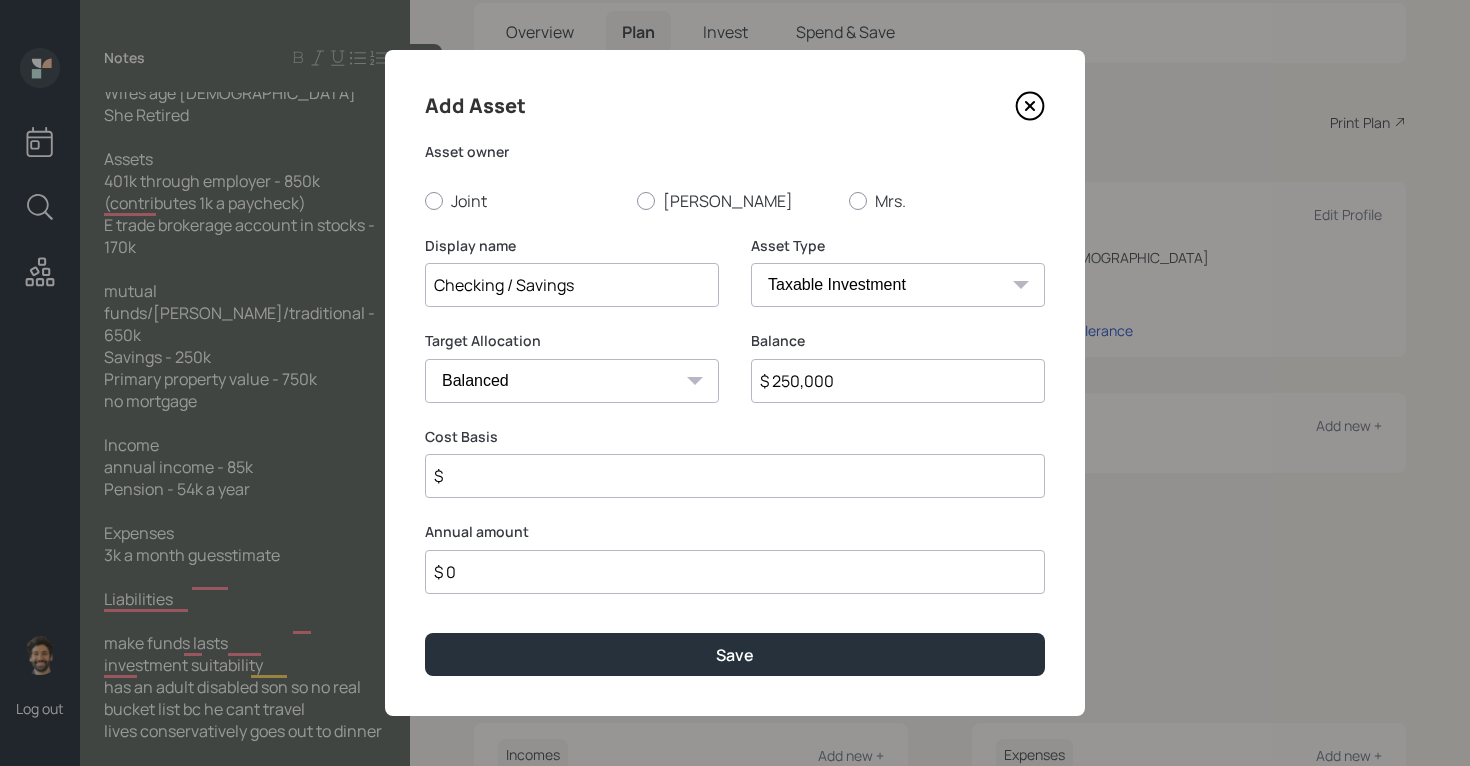 type on "$ 250,000" 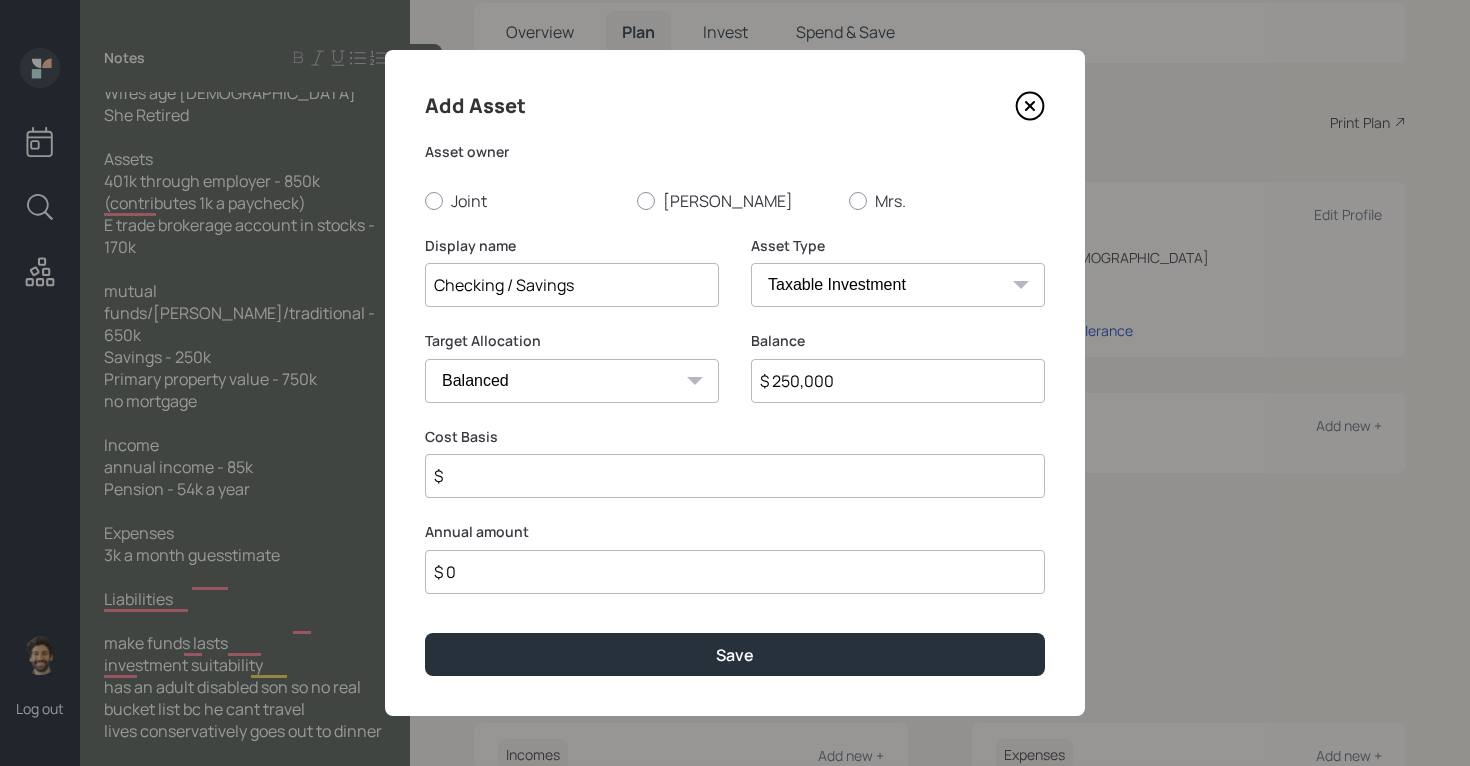 click on "SEP [PERSON_NAME] IRA 401(k) [PERSON_NAME] 401(k) 403(b) [PERSON_NAME] 403(b) 457(b) [PERSON_NAME] 457(b) Health Savings Account 529 Taxable Investment Checking / Savings Emergency Fund" at bounding box center (898, 285) 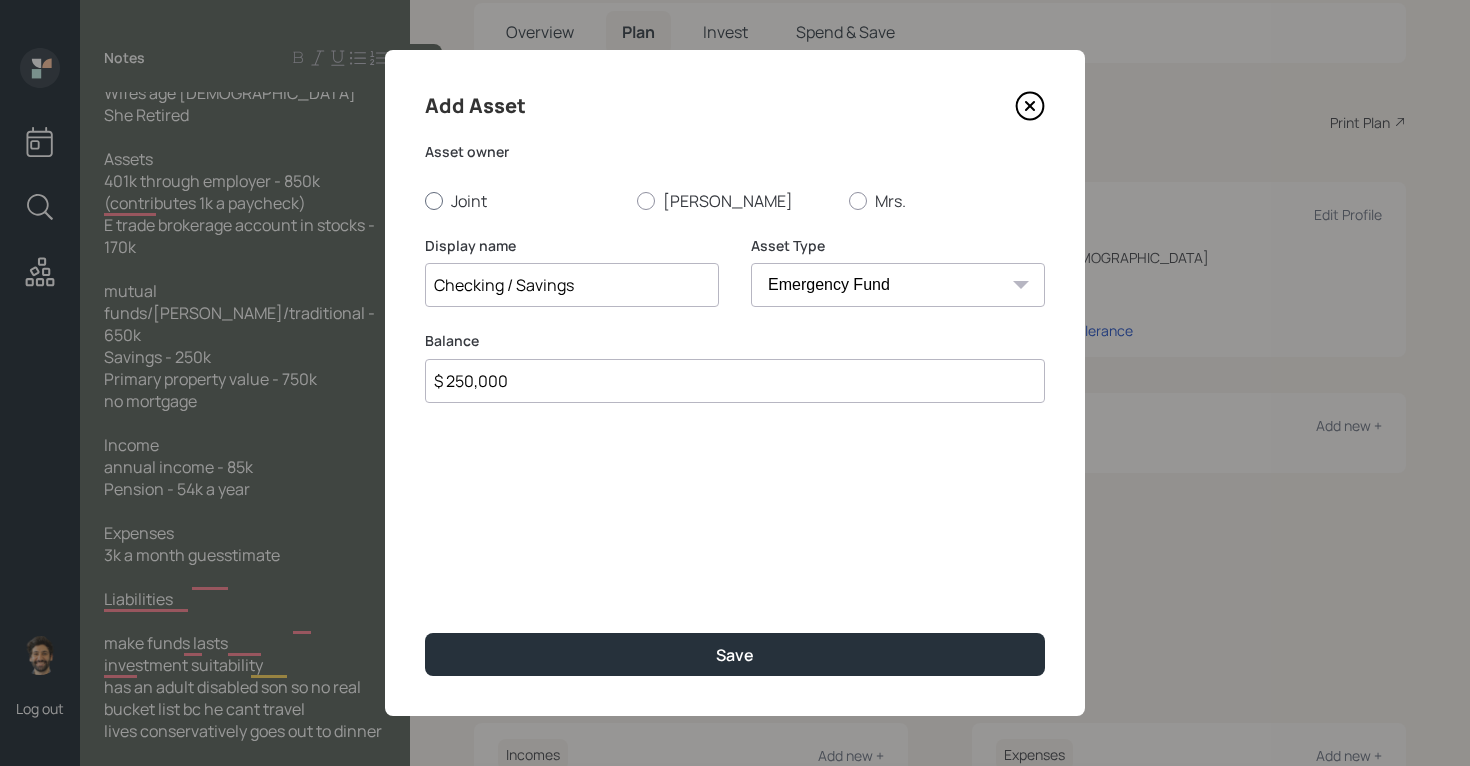 click at bounding box center (434, 201) 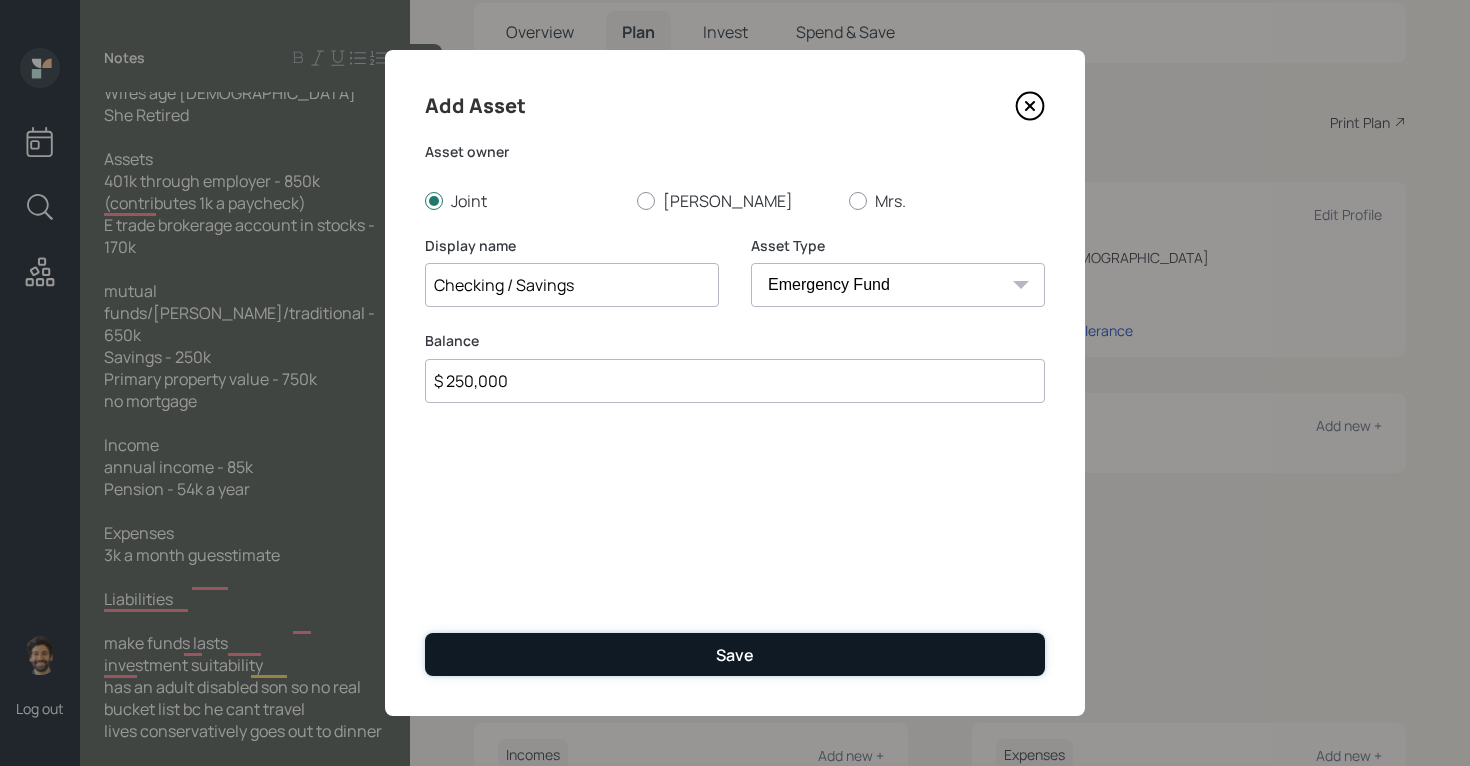click on "Save" at bounding box center (735, 654) 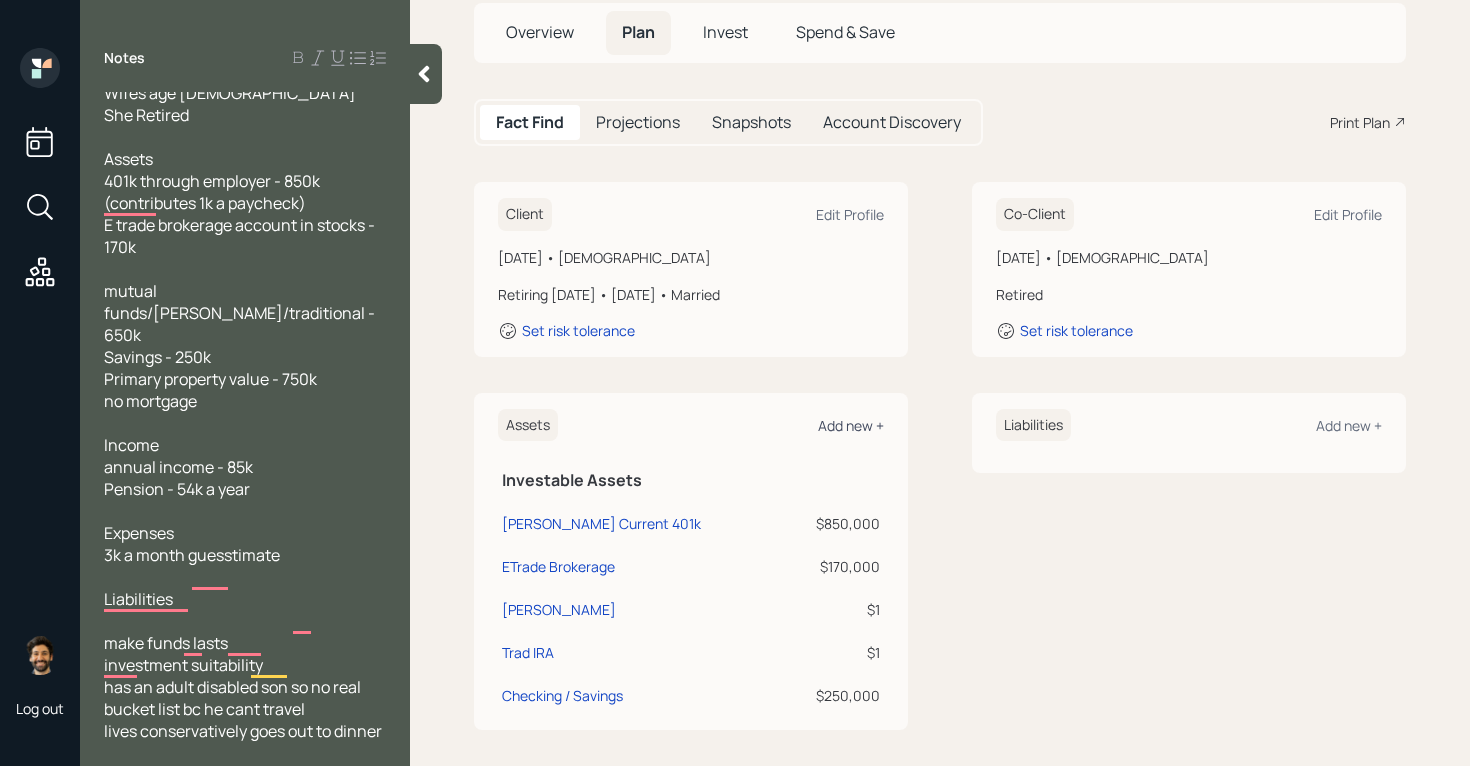 click on "Add new +" at bounding box center (851, 425) 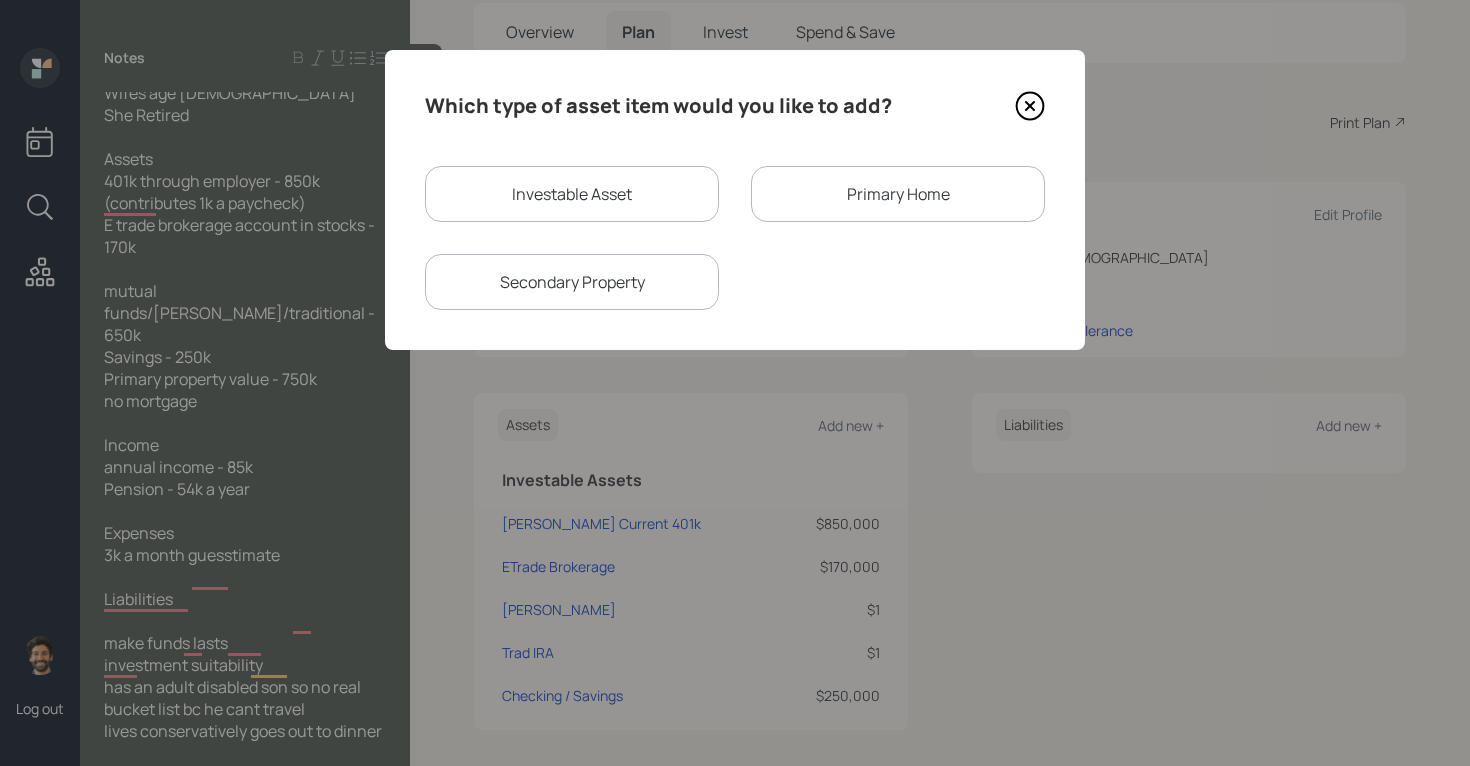 click on "Primary Home" at bounding box center [898, 194] 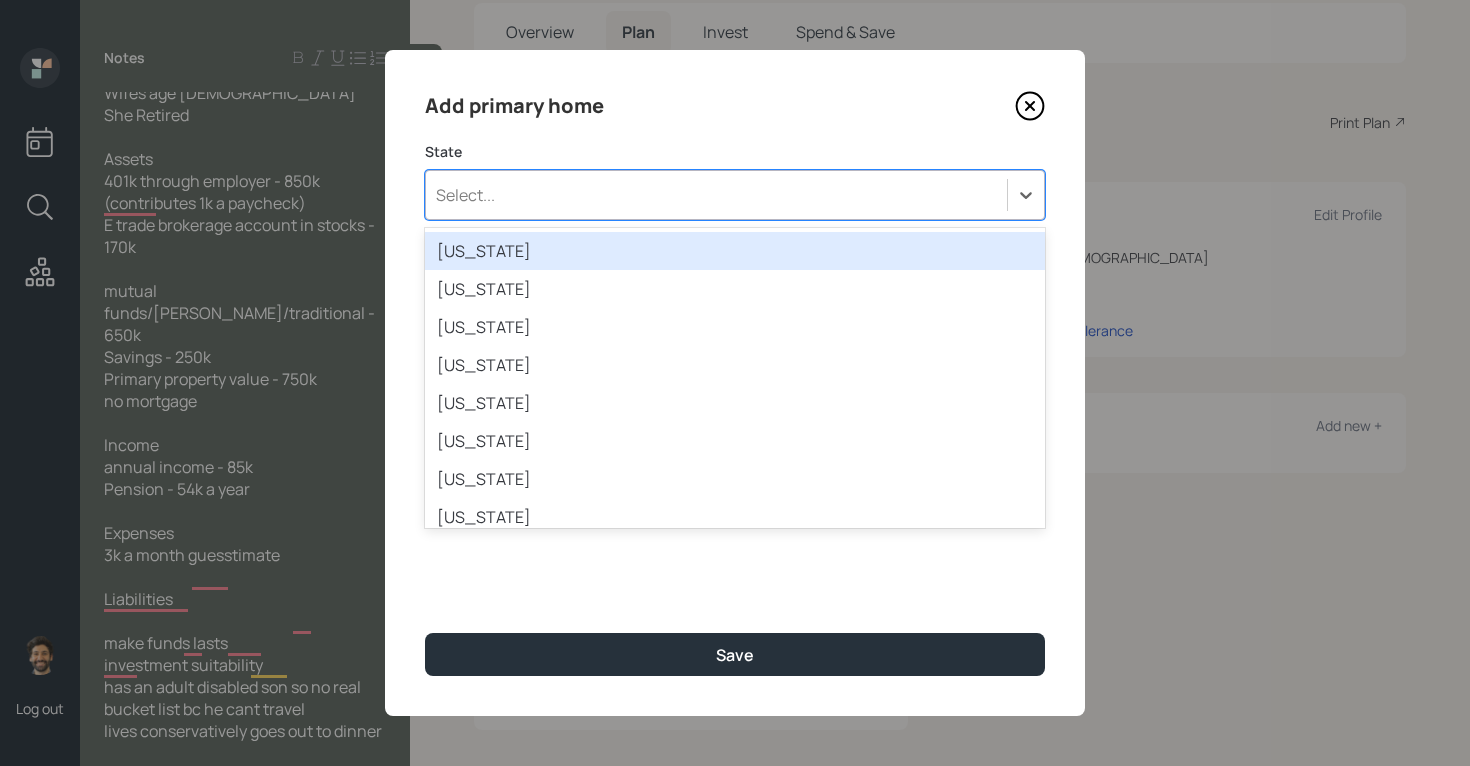 click on "Select..." at bounding box center [716, 195] 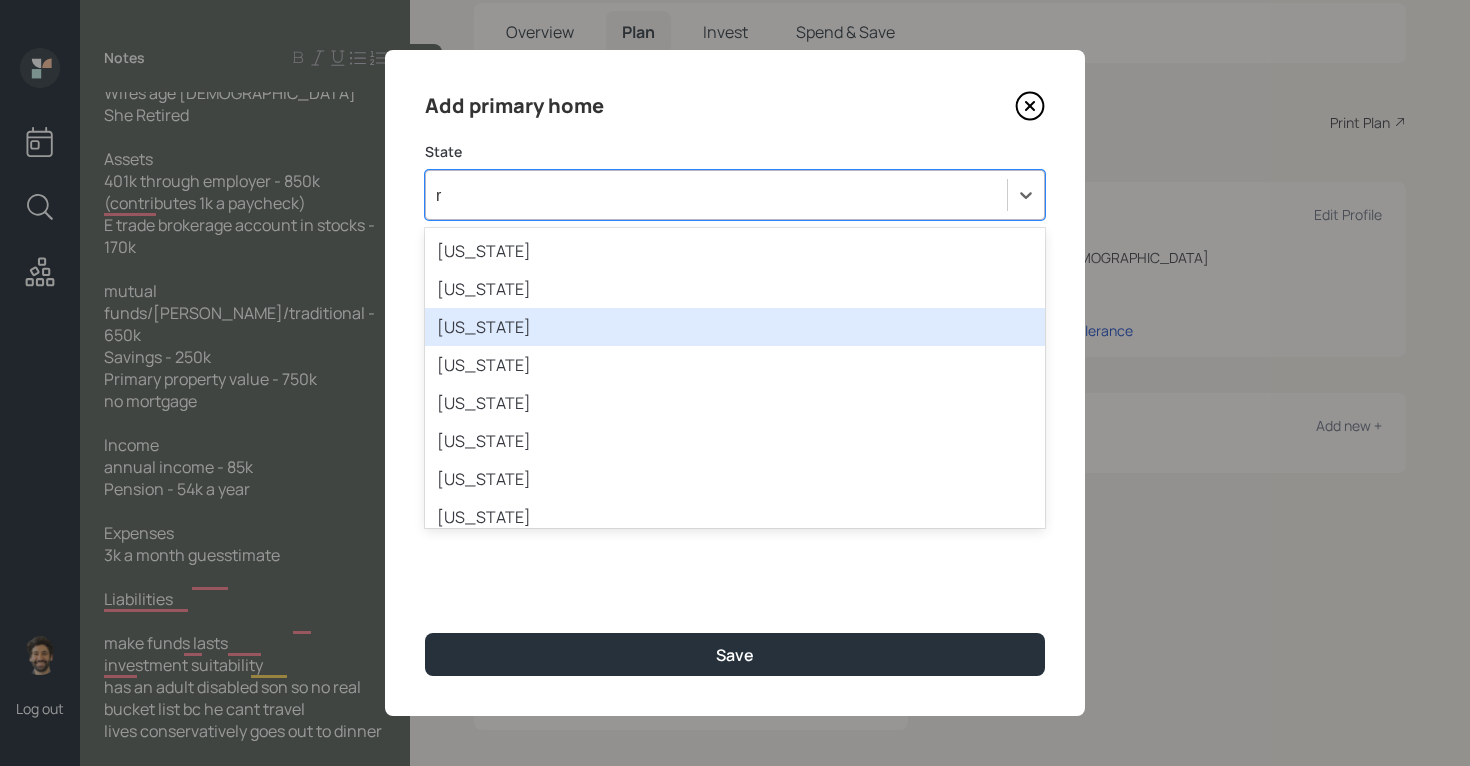 type on "rh" 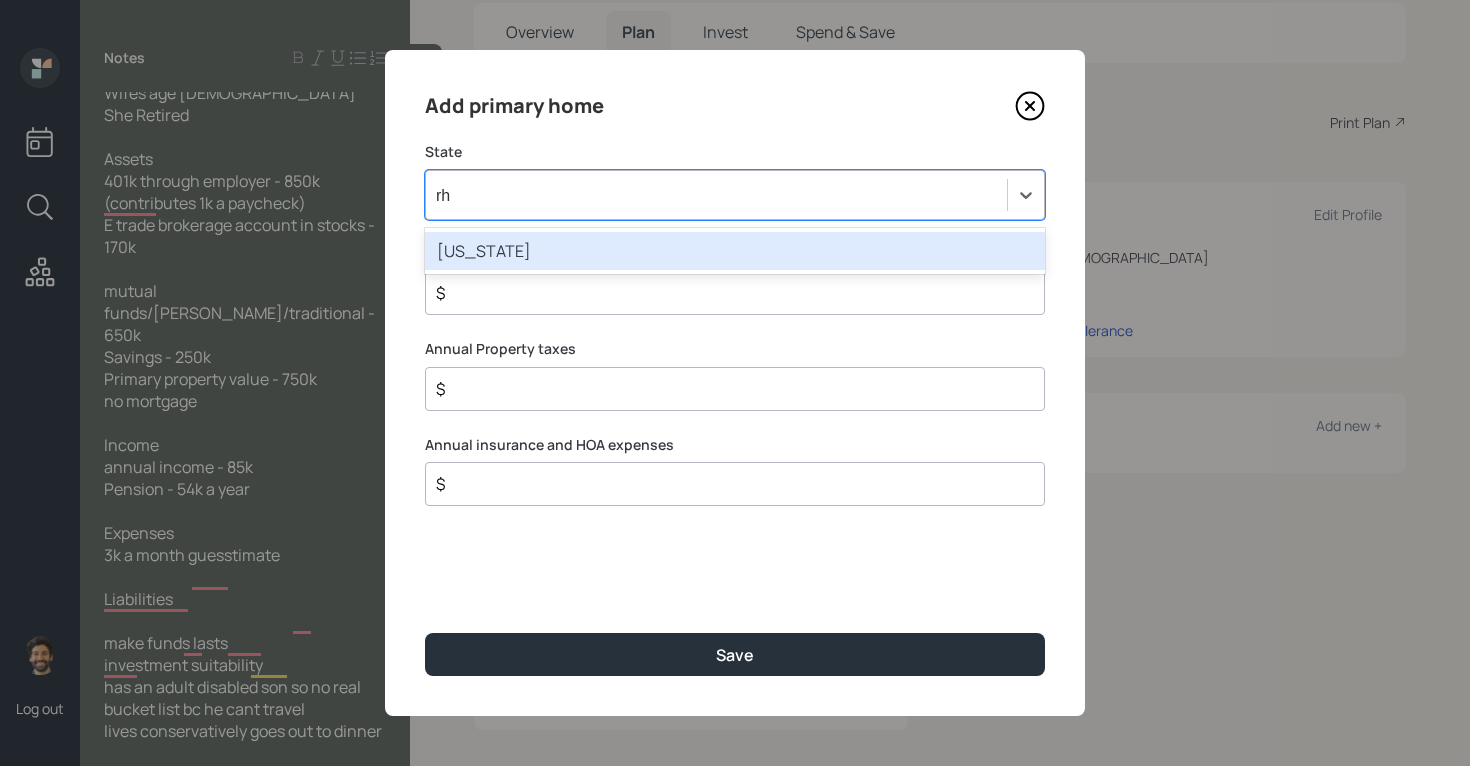 click on "[US_STATE]" at bounding box center [735, 251] 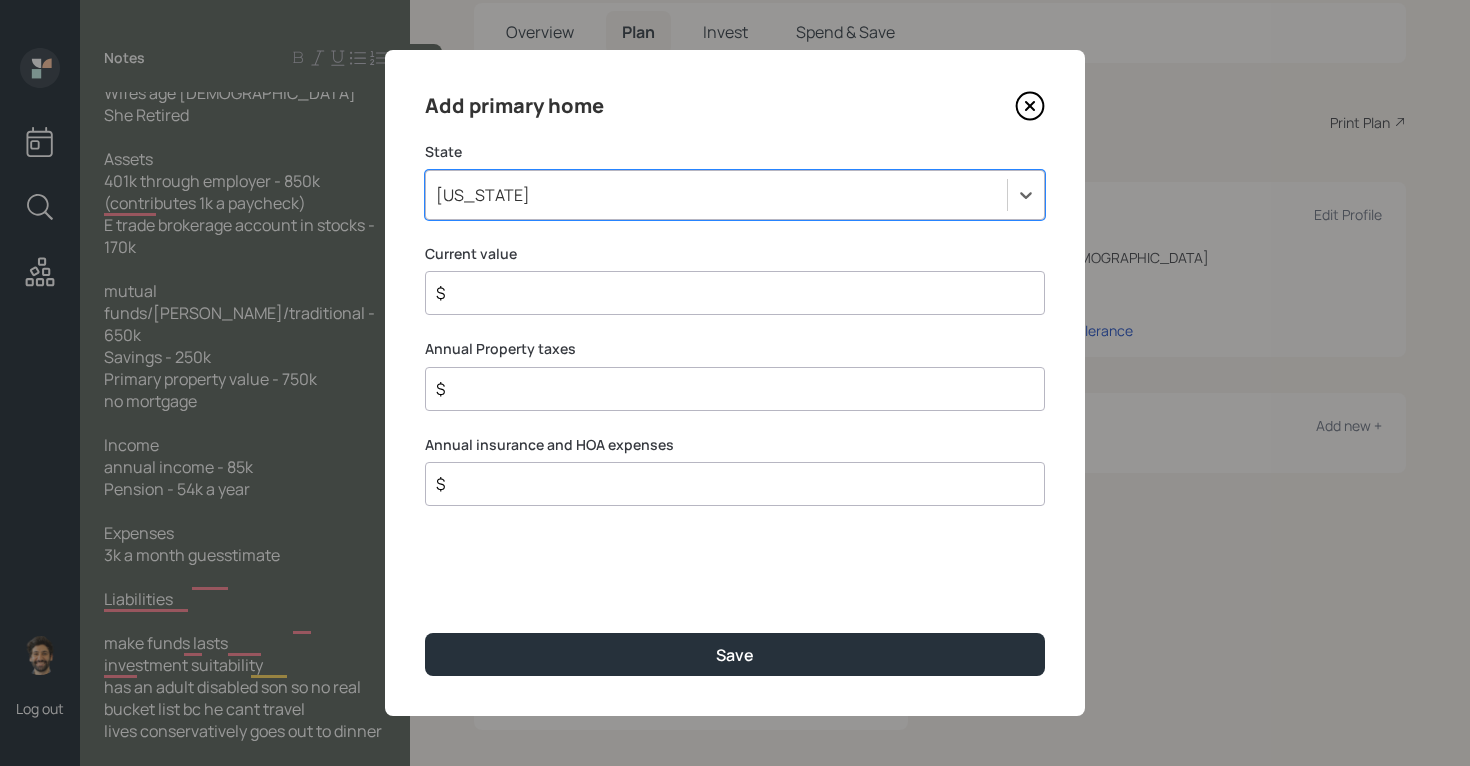 click on "$" at bounding box center [727, 293] 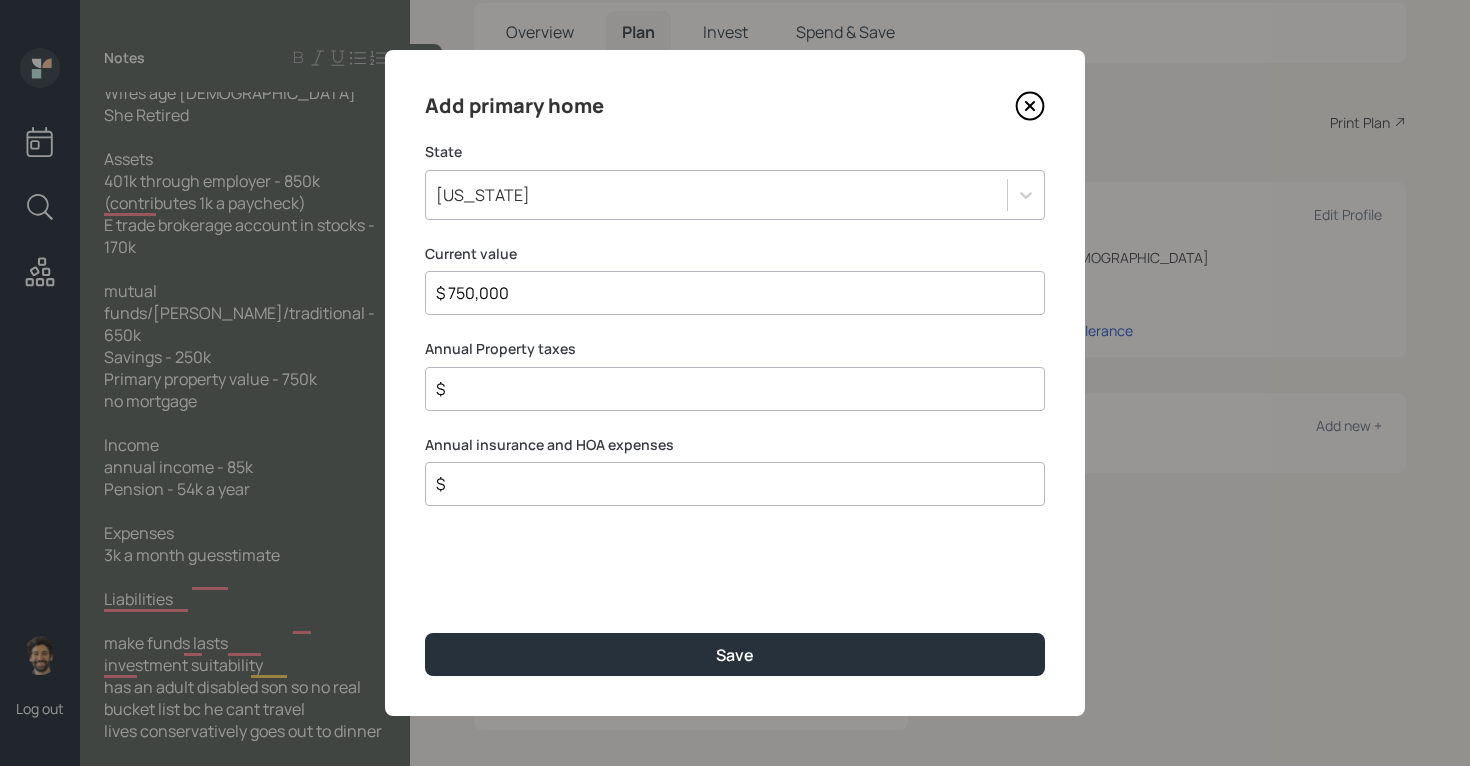 type on "$ 750,000" 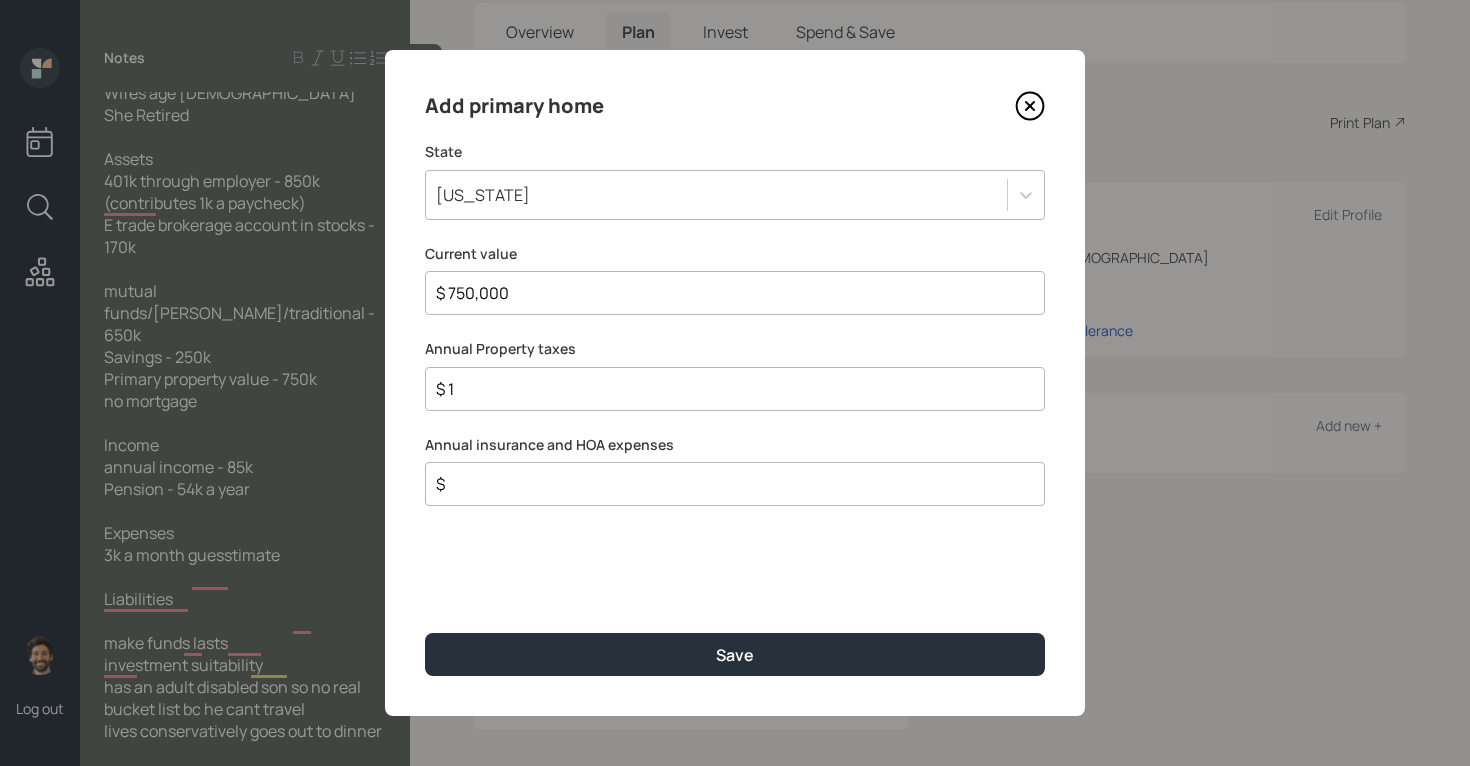 type on "$ 1" 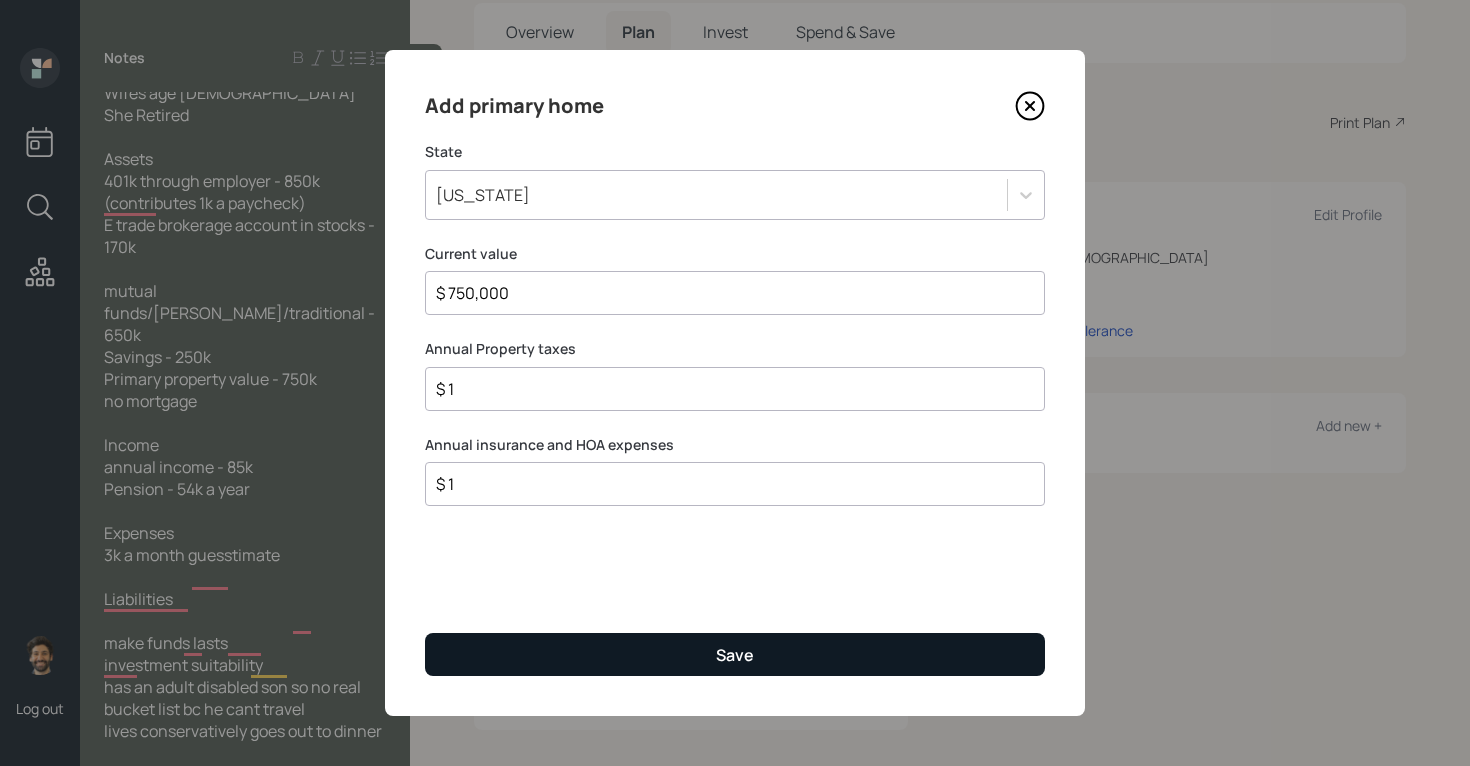 type on "$ 1" 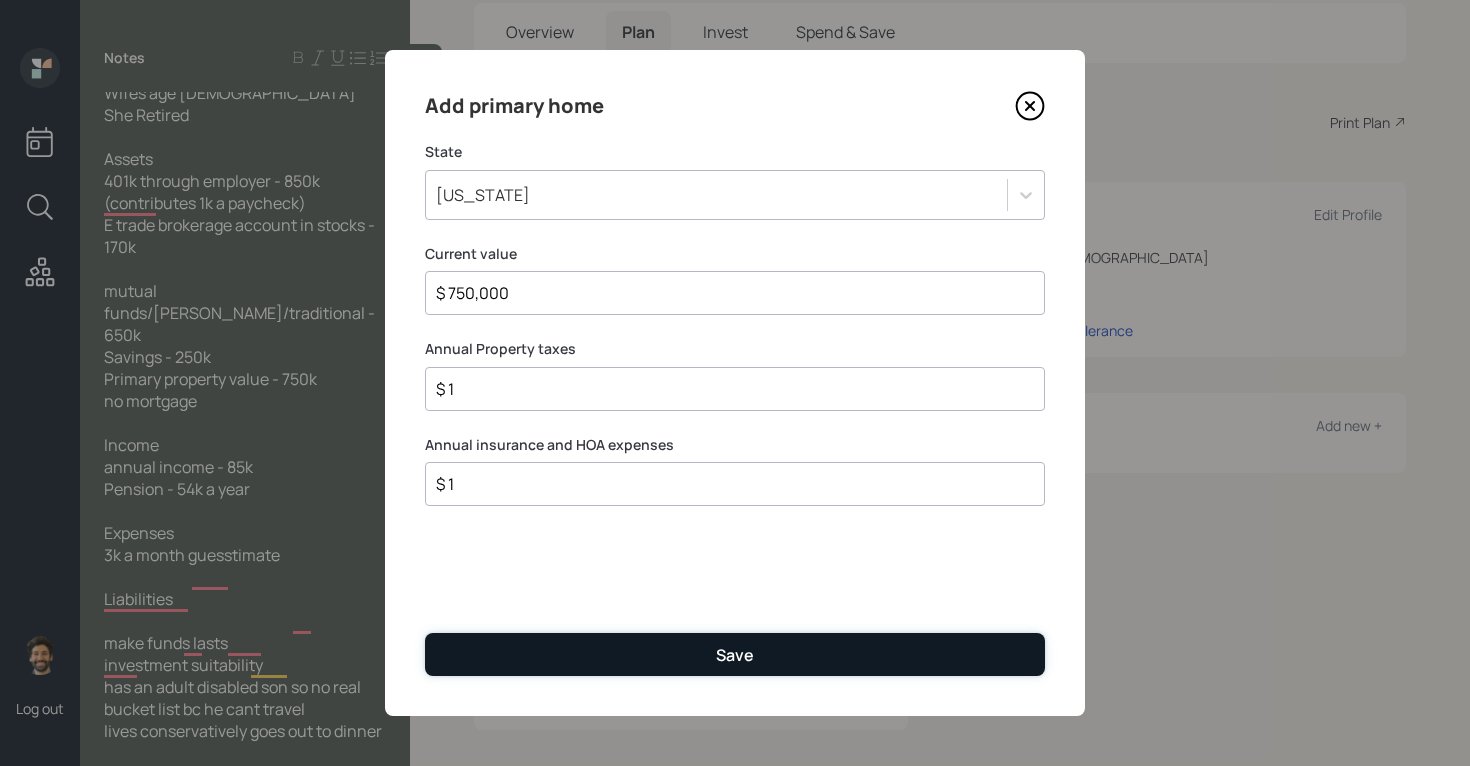 click on "Save" at bounding box center [735, 654] 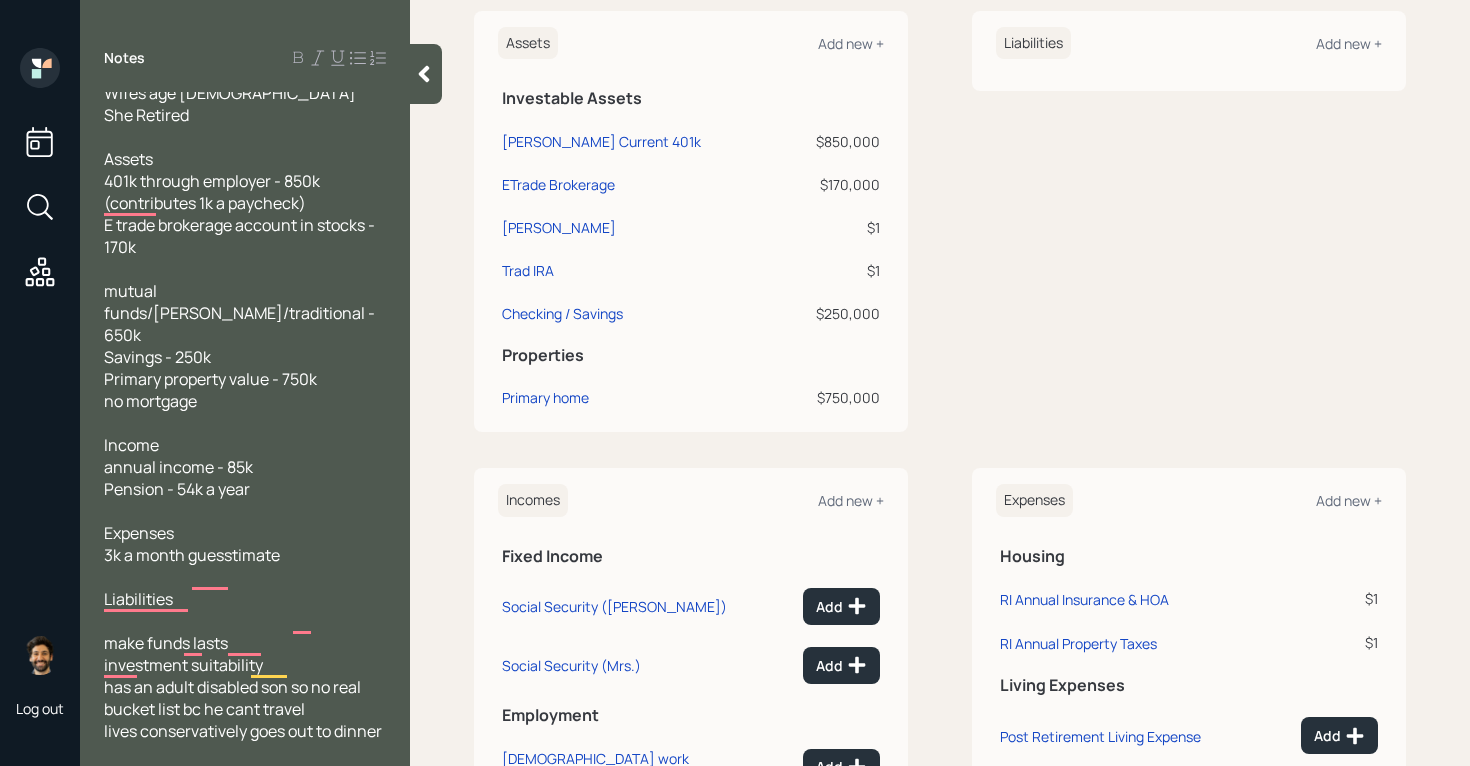 scroll, scrollTop: 715, scrollLeft: 0, axis: vertical 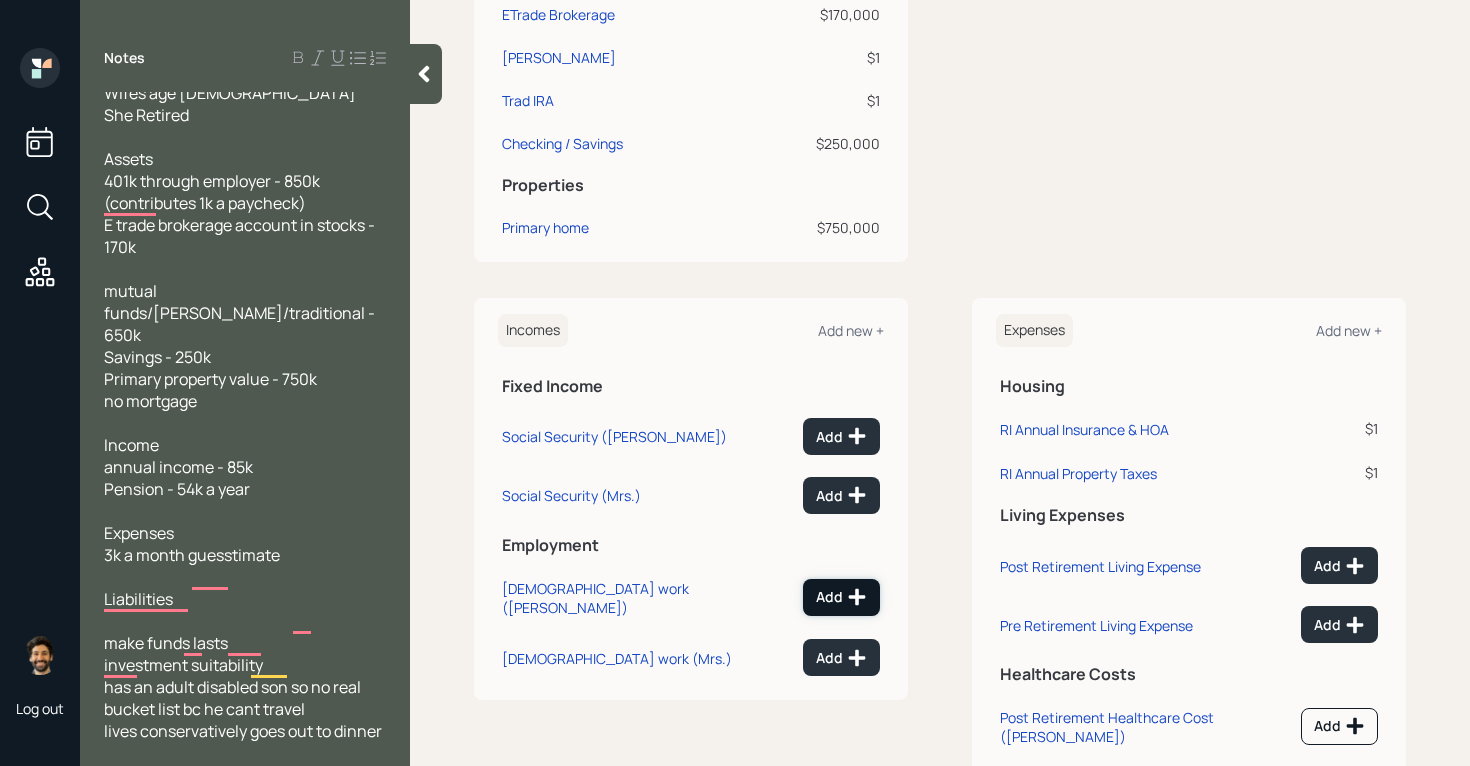click on "Add" at bounding box center (841, 597) 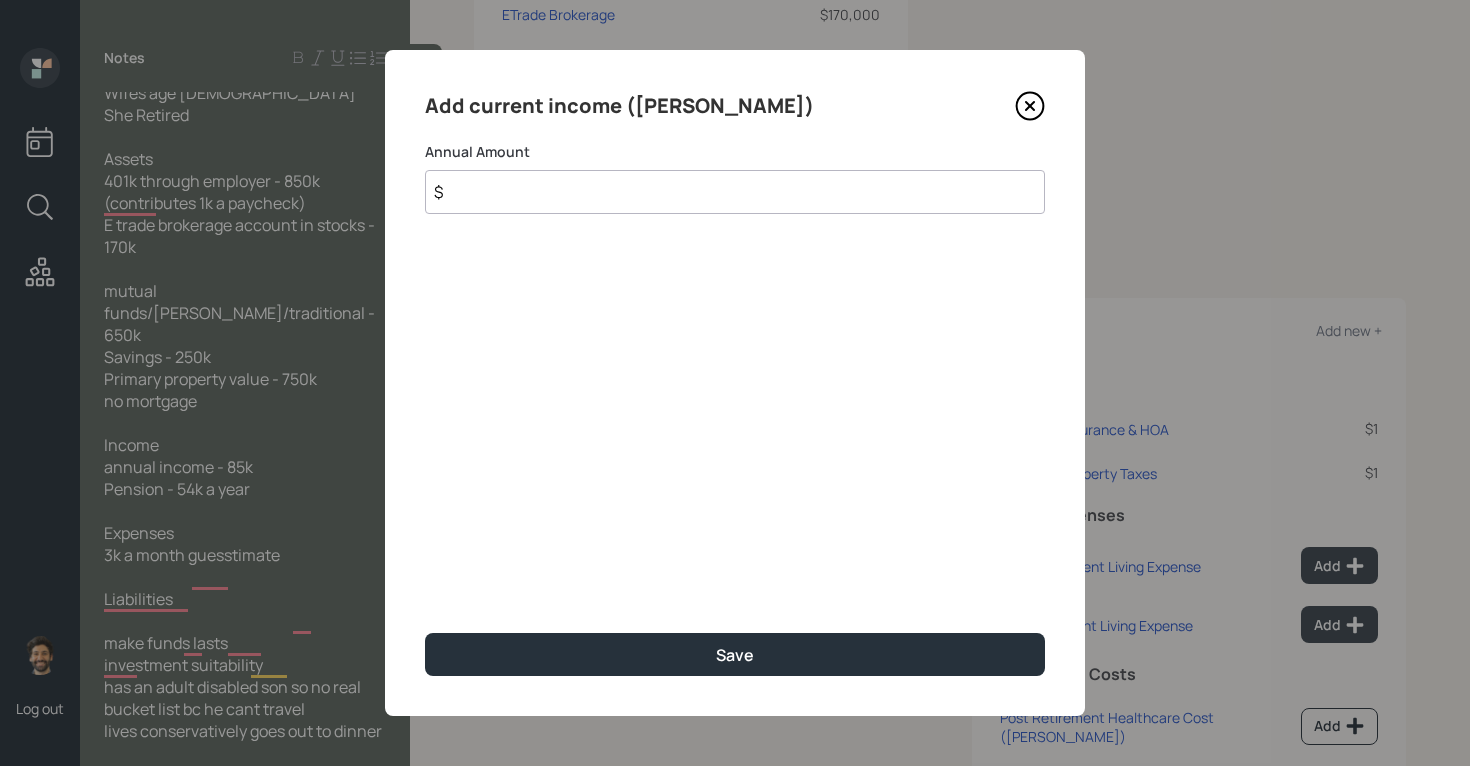 click on "$" at bounding box center (735, 192) 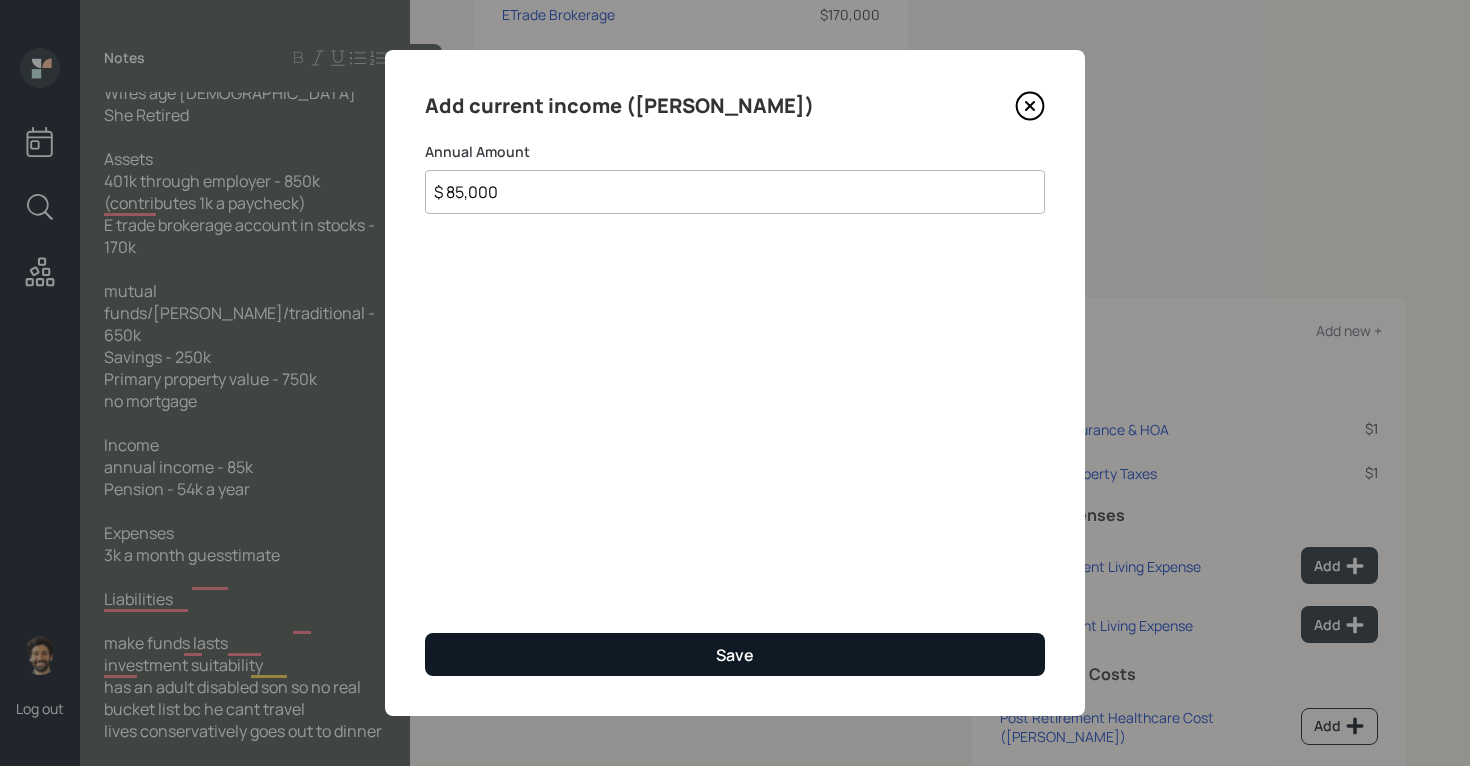type on "$ 85,000" 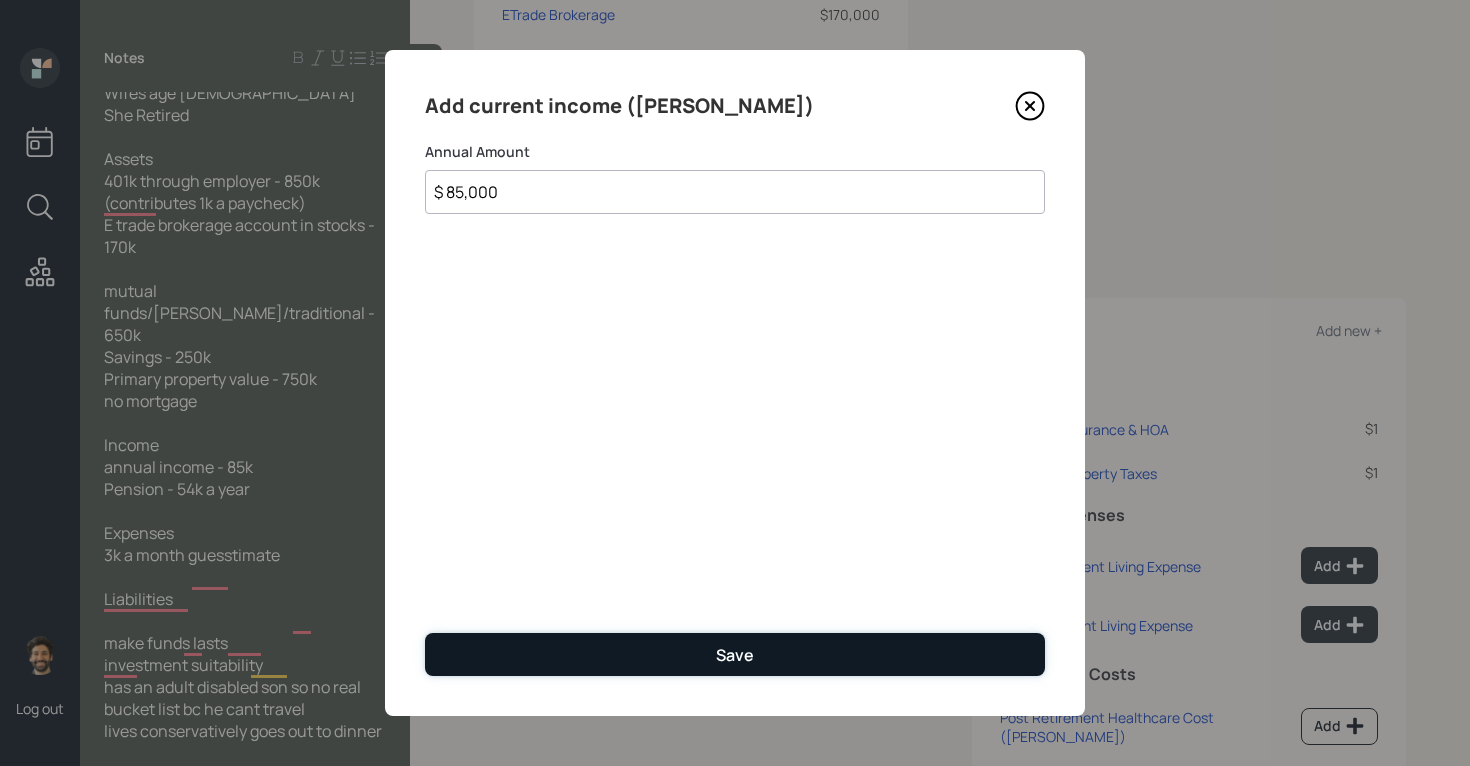 click on "Save" at bounding box center [735, 654] 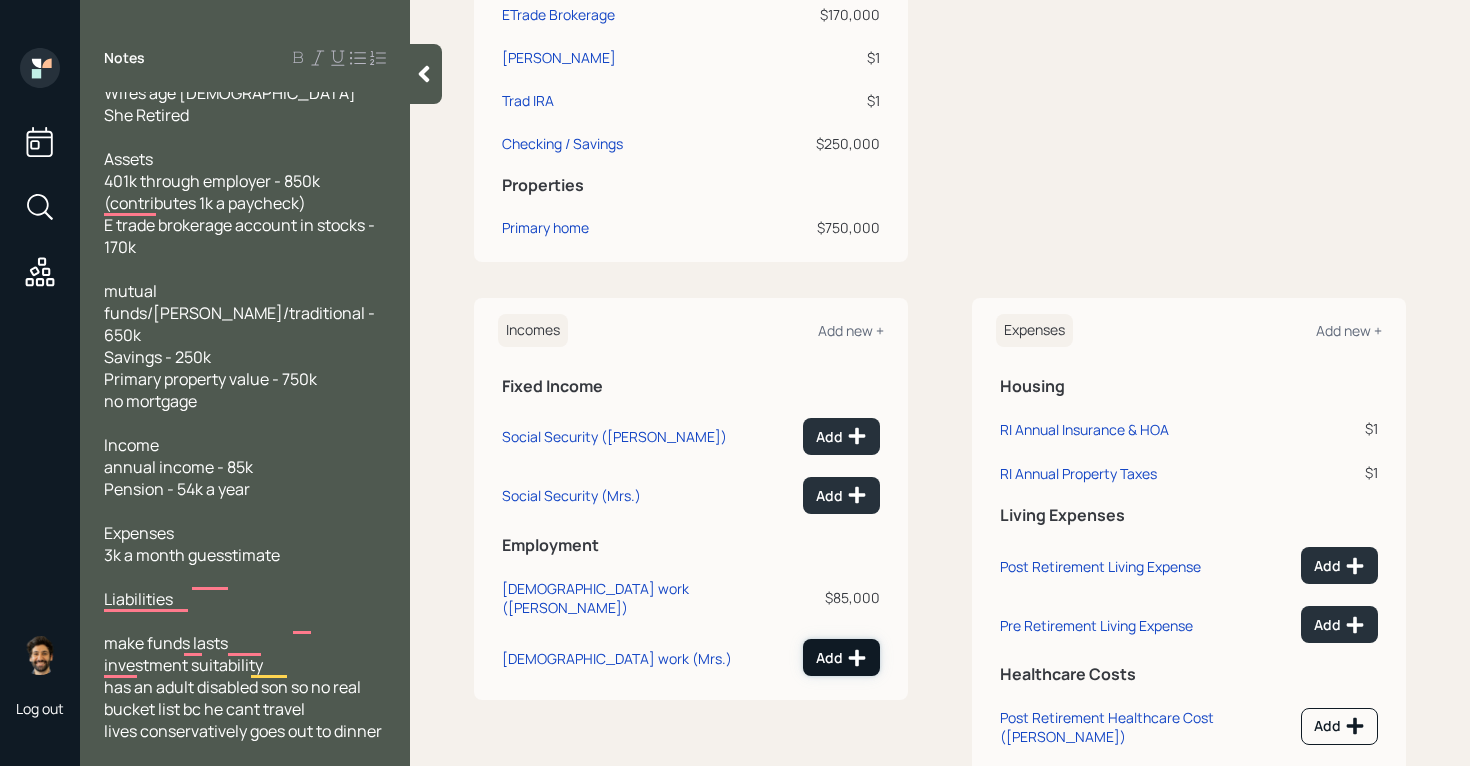 click on "Add" at bounding box center [841, 657] 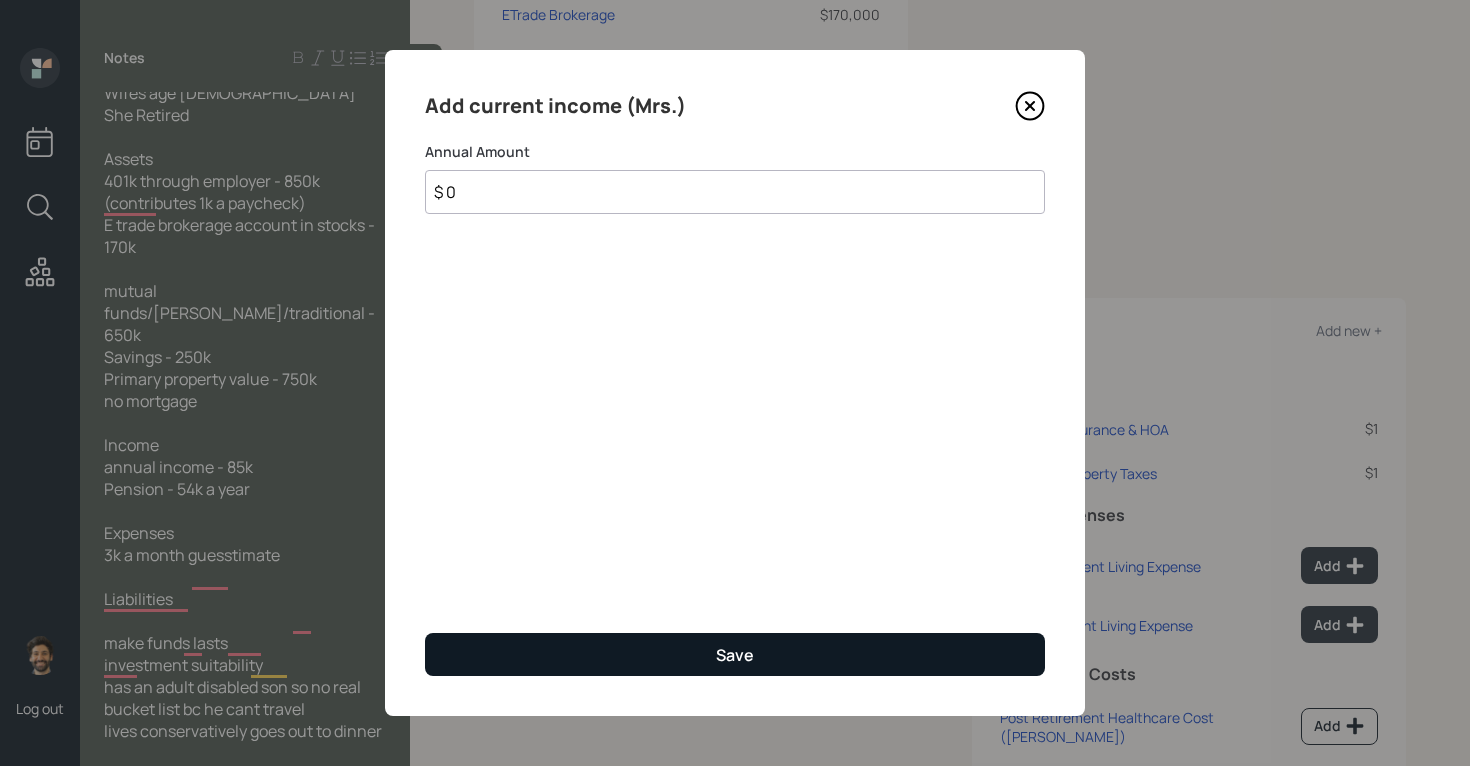 type on "$ 0" 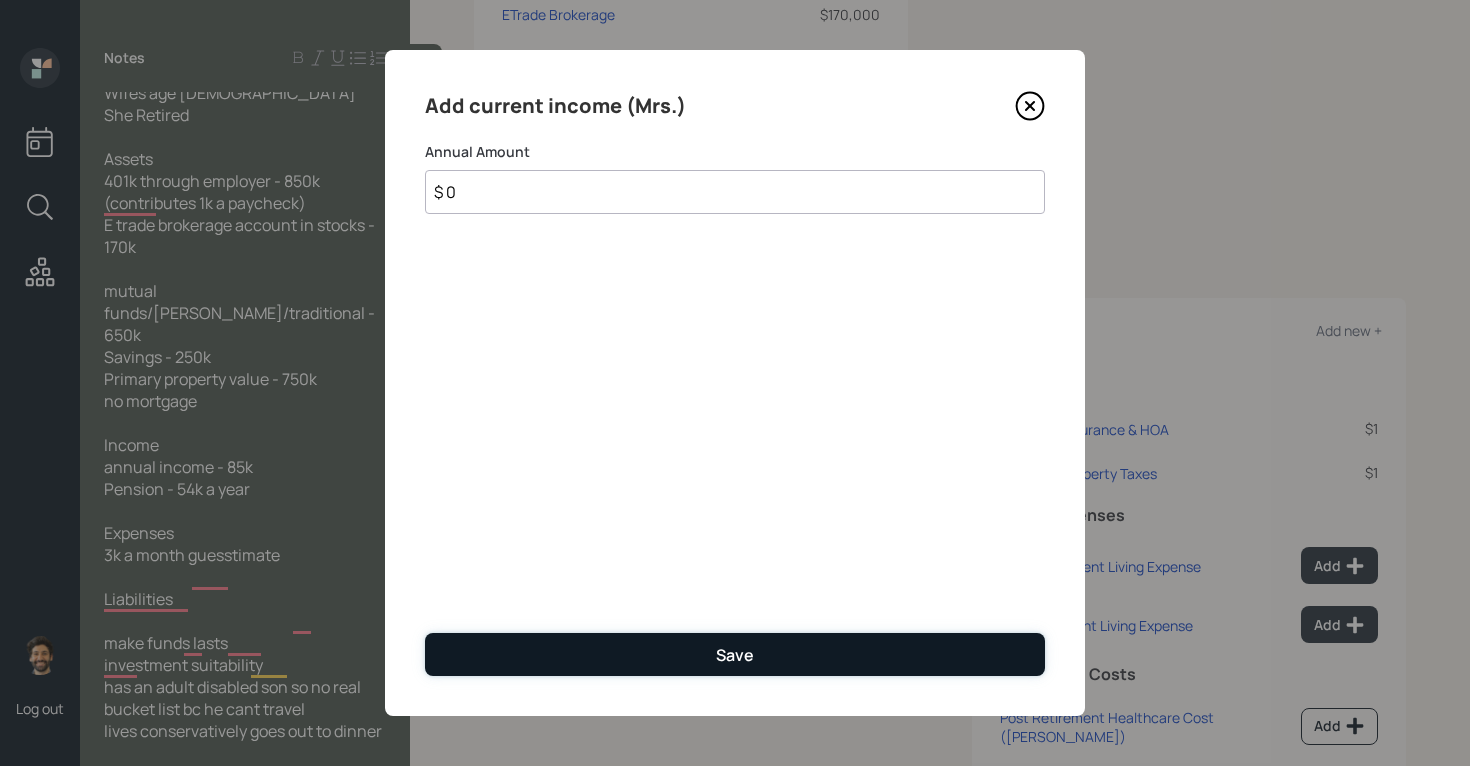 click on "Save" at bounding box center (735, 654) 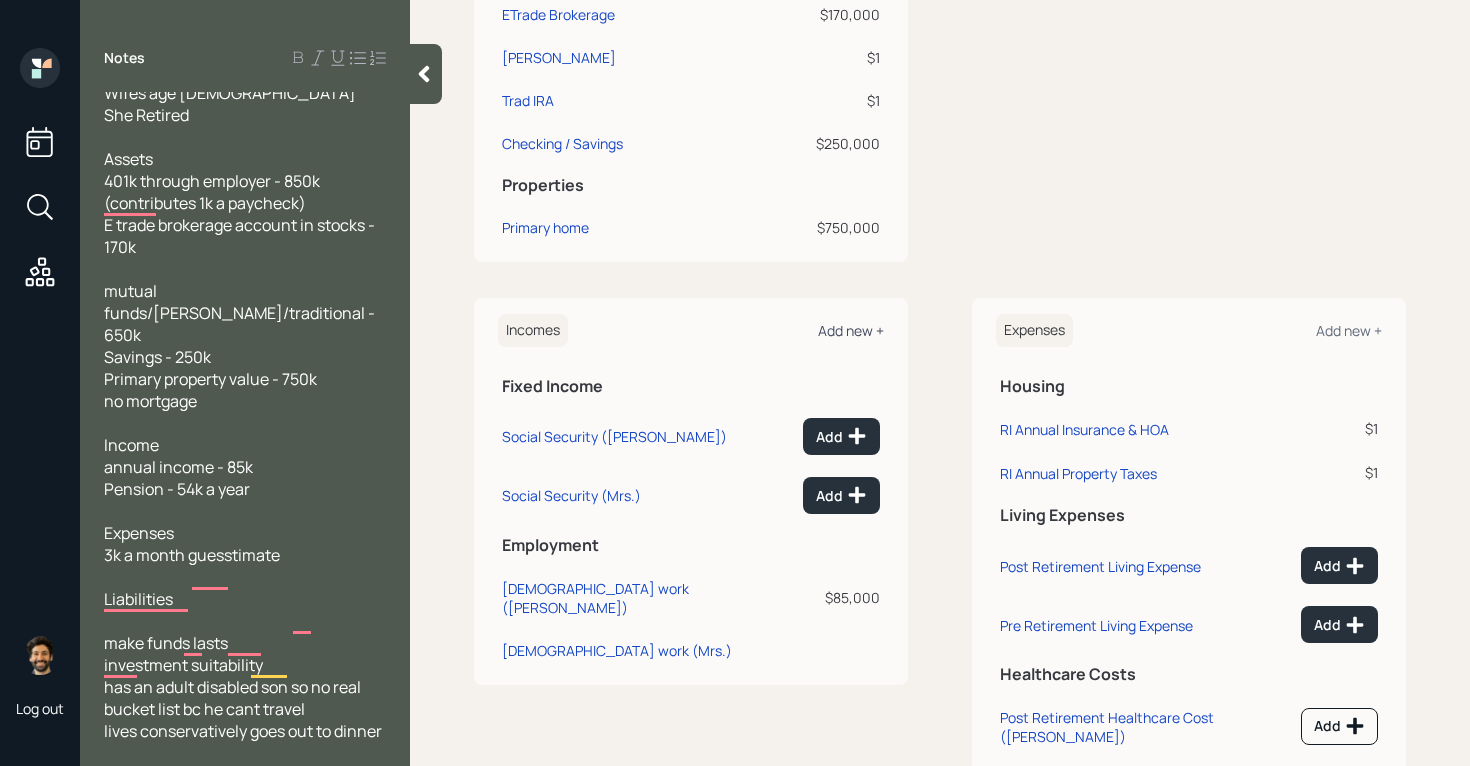 click on "Add new +" at bounding box center (851, 330) 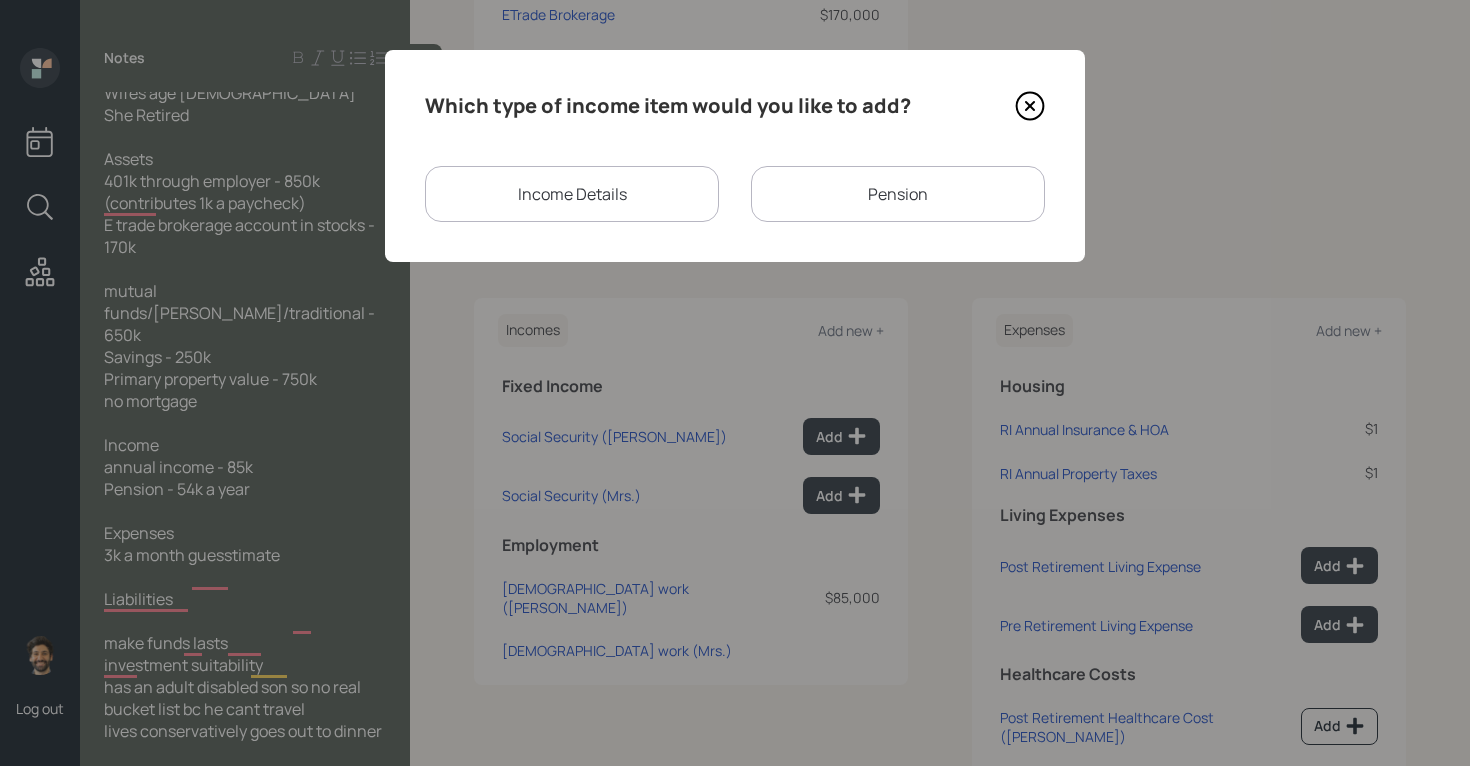 click on "Pension" at bounding box center (898, 194) 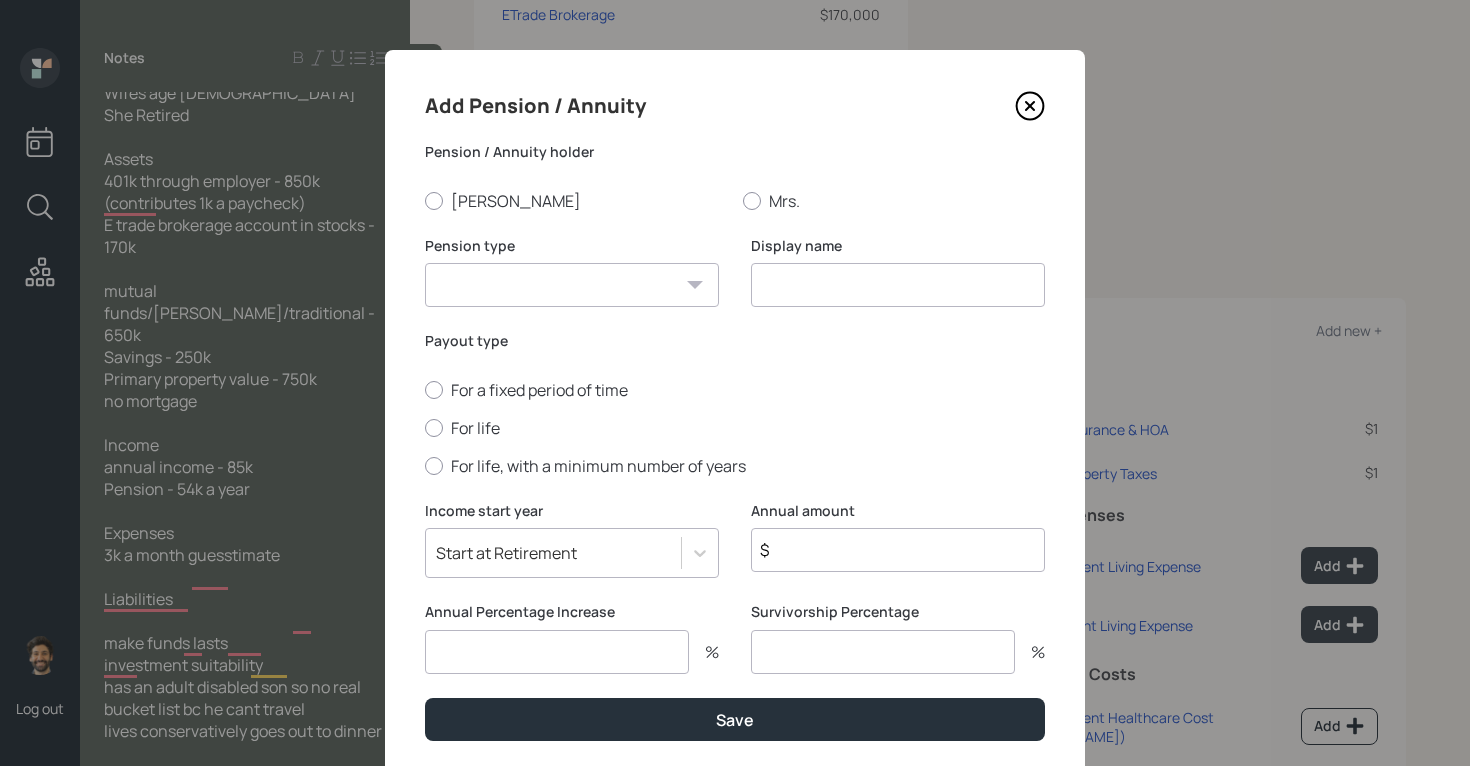click on "Pension Annuity" at bounding box center (572, 285) 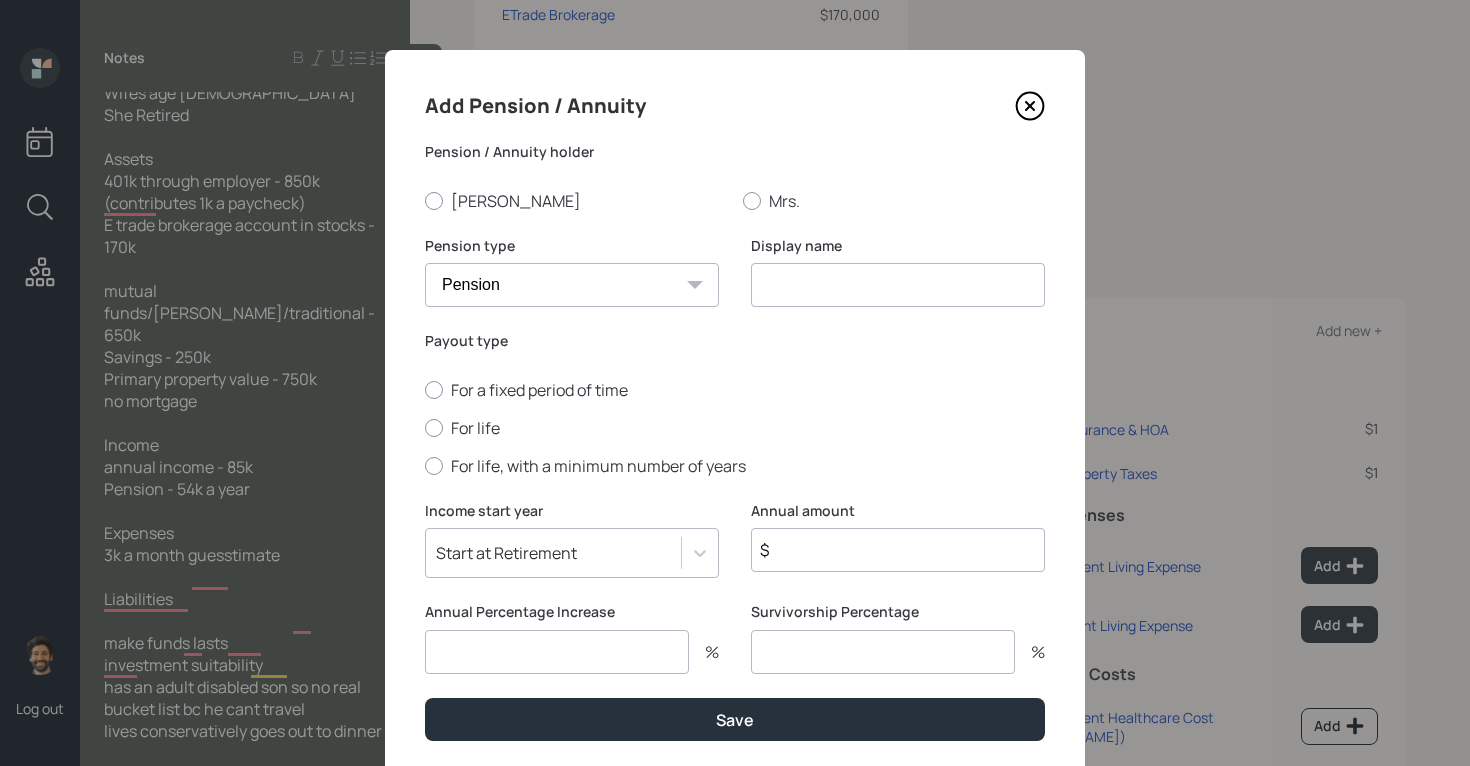 click at bounding box center [898, 285] 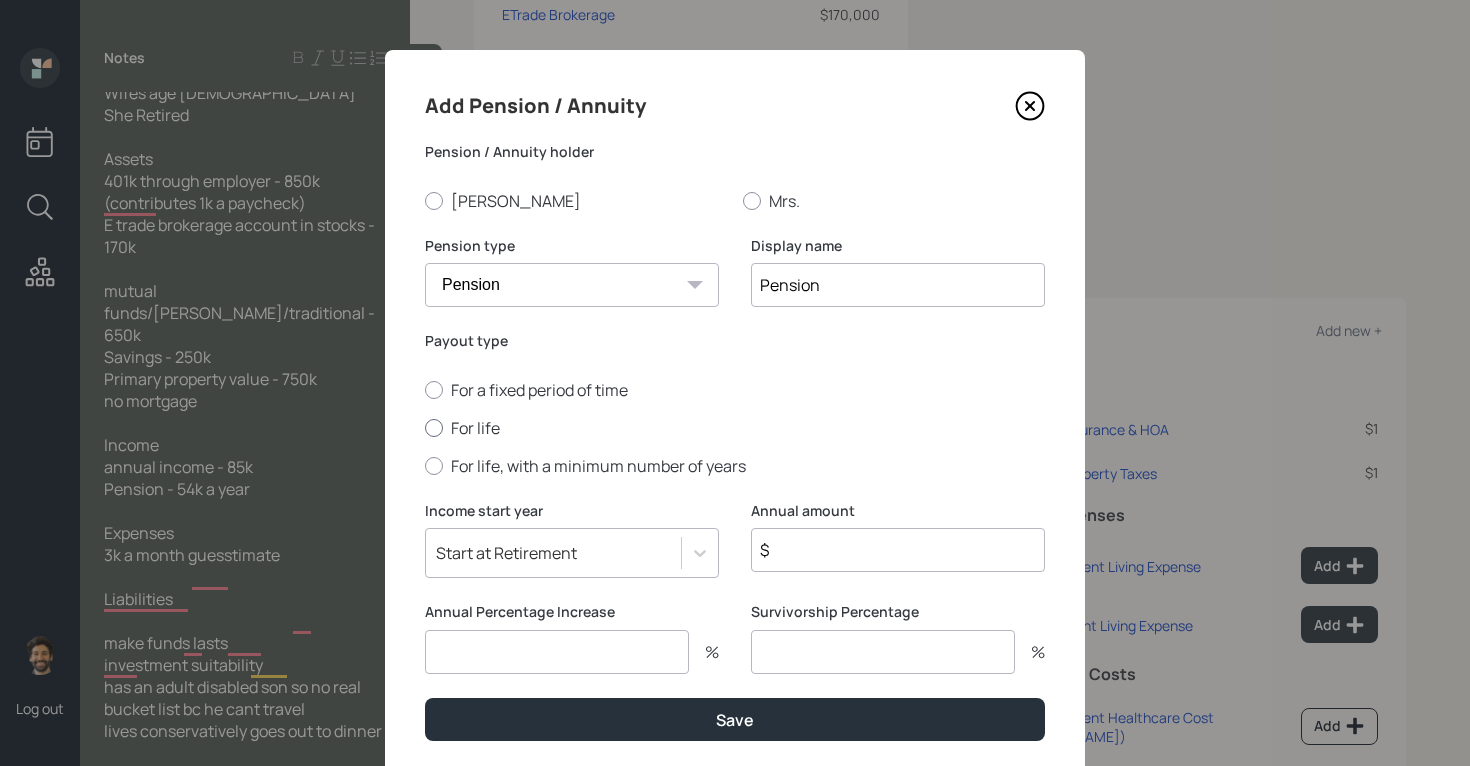 type on "Pension" 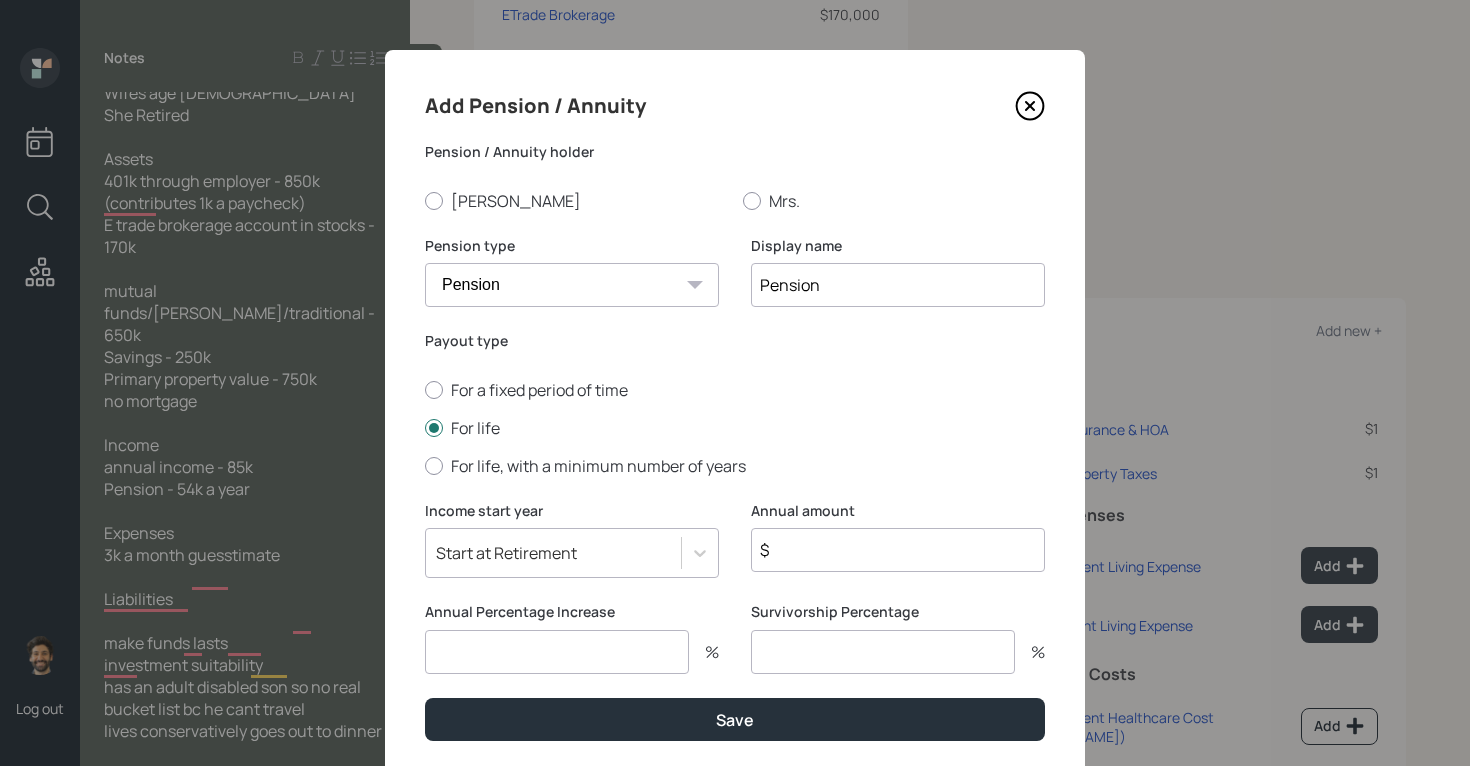 click at bounding box center (557, 652) 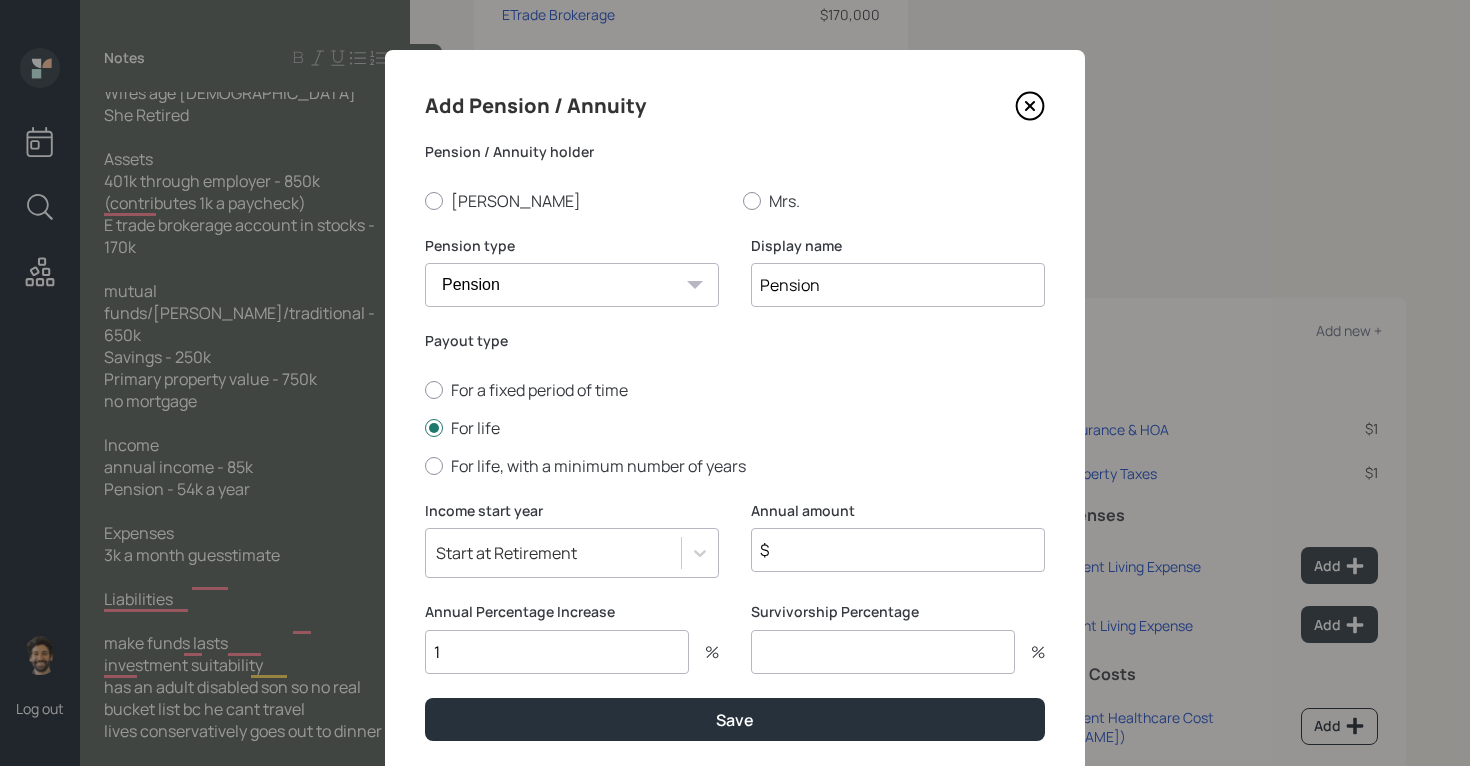 type on "1" 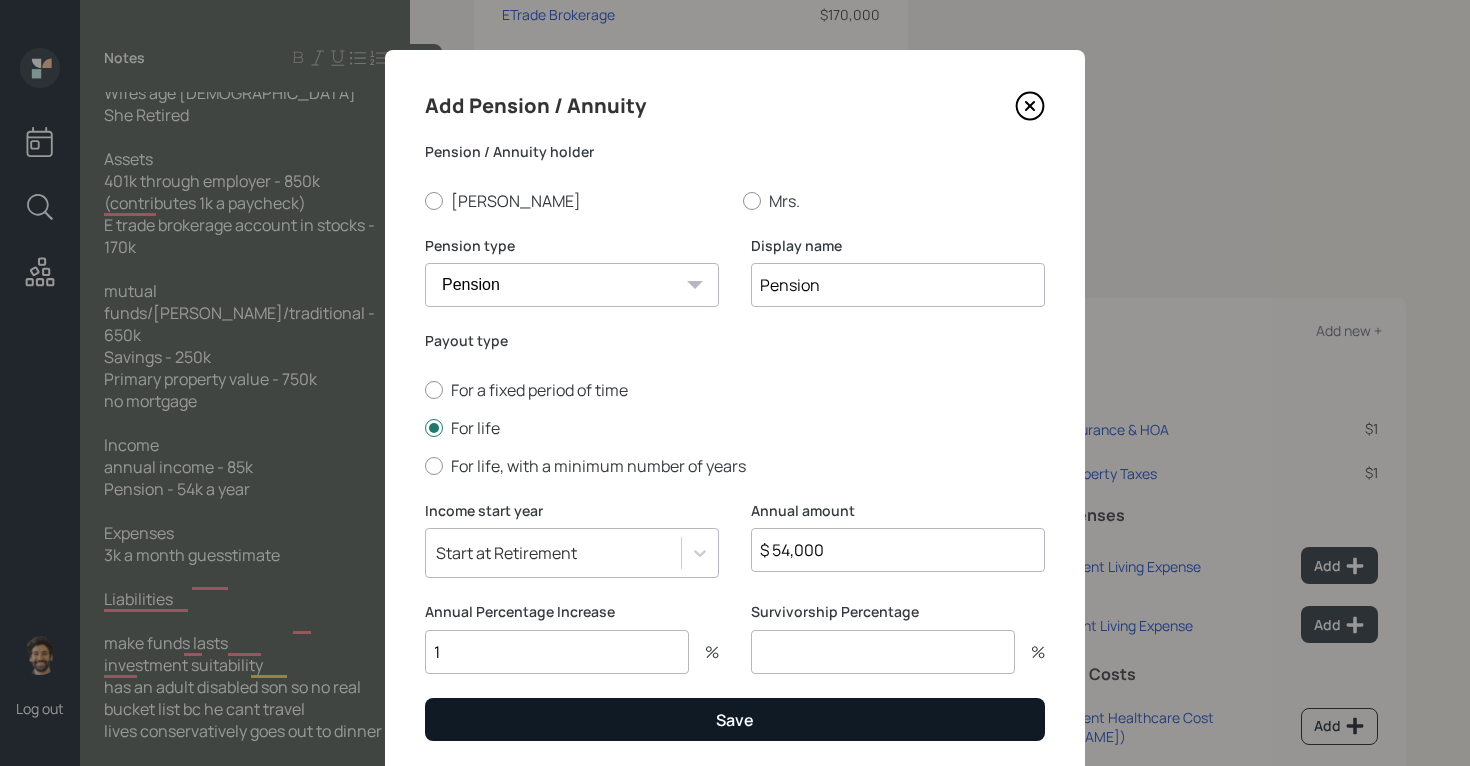 type on "$ 54,000" 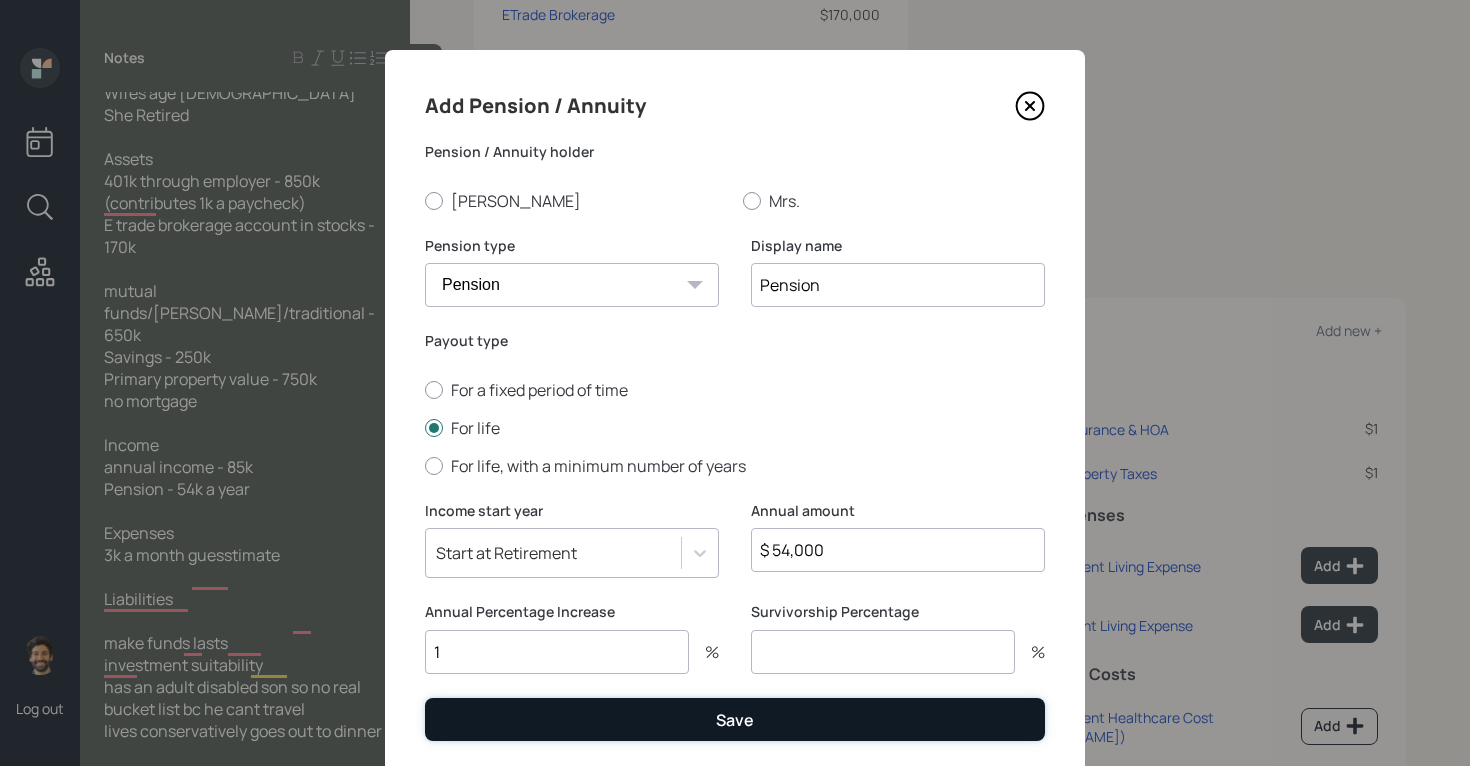 click on "Save" at bounding box center (735, 719) 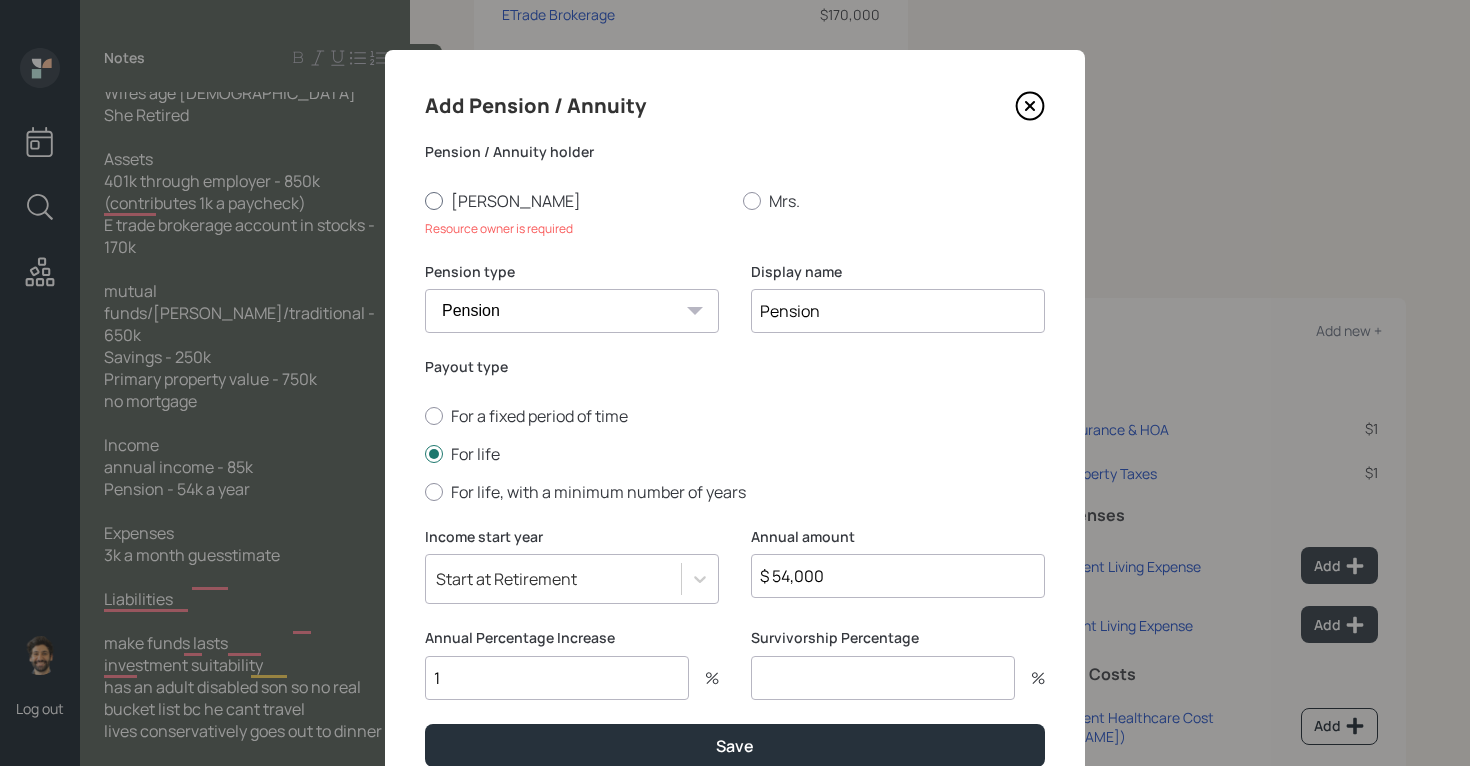click on "[PERSON_NAME]" at bounding box center (576, 201) 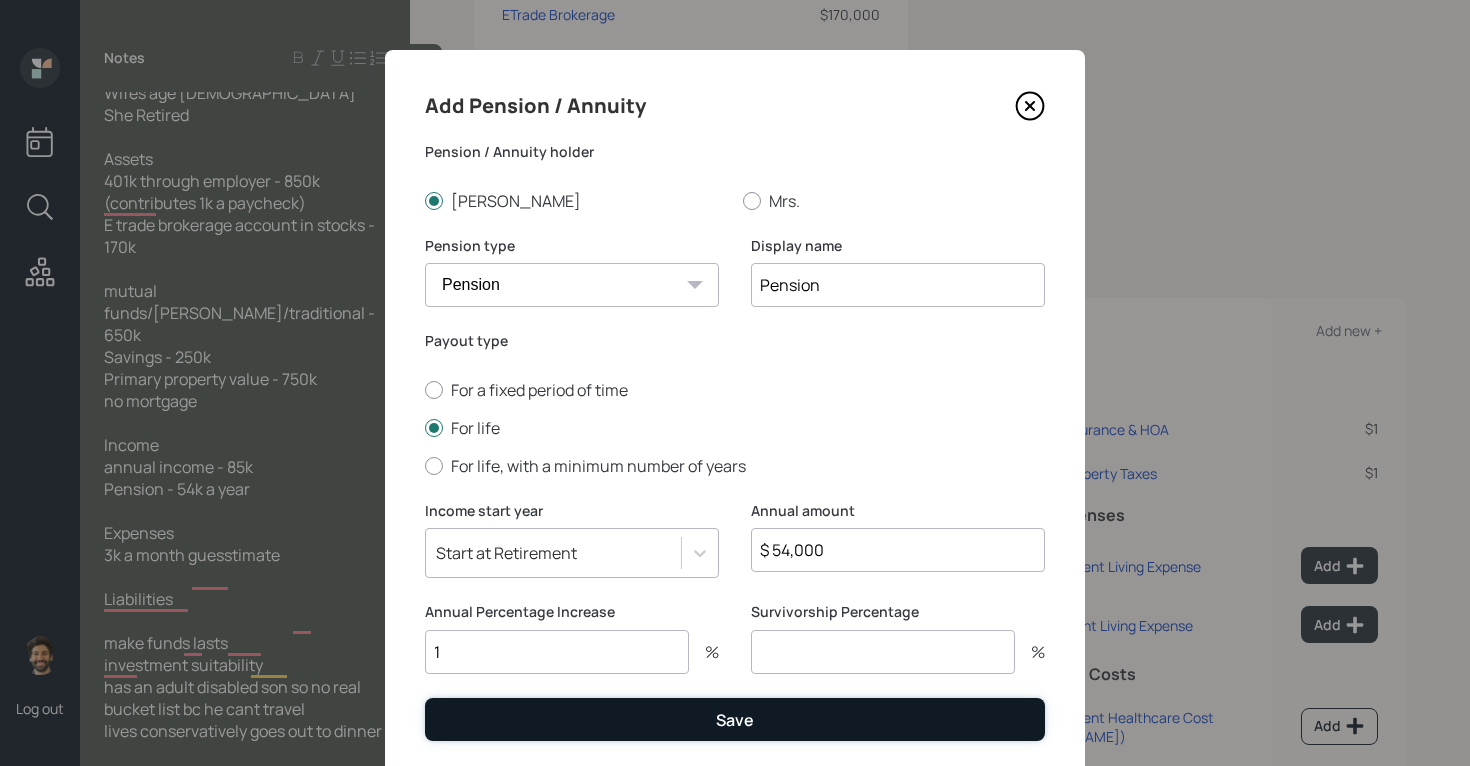 click on "Save" at bounding box center (735, 719) 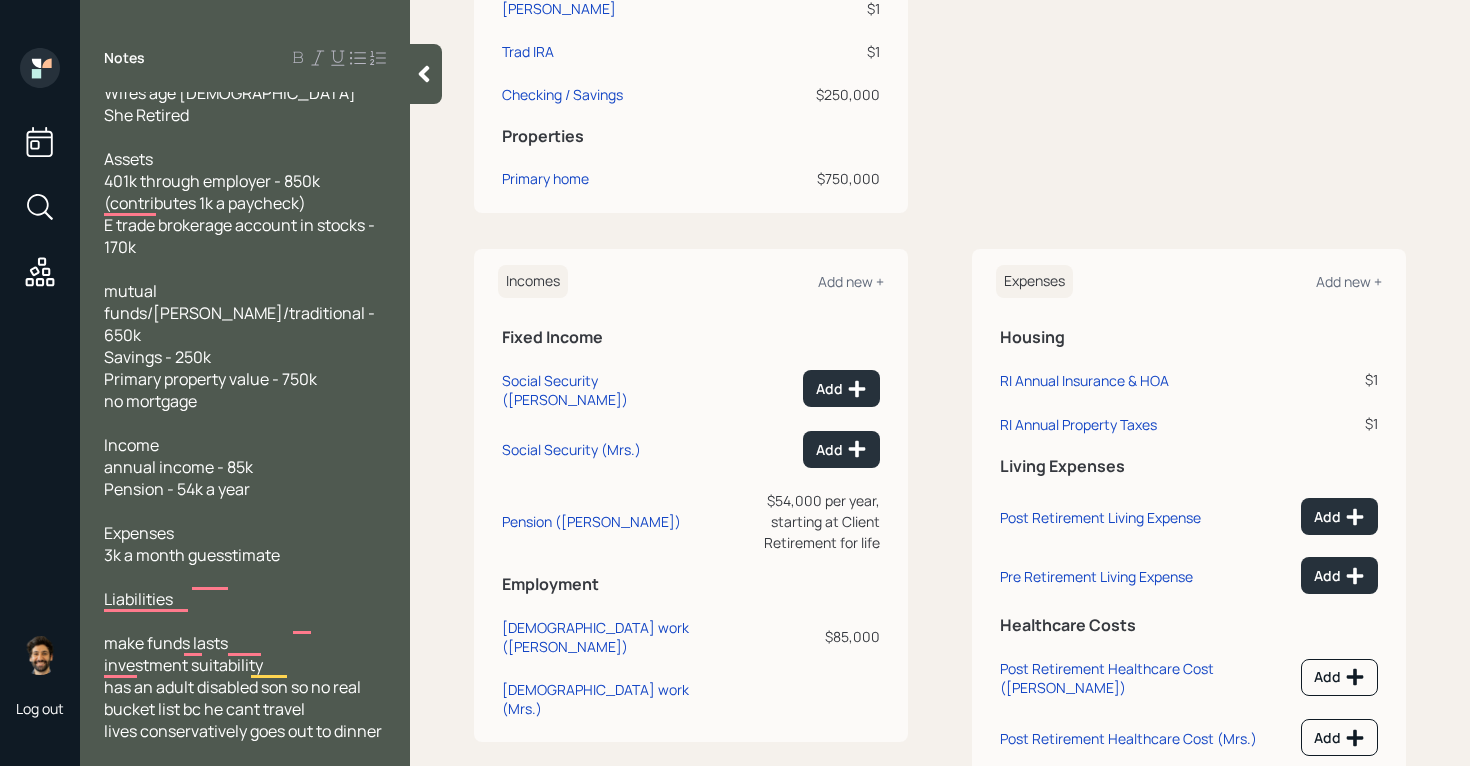 scroll, scrollTop: 781, scrollLeft: 0, axis: vertical 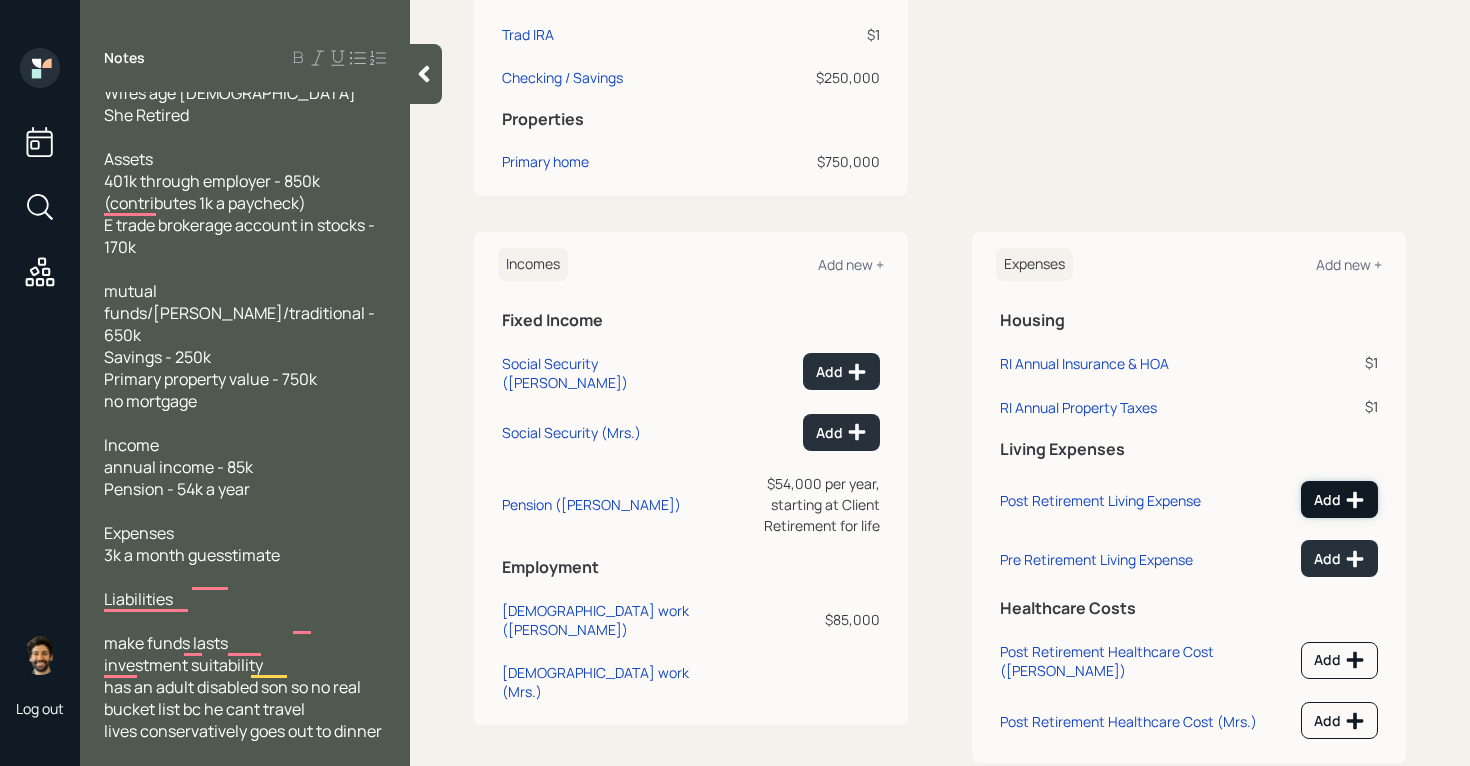 click on "Add" at bounding box center (1339, 500) 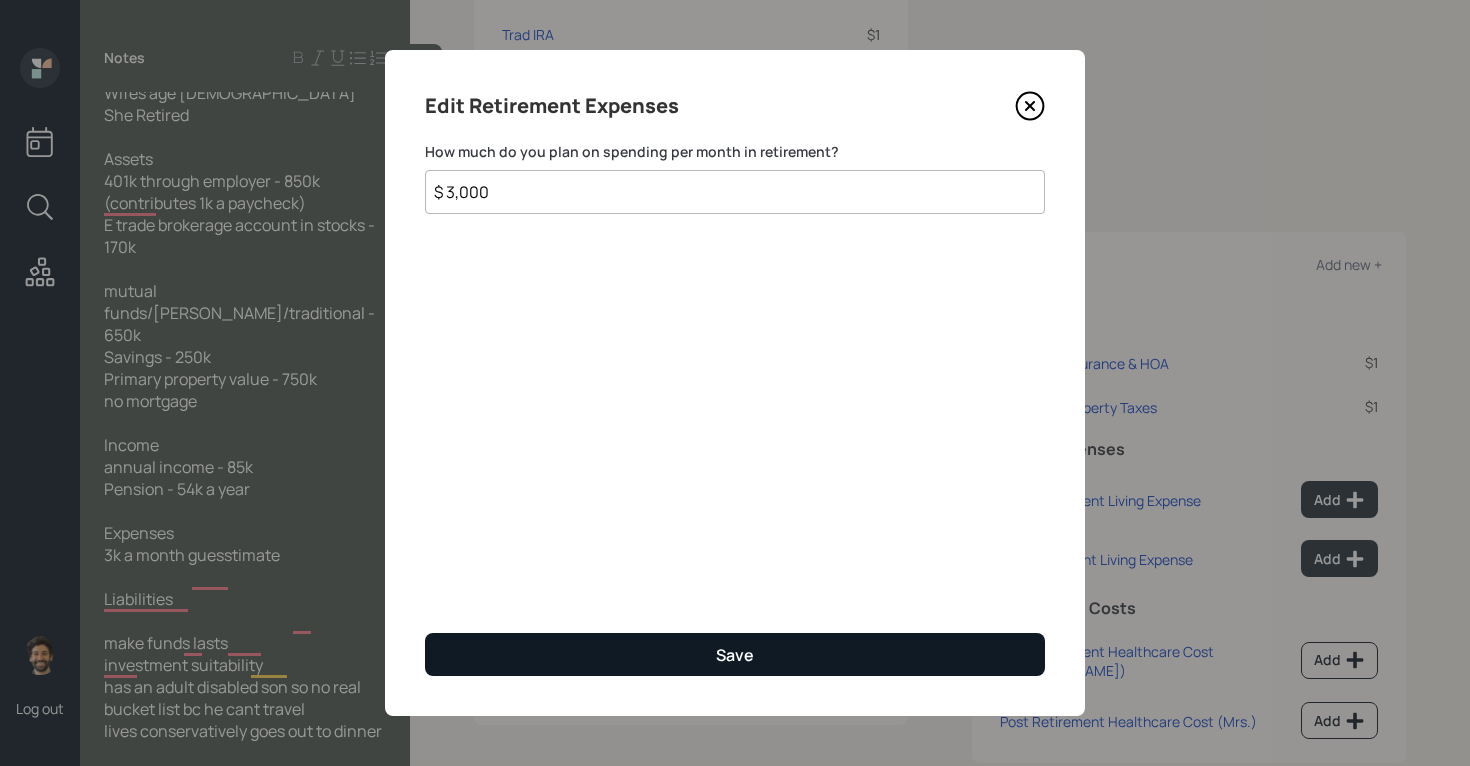 type on "$ 3,000" 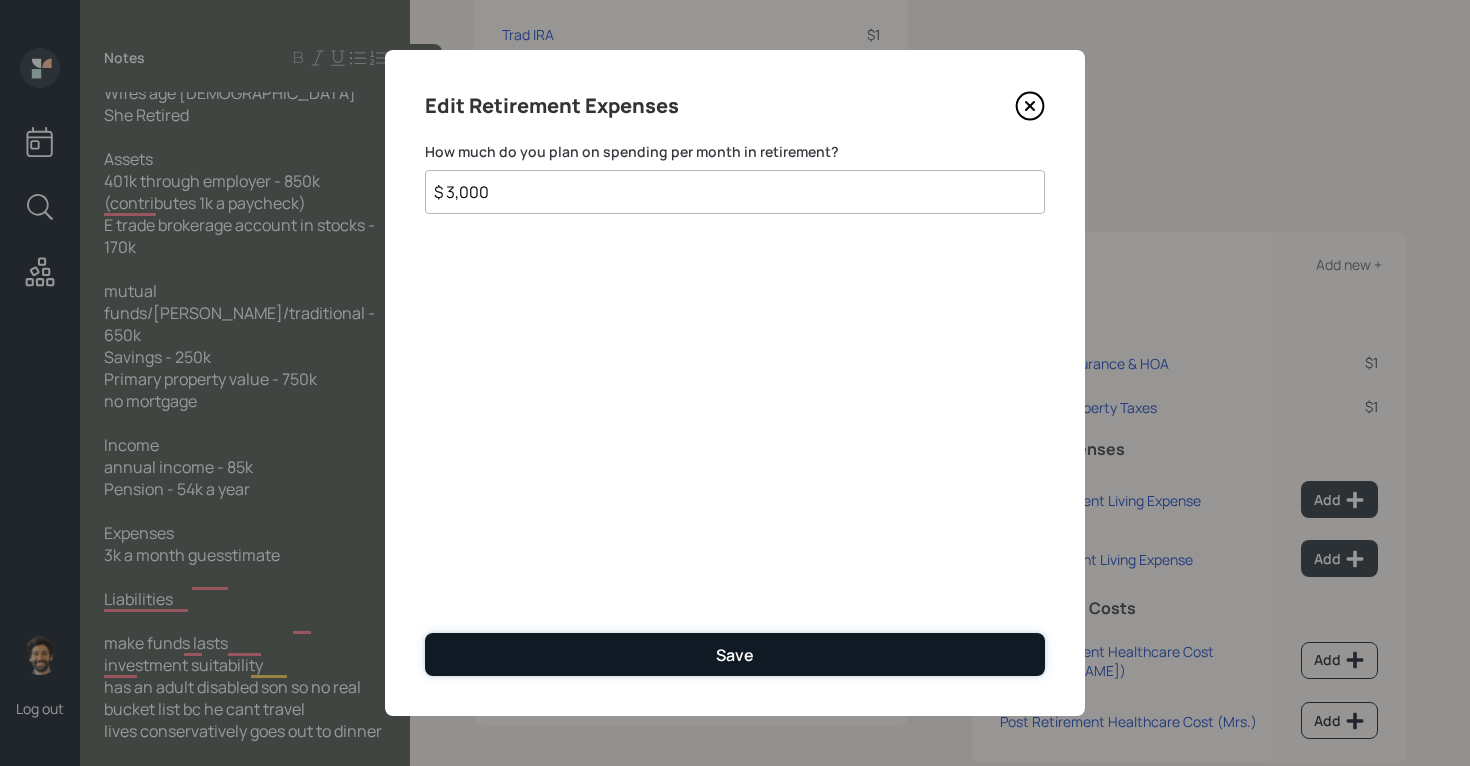 click on "Save" at bounding box center (735, 654) 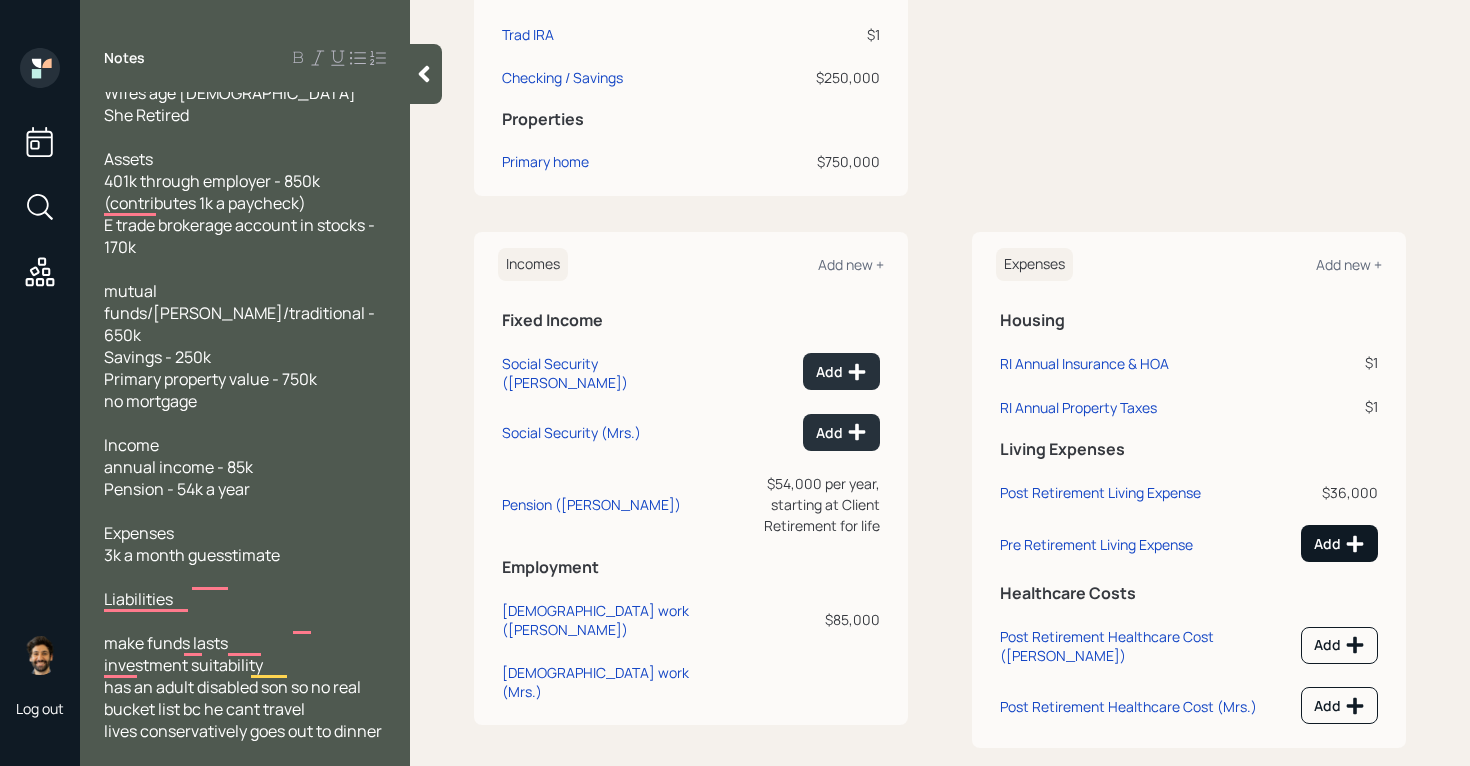 scroll, scrollTop: 766, scrollLeft: 0, axis: vertical 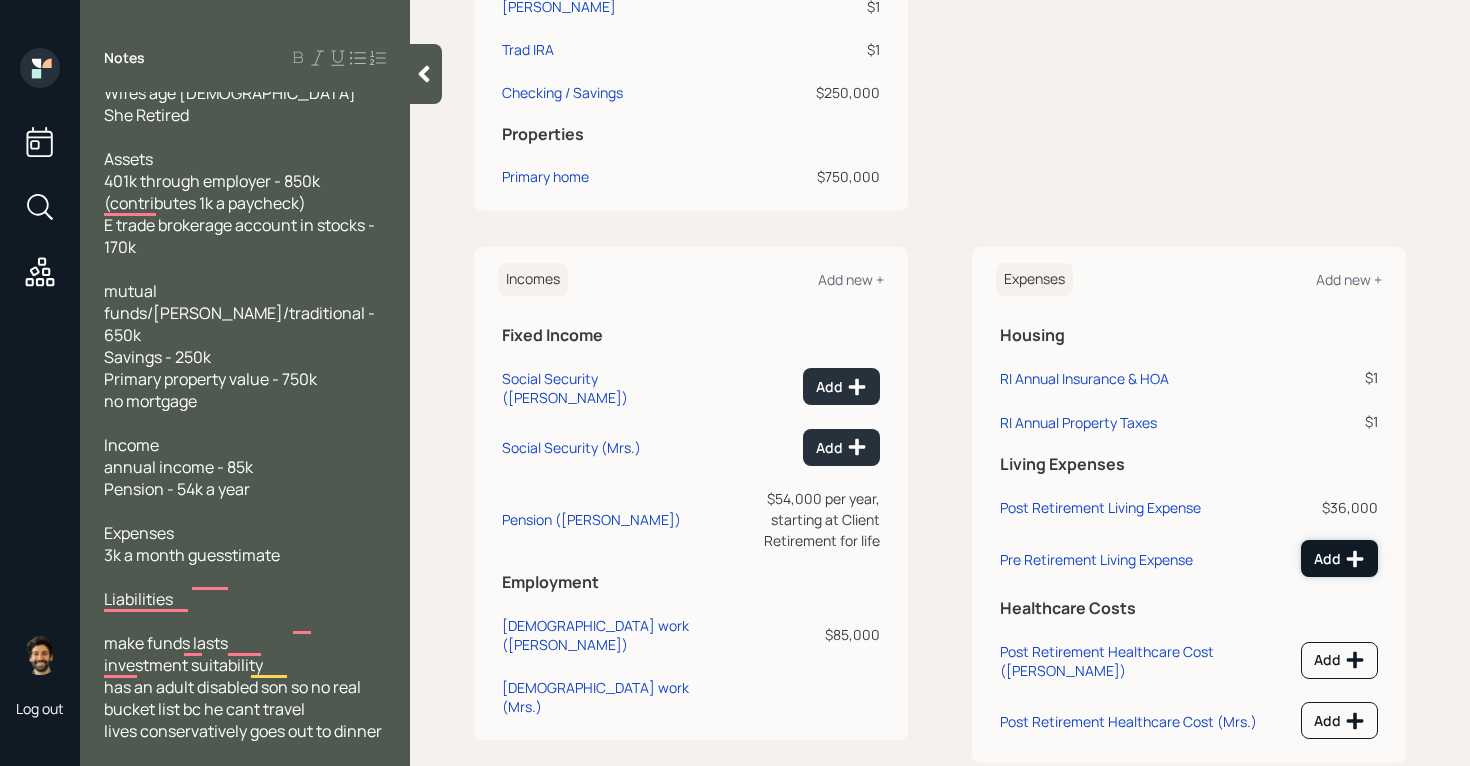 click on "Add" at bounding box center [1339, 558] 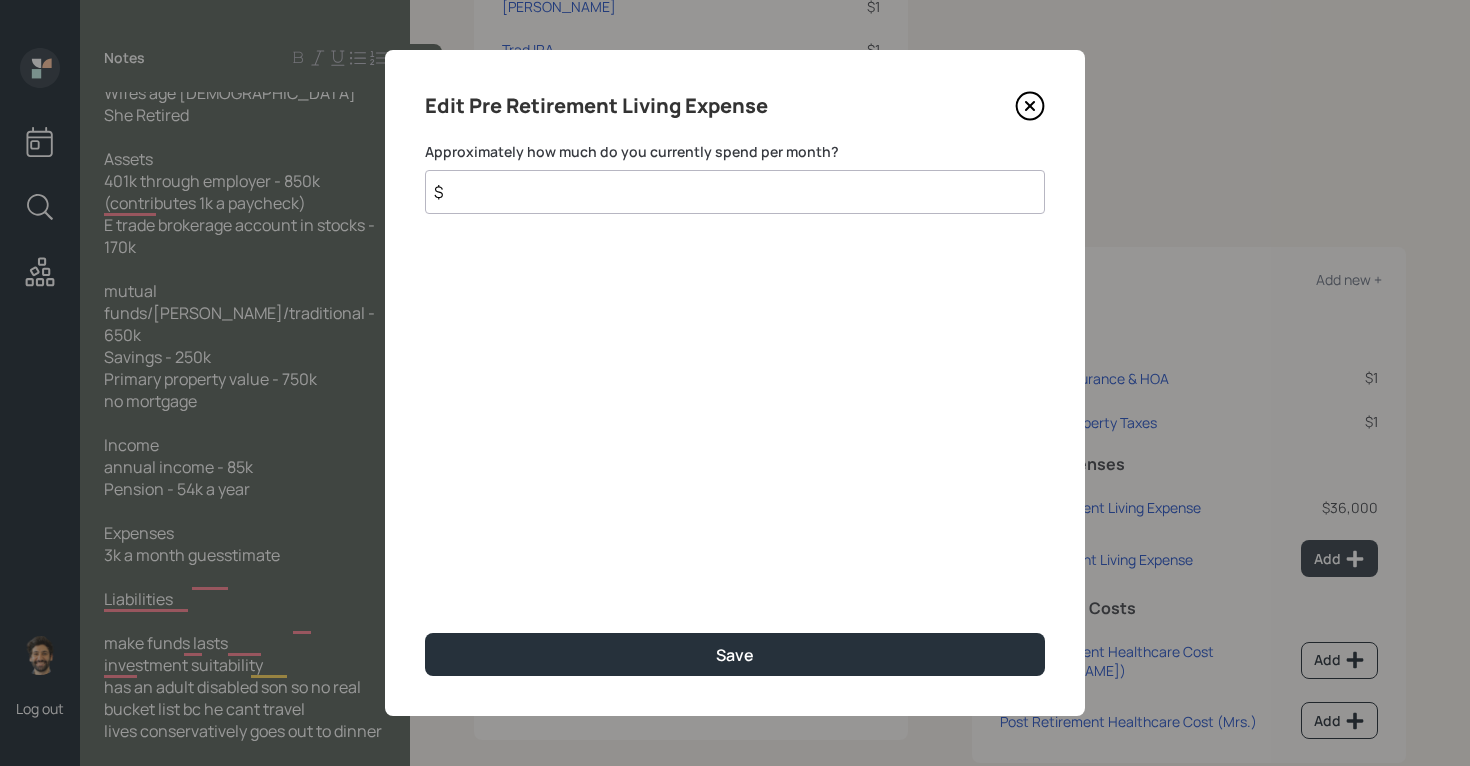 click on "$" at bounding box center [735, 192] 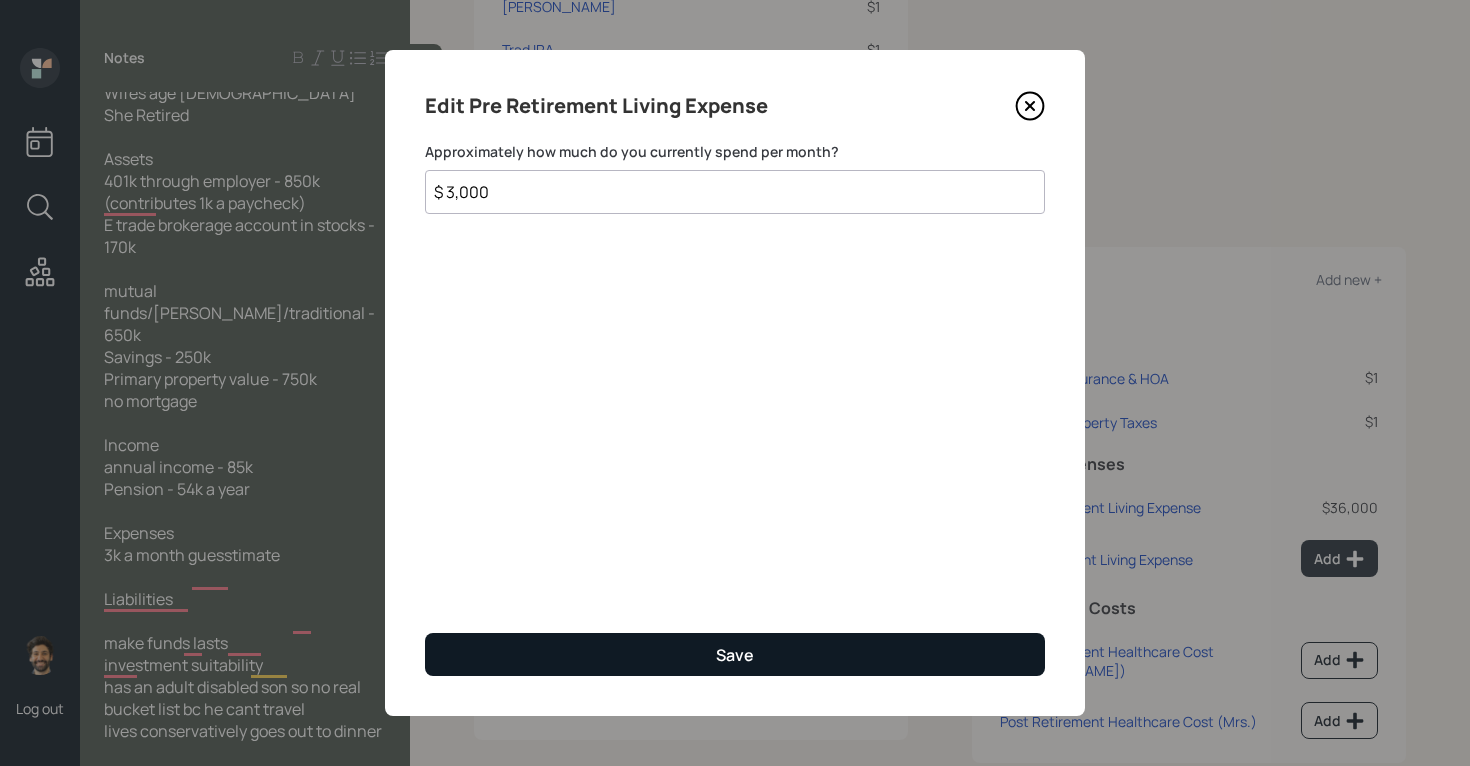 type on "$ 3,000" 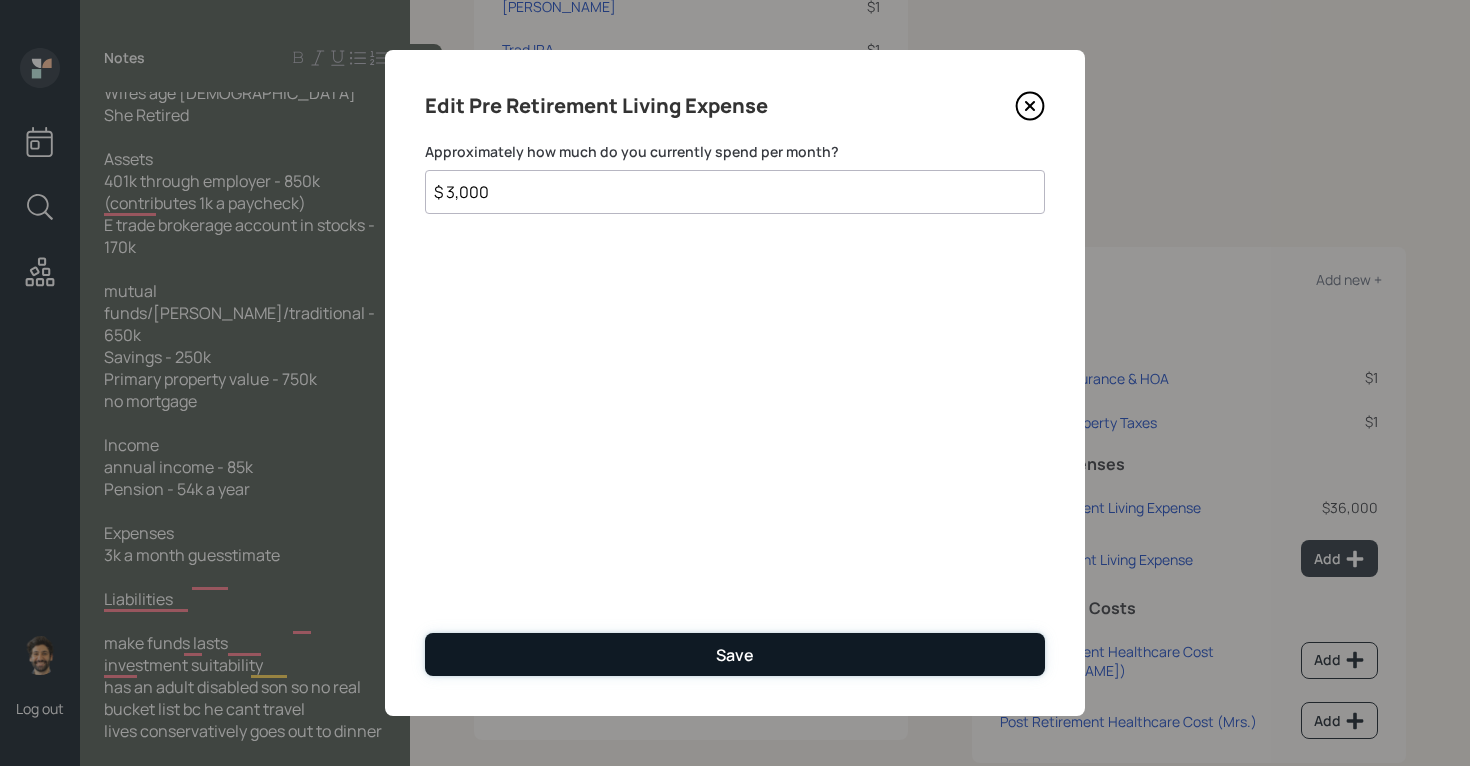 click on "Save" at bounding box center [735, 654] 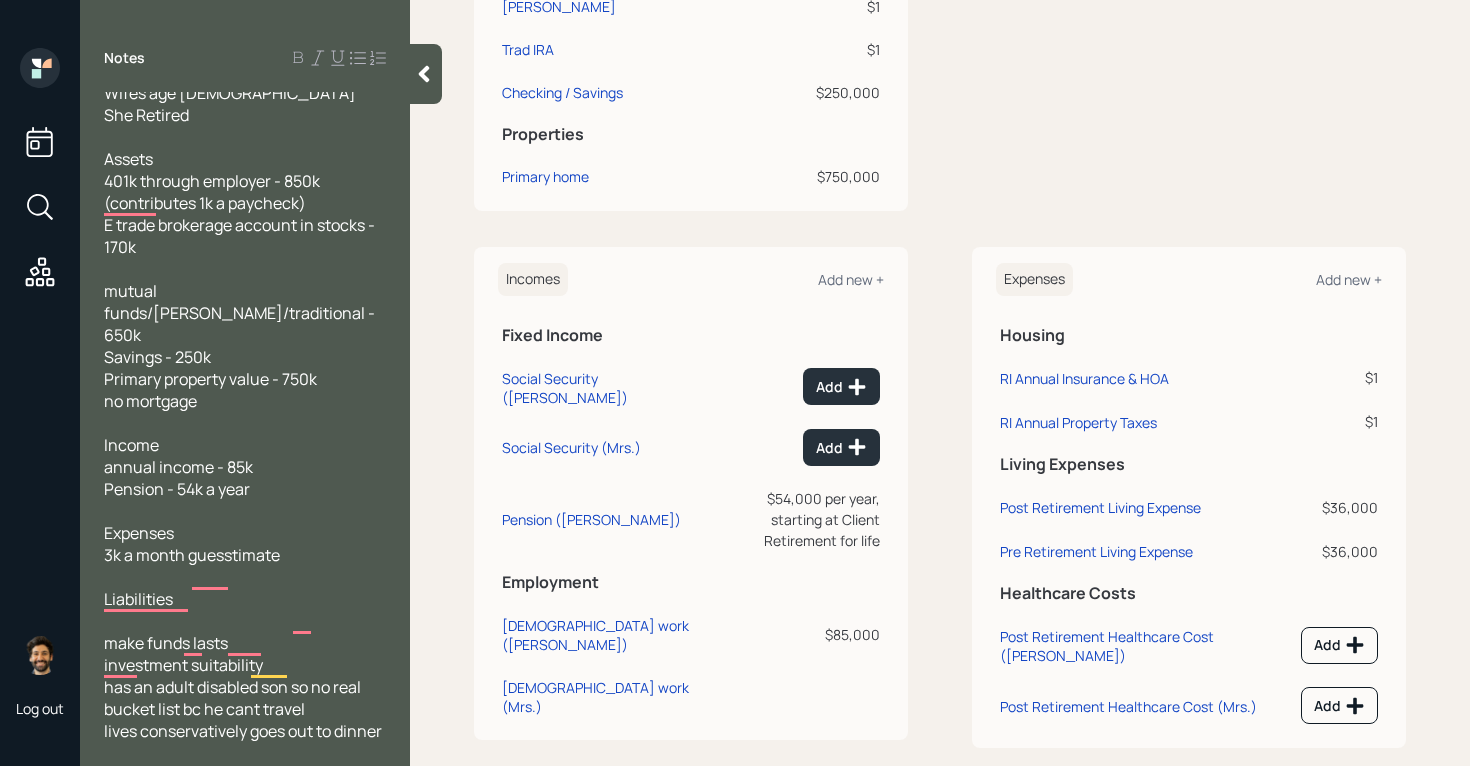 scroll, scrollTop: 751, scrollLeft: 0, axis: vertical 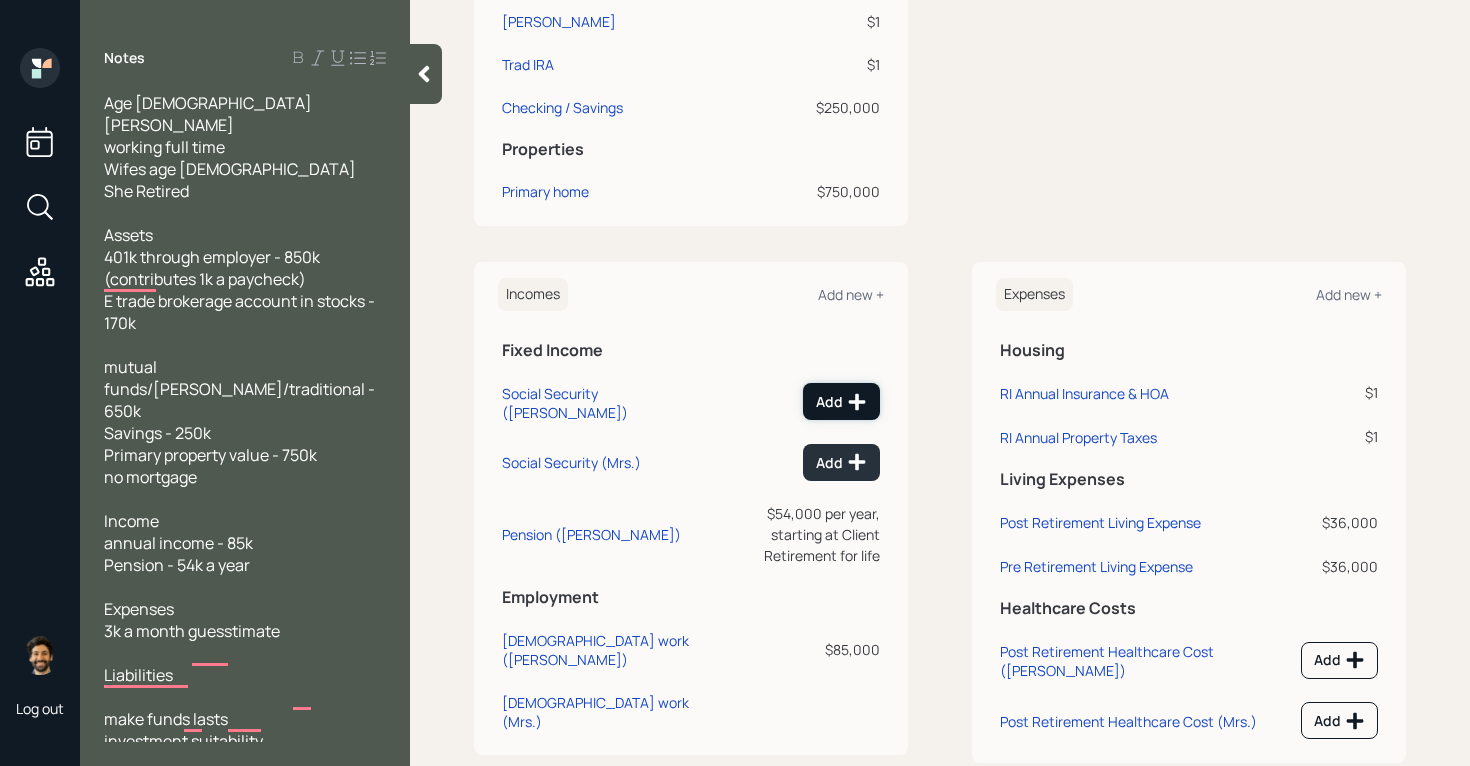 click 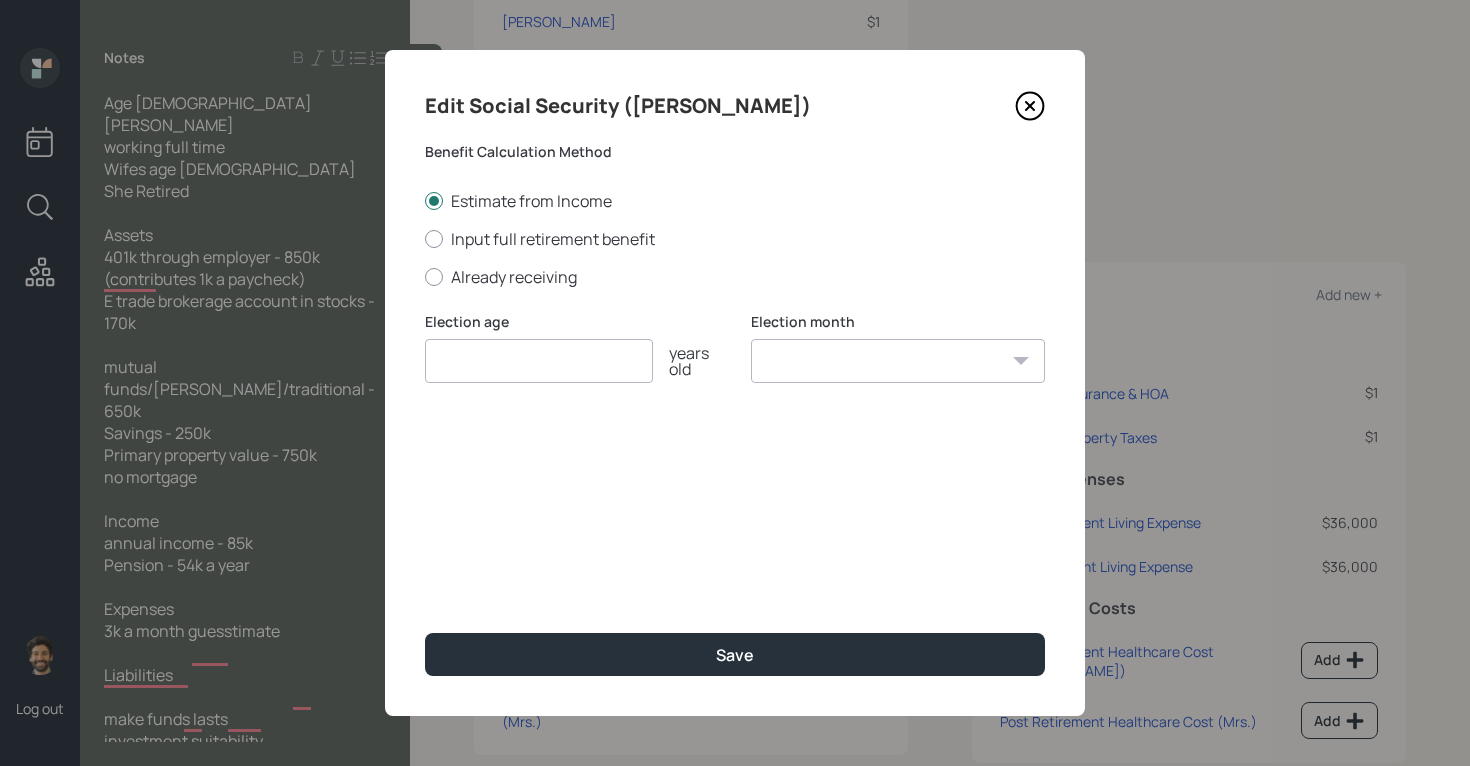 click at bounding box center [539, 361] 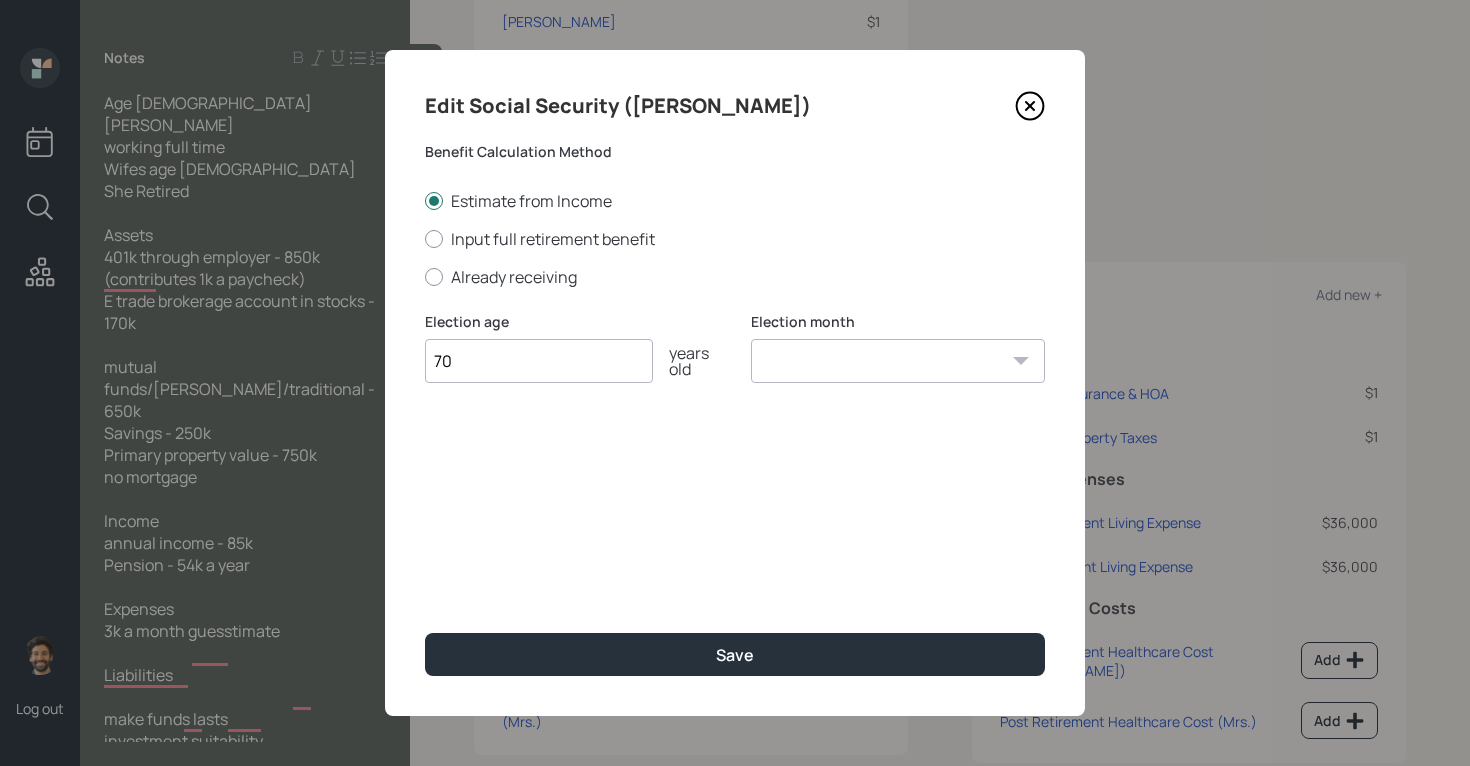 type on "70" 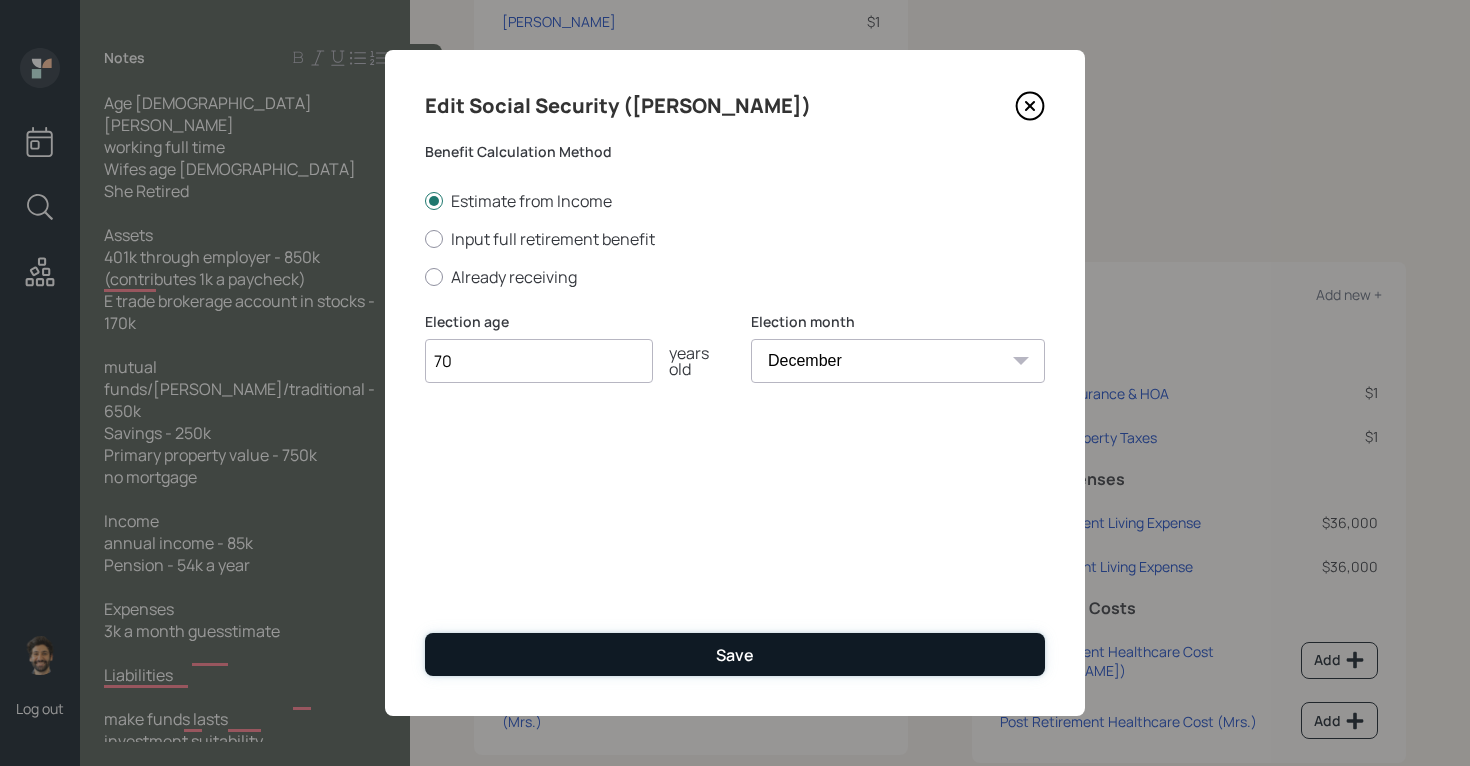 click on "Save" at bounding box center (735, 654) 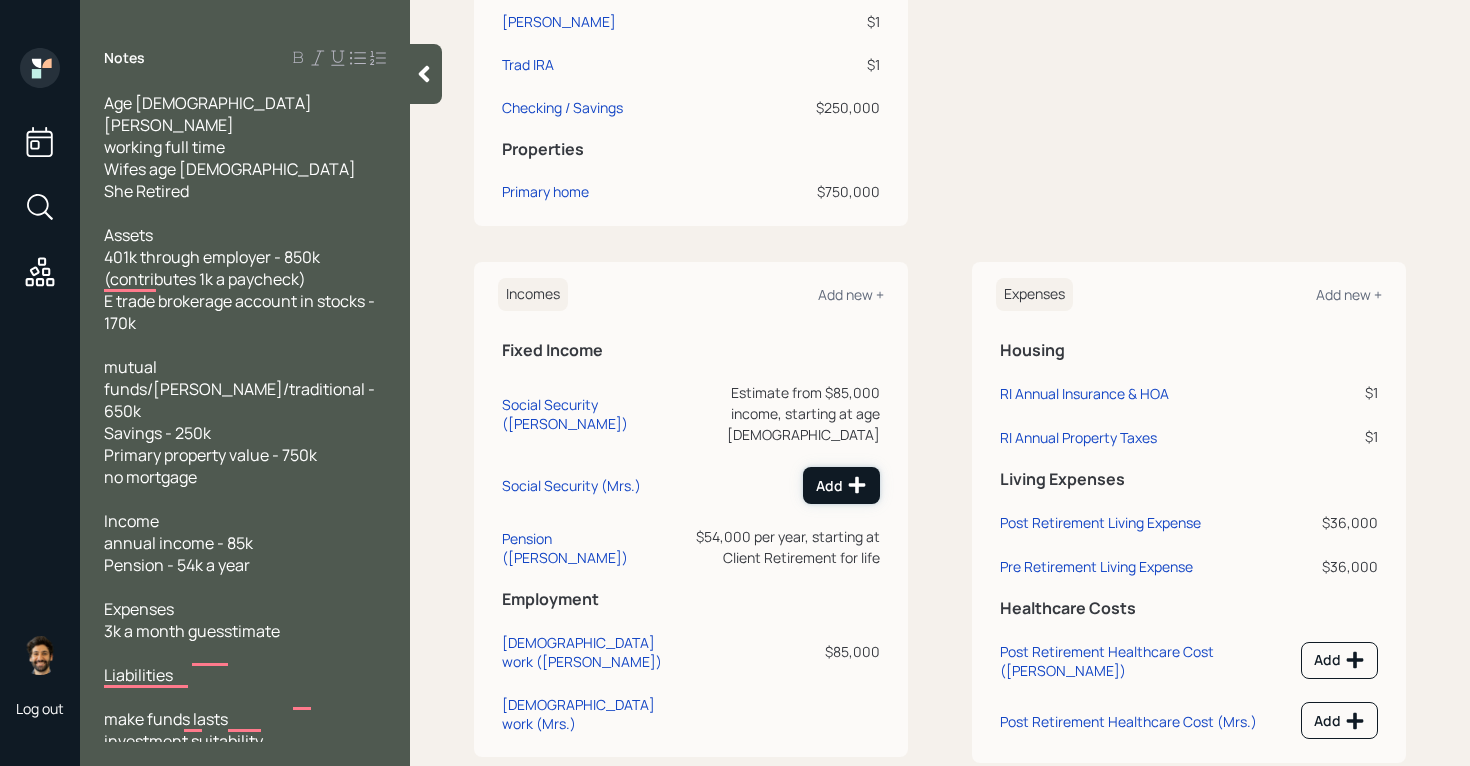 click on "Add" at bounding box center [841, 485] 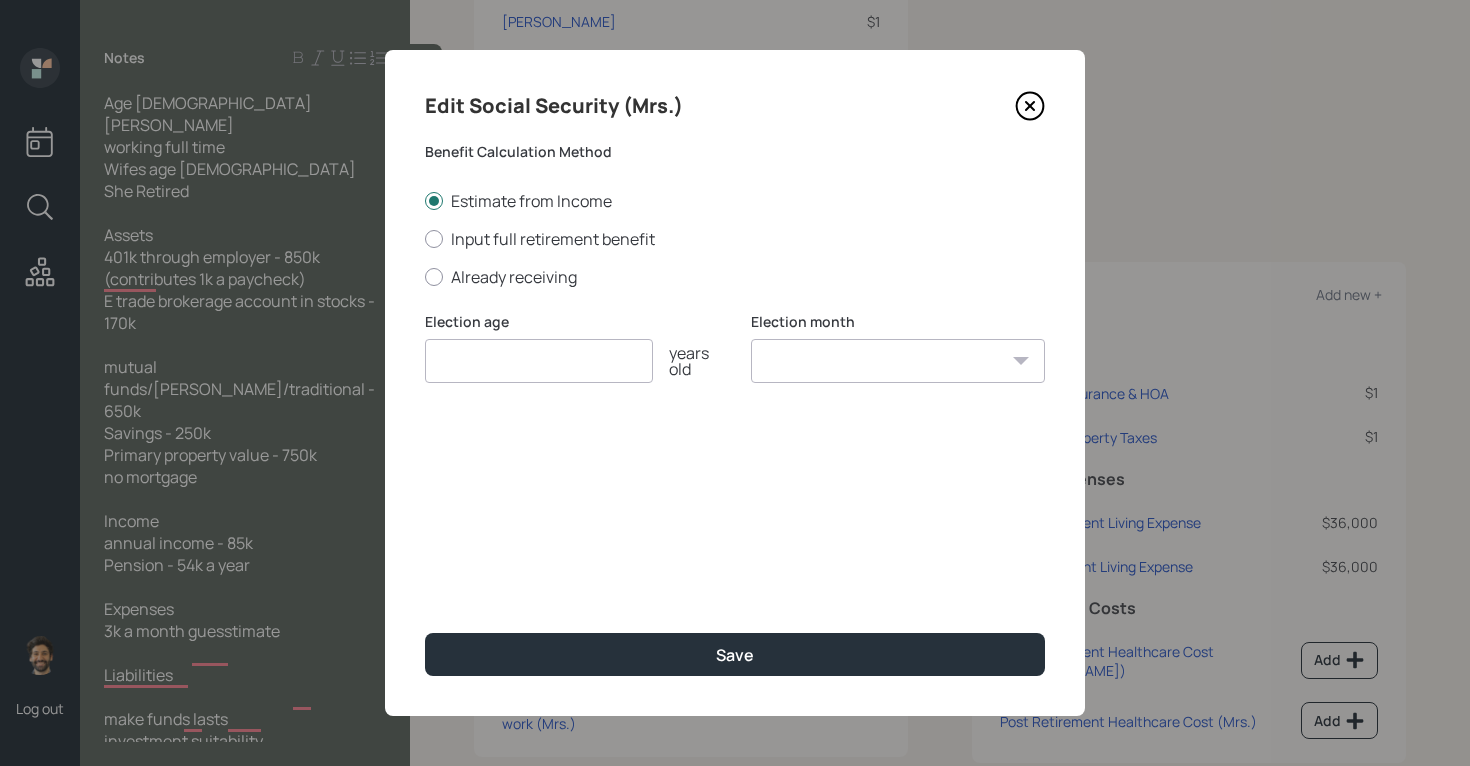 click at bounding box center (539, 361) 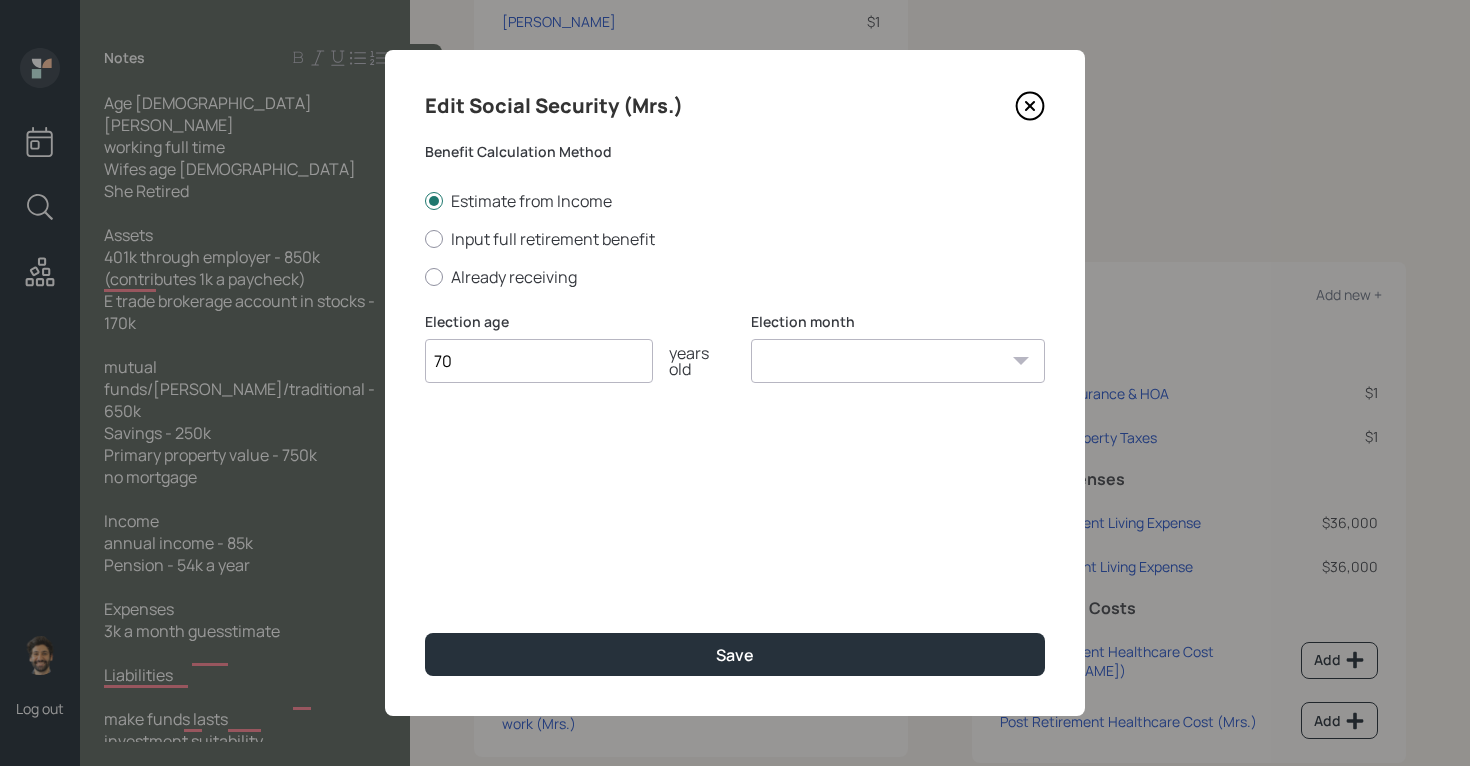 type on "70" 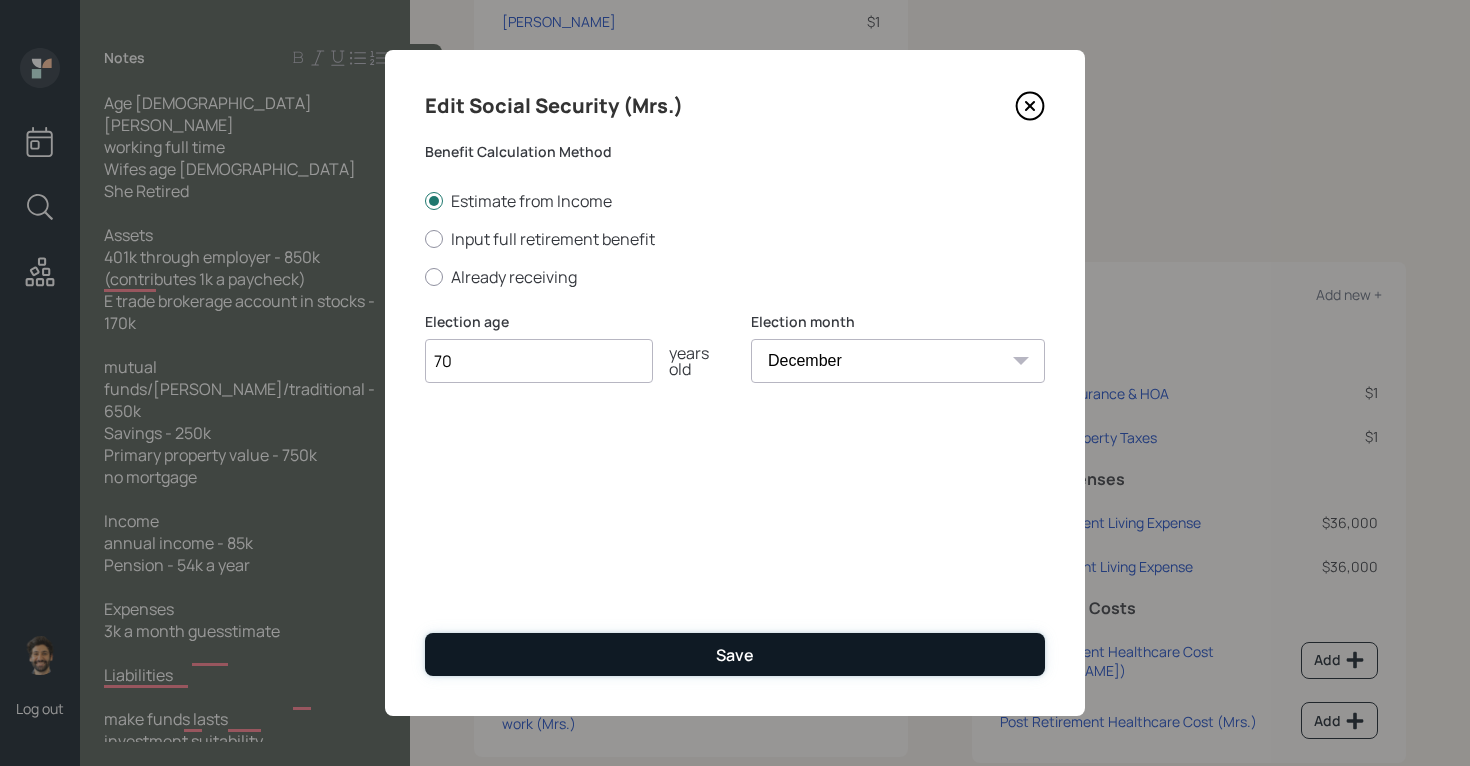 click on "Save" at bounding box center (735, 654) 